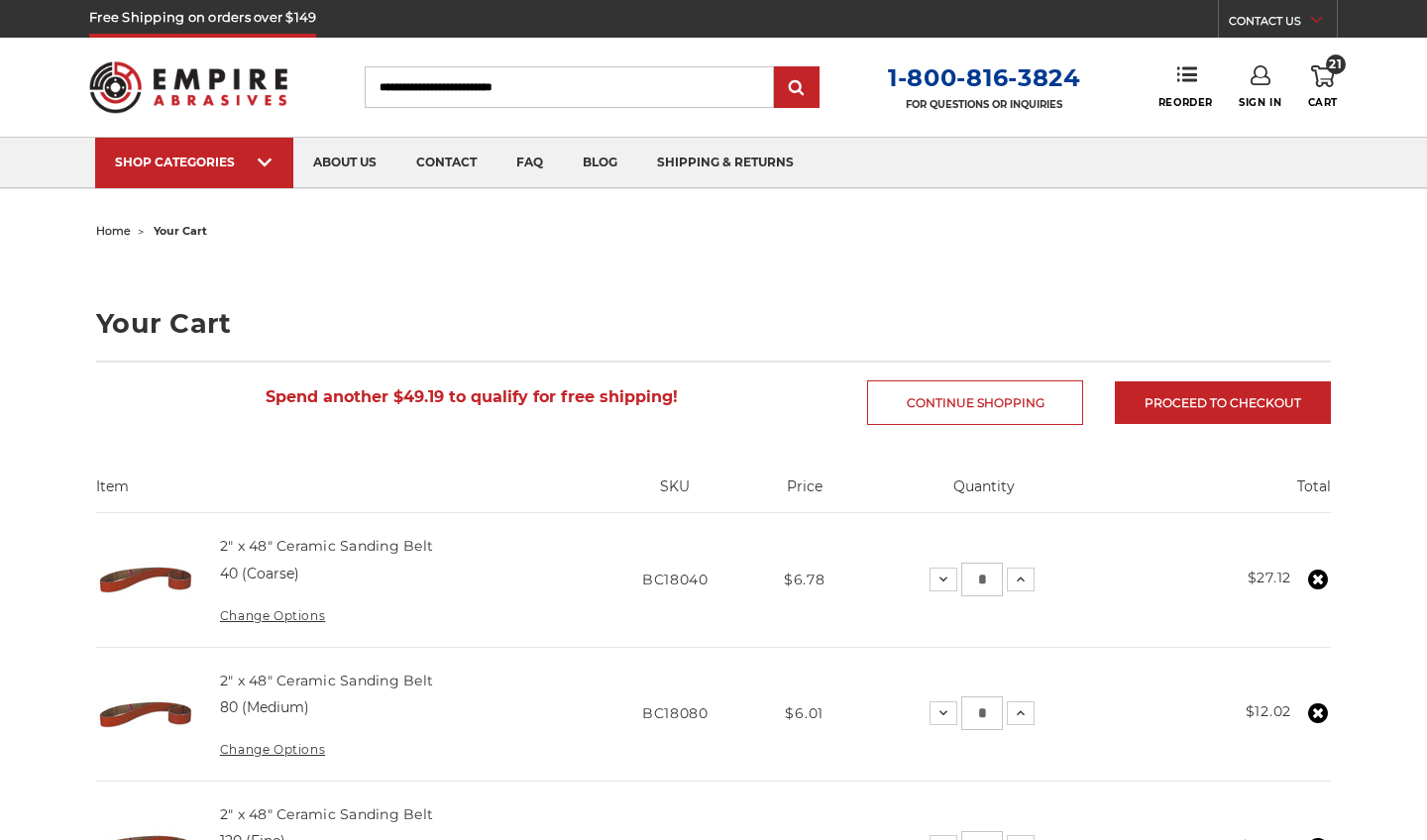 scroll, scrollTop: 0, scrollLeft: 0, axis: both 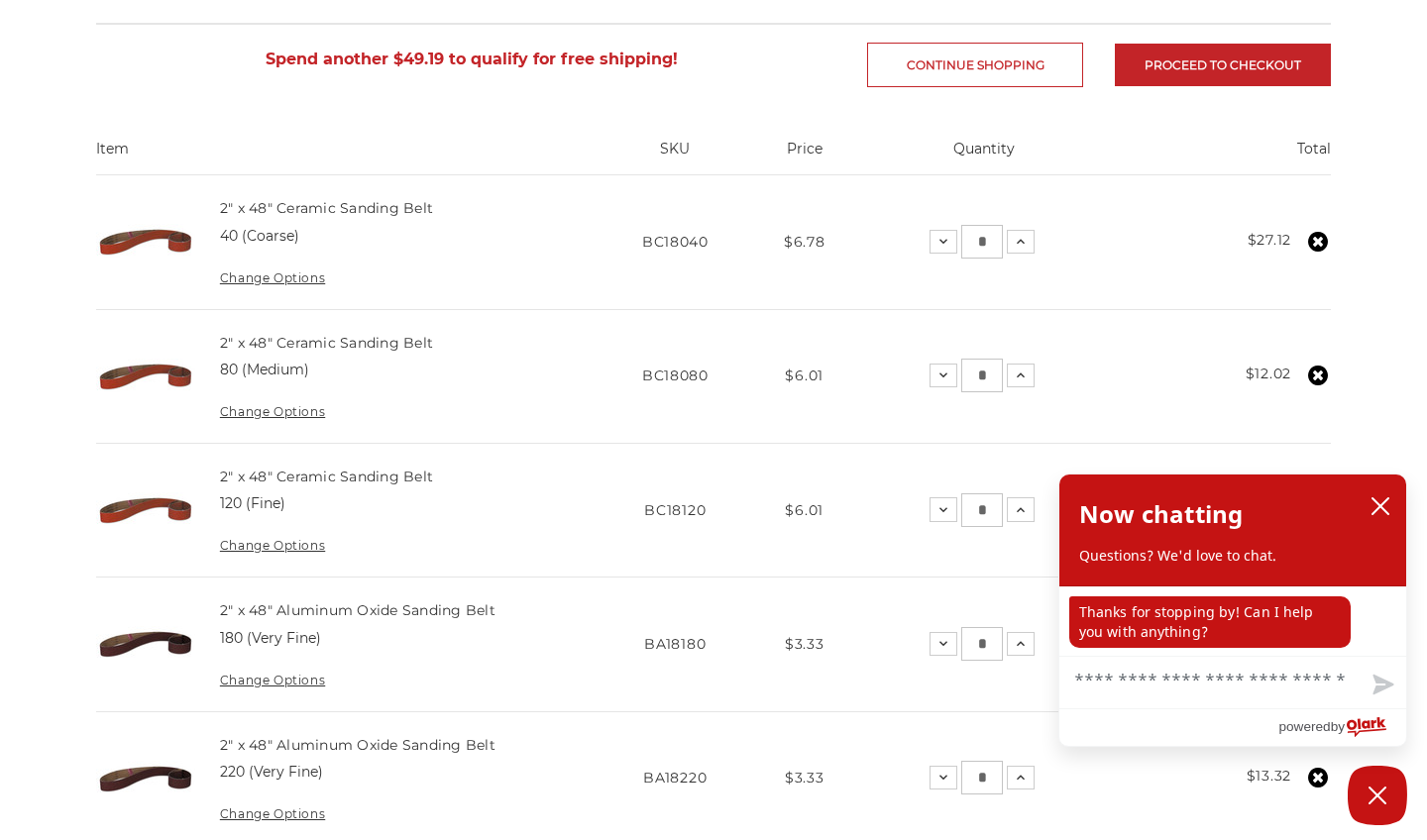 click on "home
your cart
Your Cart
Spend another $49.19 to qualify for free shipping!
Continue Shopping
Proceed to checkout
Item
SKU
Price
Quantity
Total
2" x 48" Ceramic Sanding Belt
SKU *" at bounding box center [714, 811] 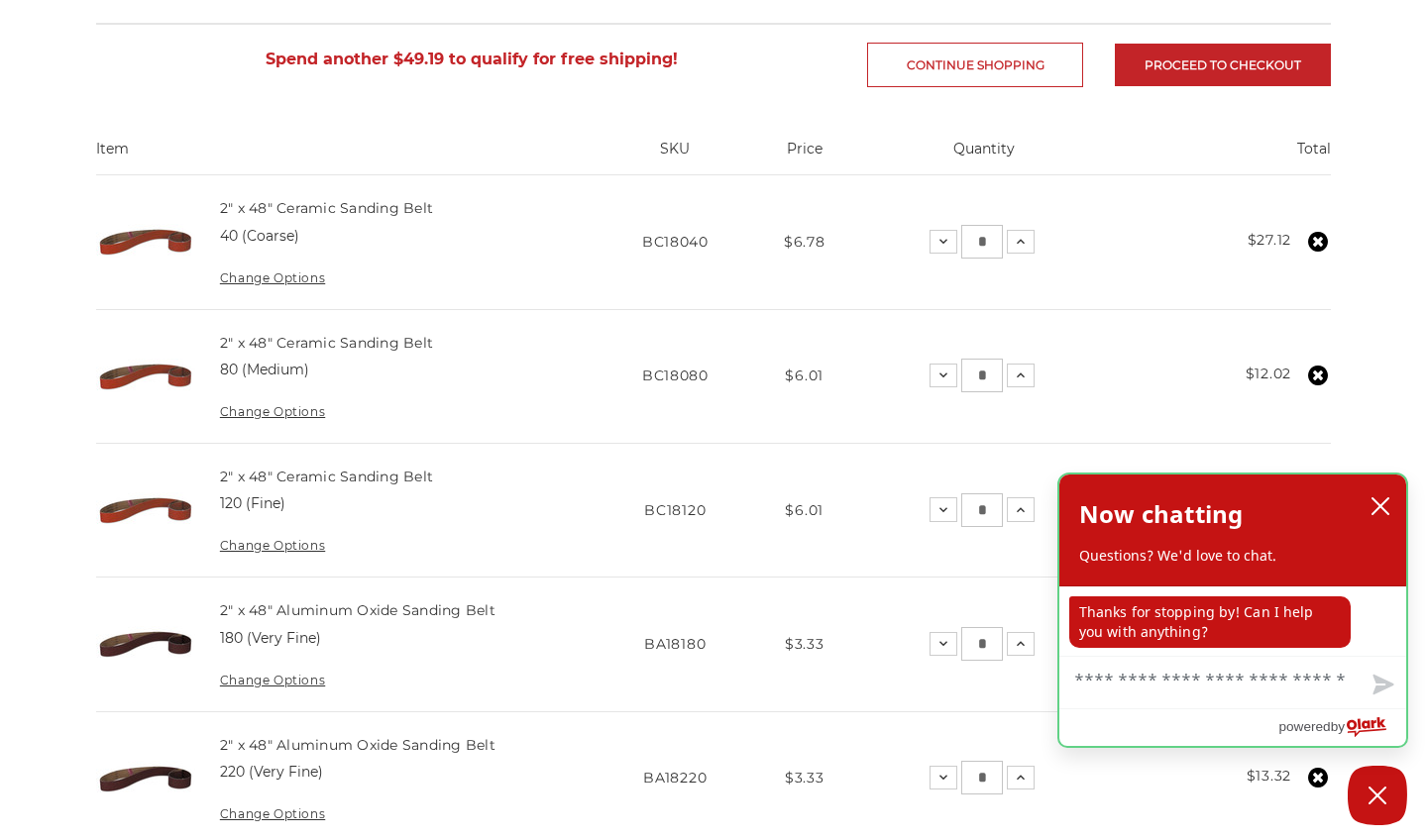 click 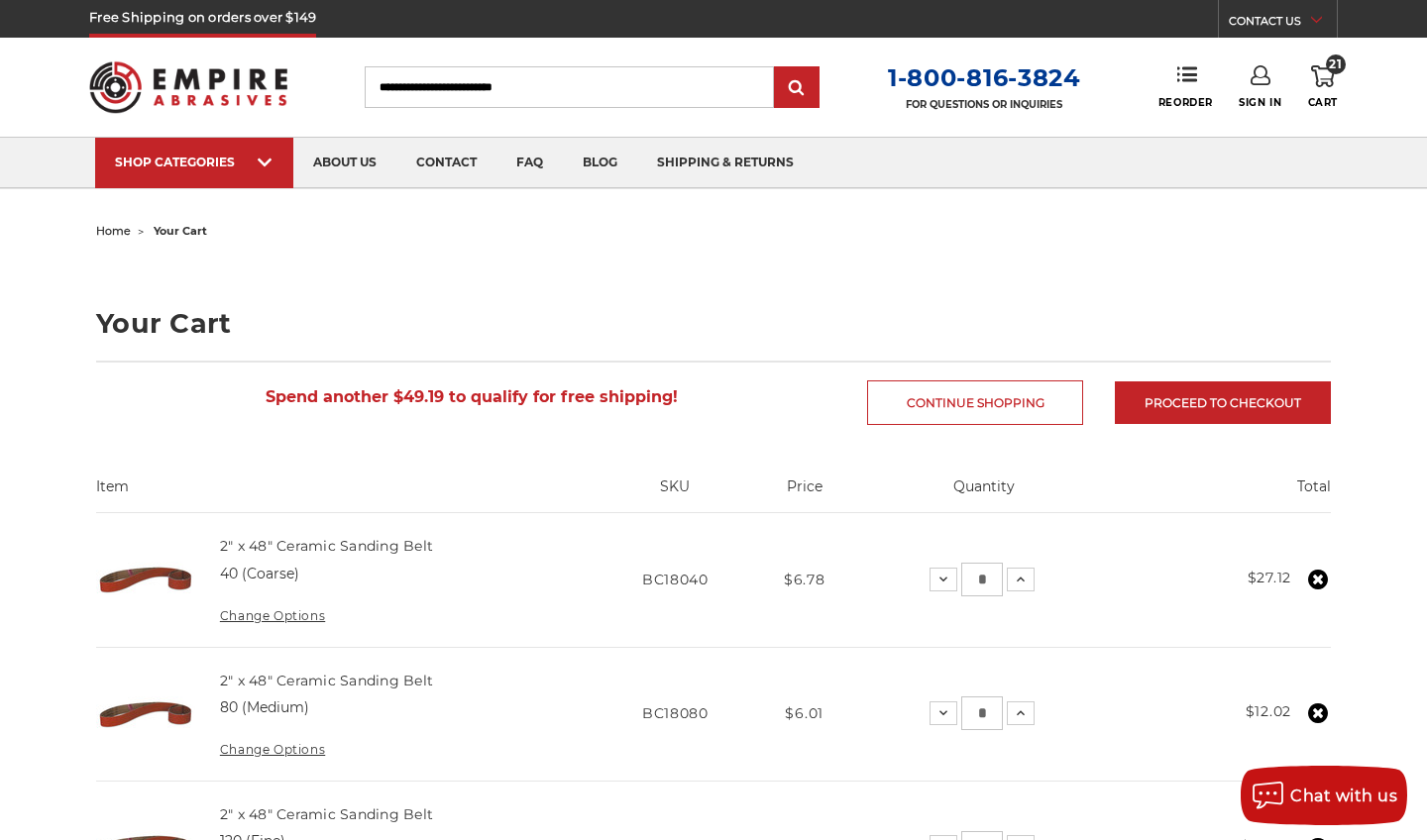 scroll, scrollTop: 0, scrollLeft: 0, axis: both 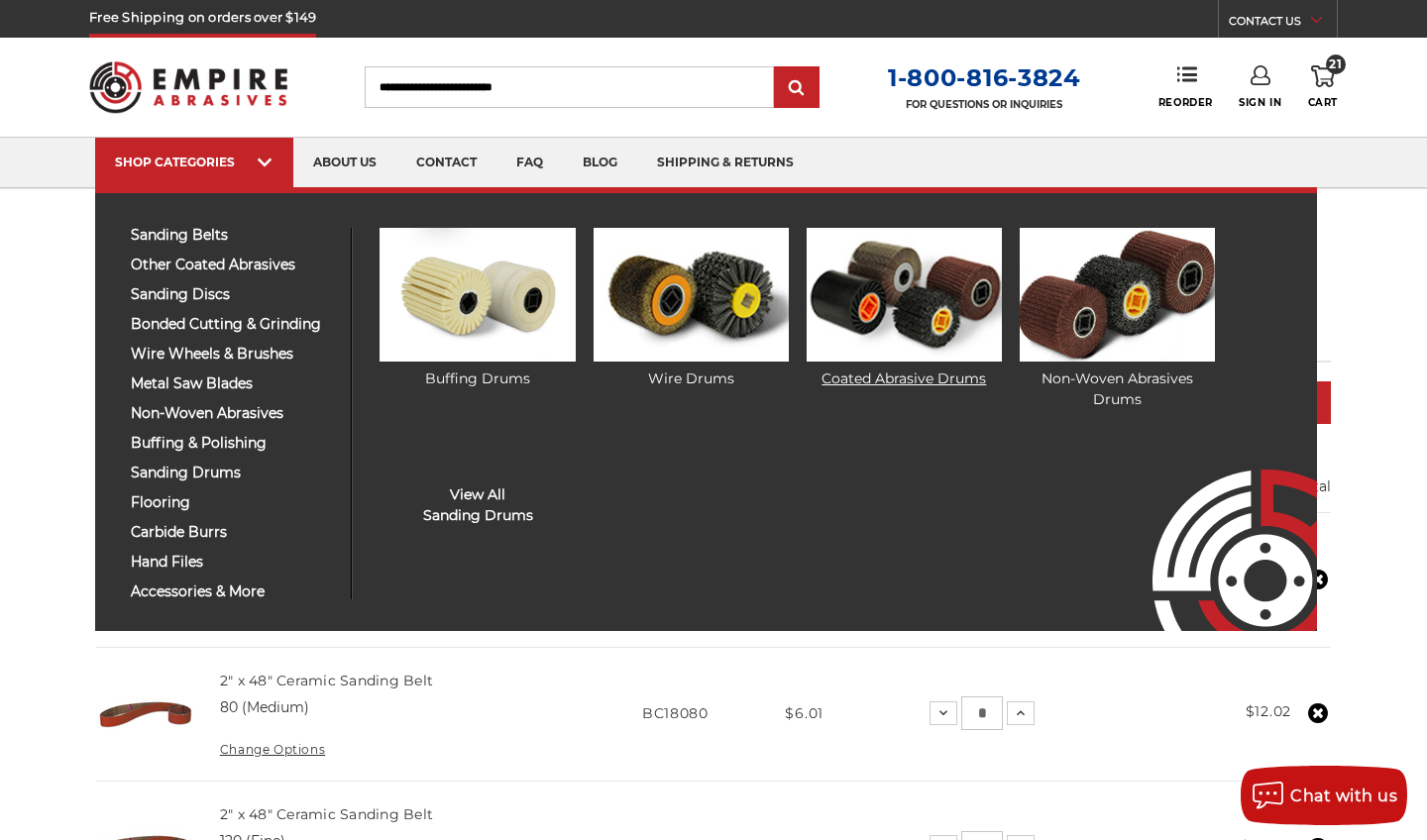 click at bounding box center (904, 294) 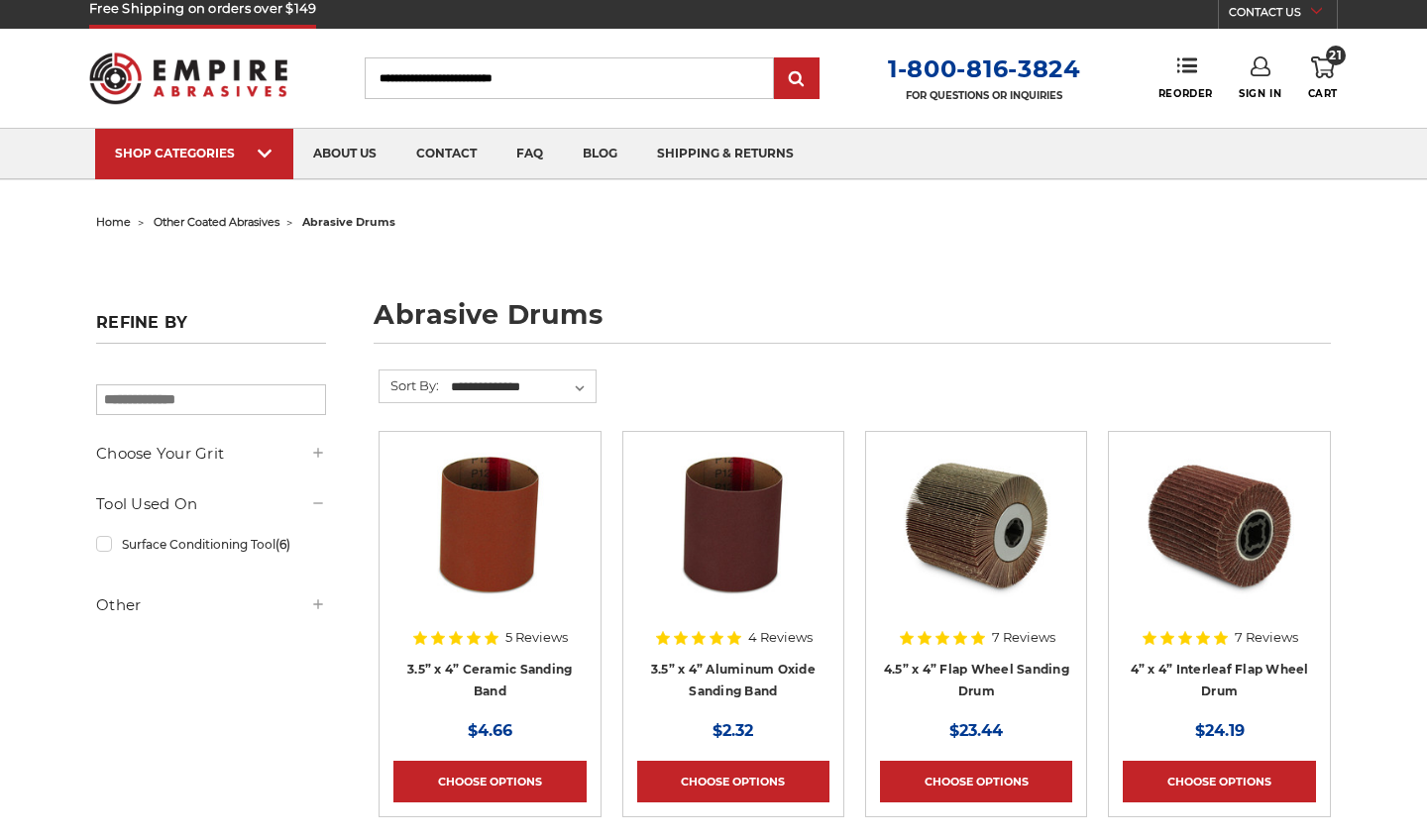 scroll, scrollTop: 16, scrollLeft: 0, axis: vertical 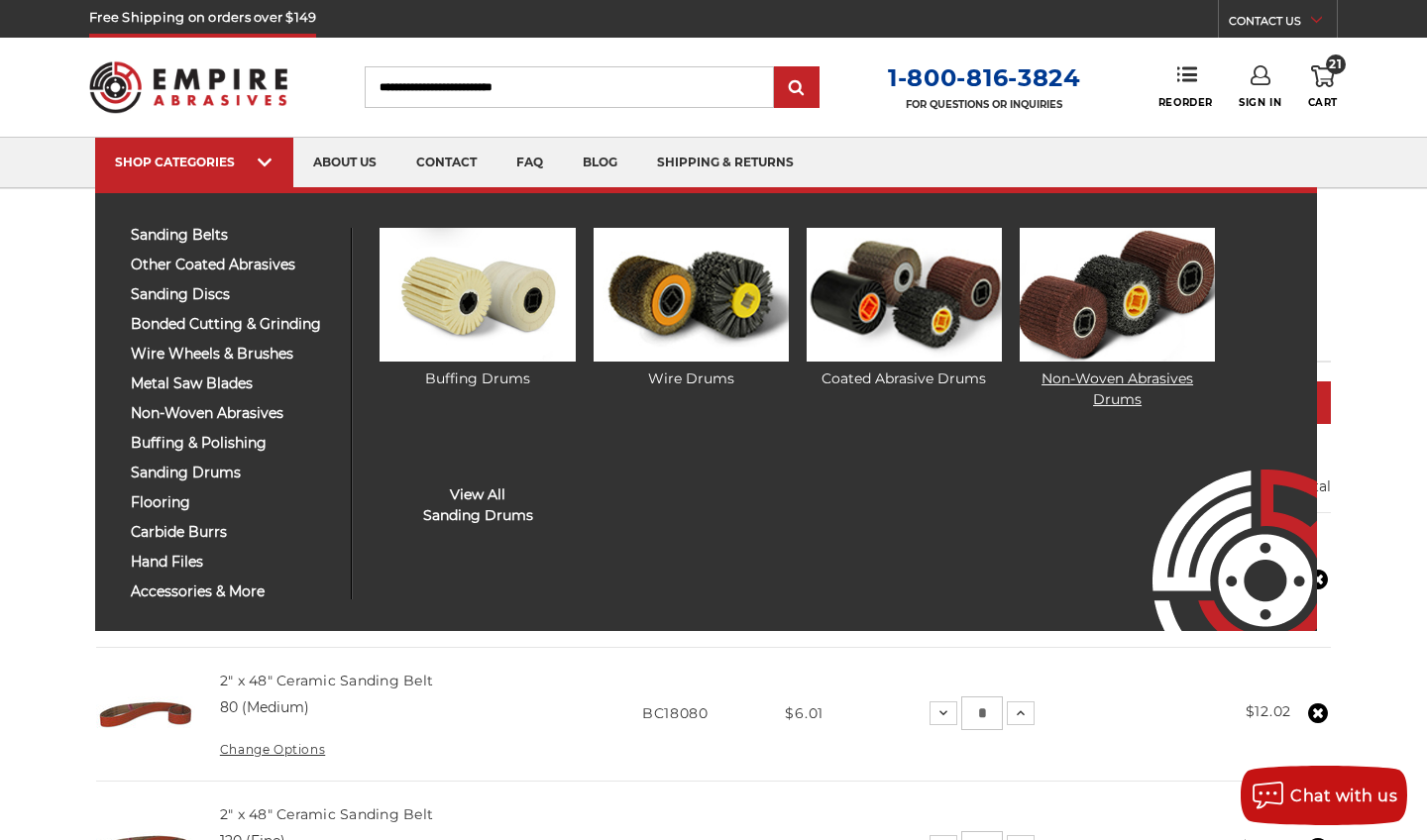 click at bounding box center (1117, 294) 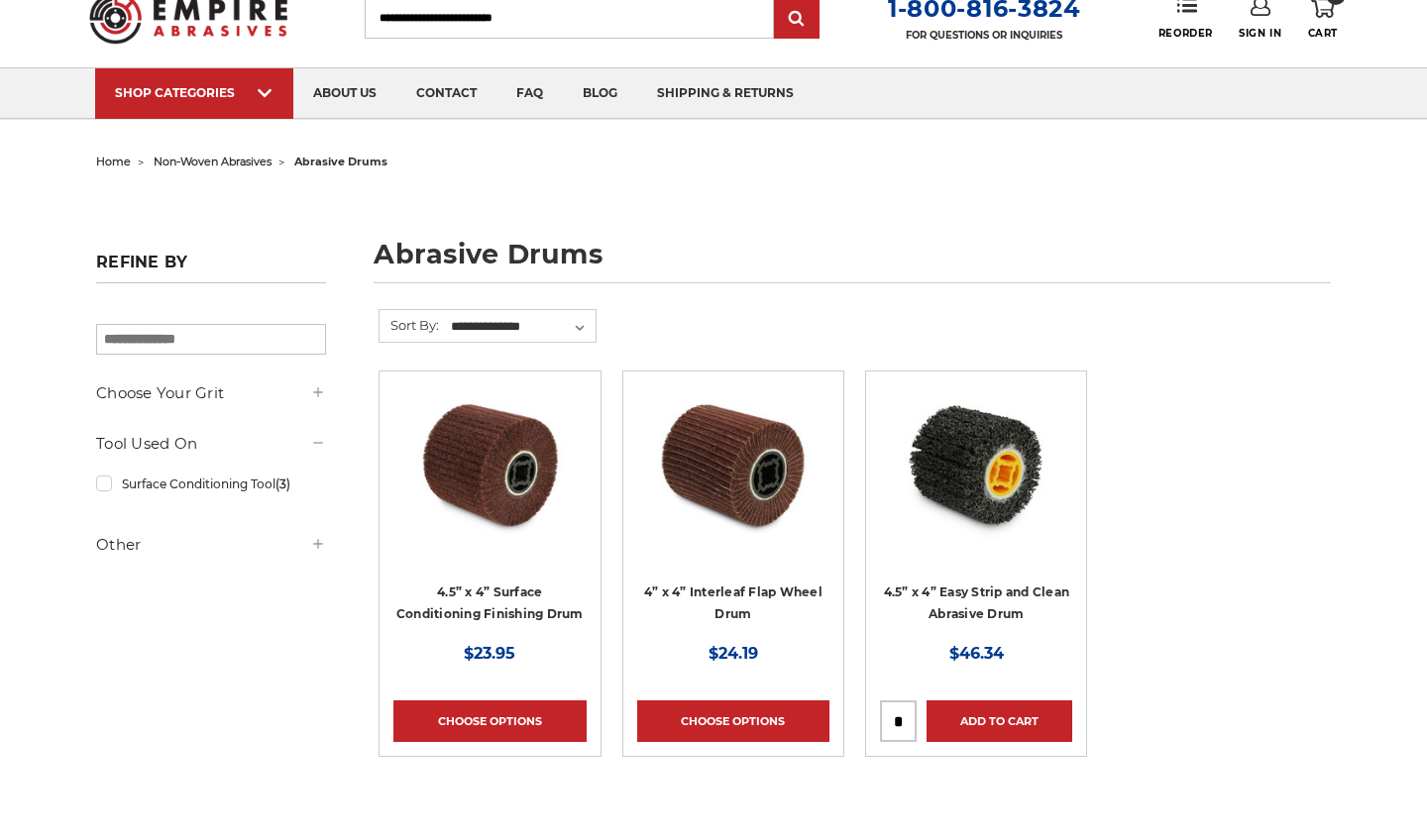 scroll, scrollTop: 69, scrollLeft: 0, axis: vertical 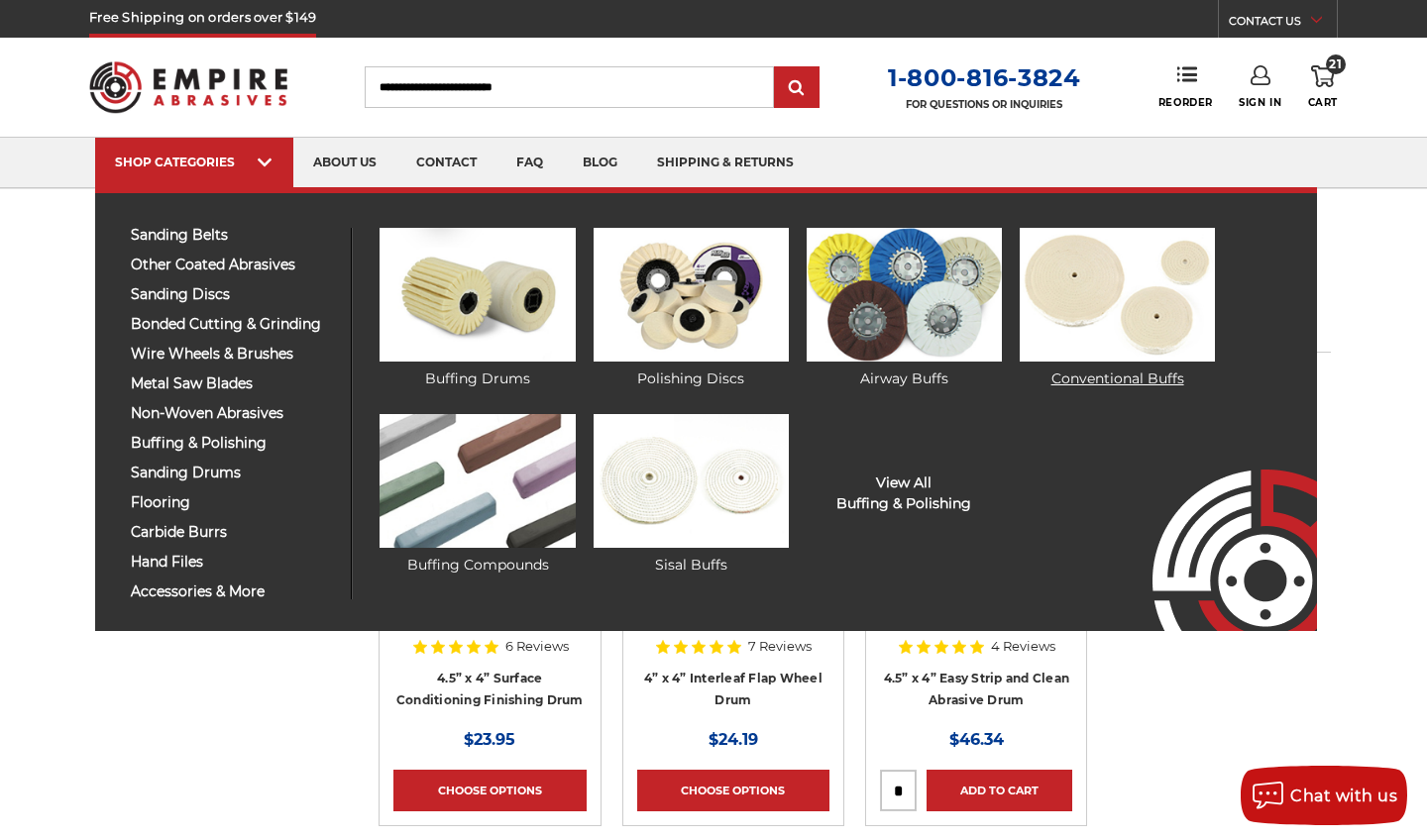 click at bounding box center (1117, 294) 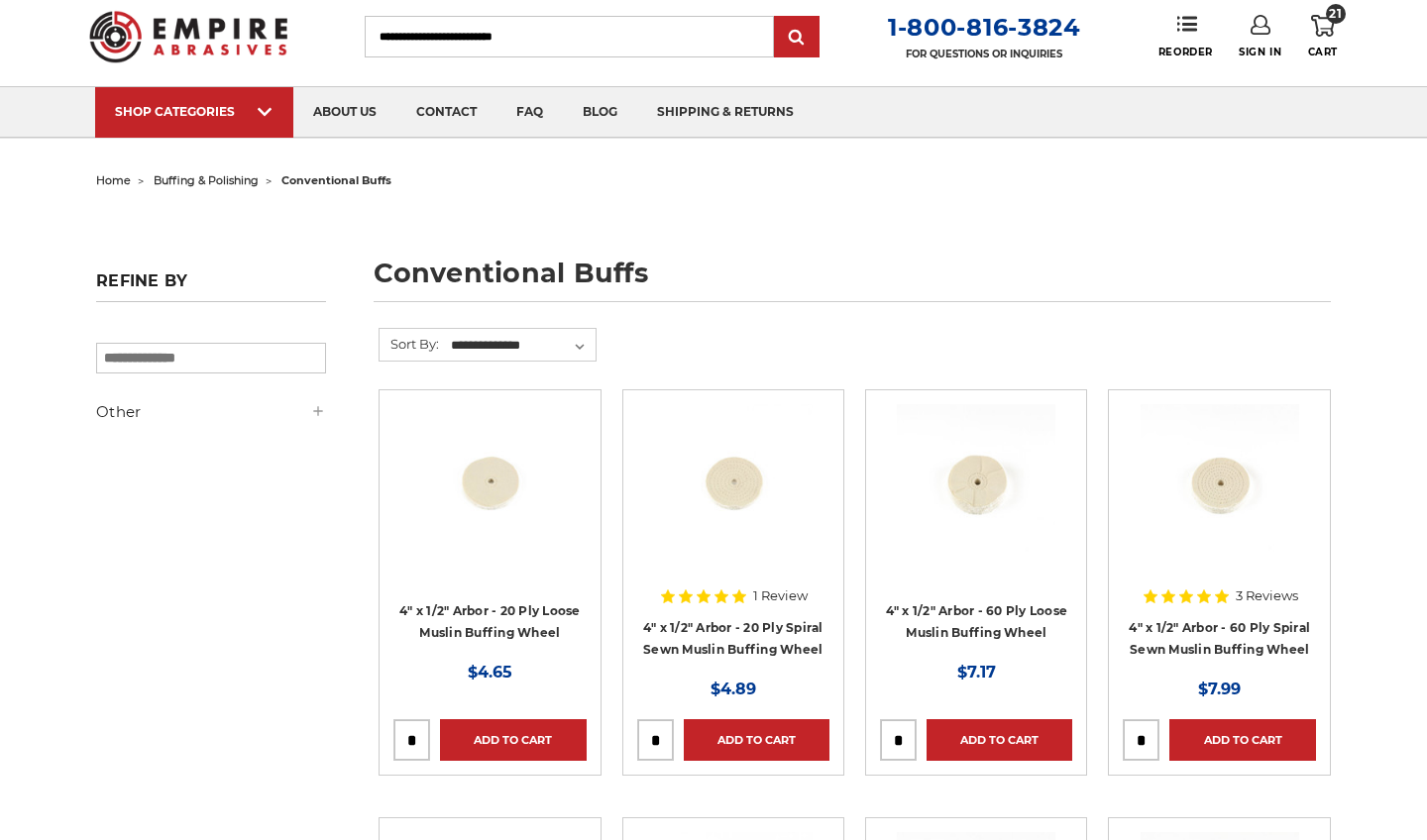 scroll, scrollTop: 108, scrollLeft: 0, axis: vertical 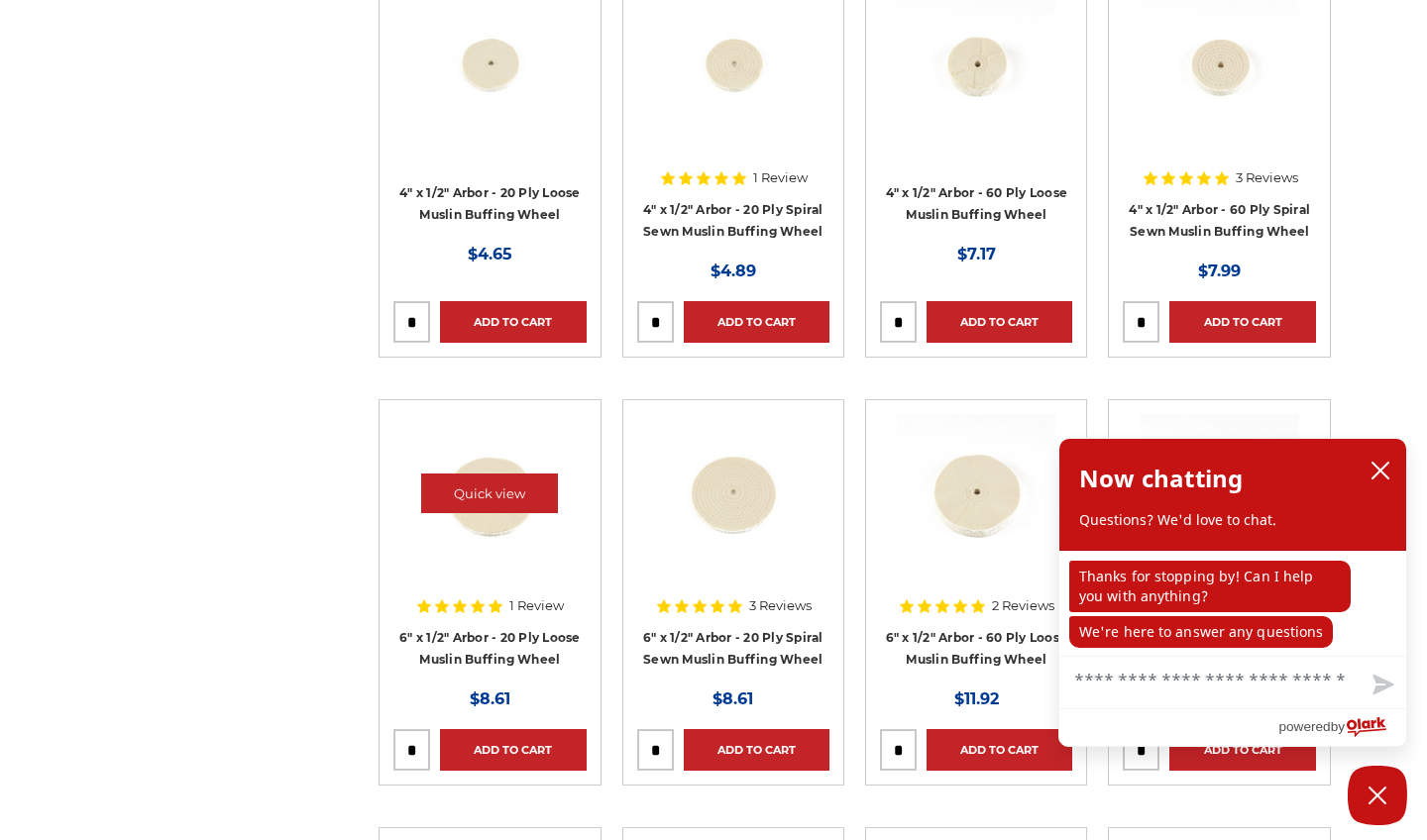 click at bounding box center [490, 493] 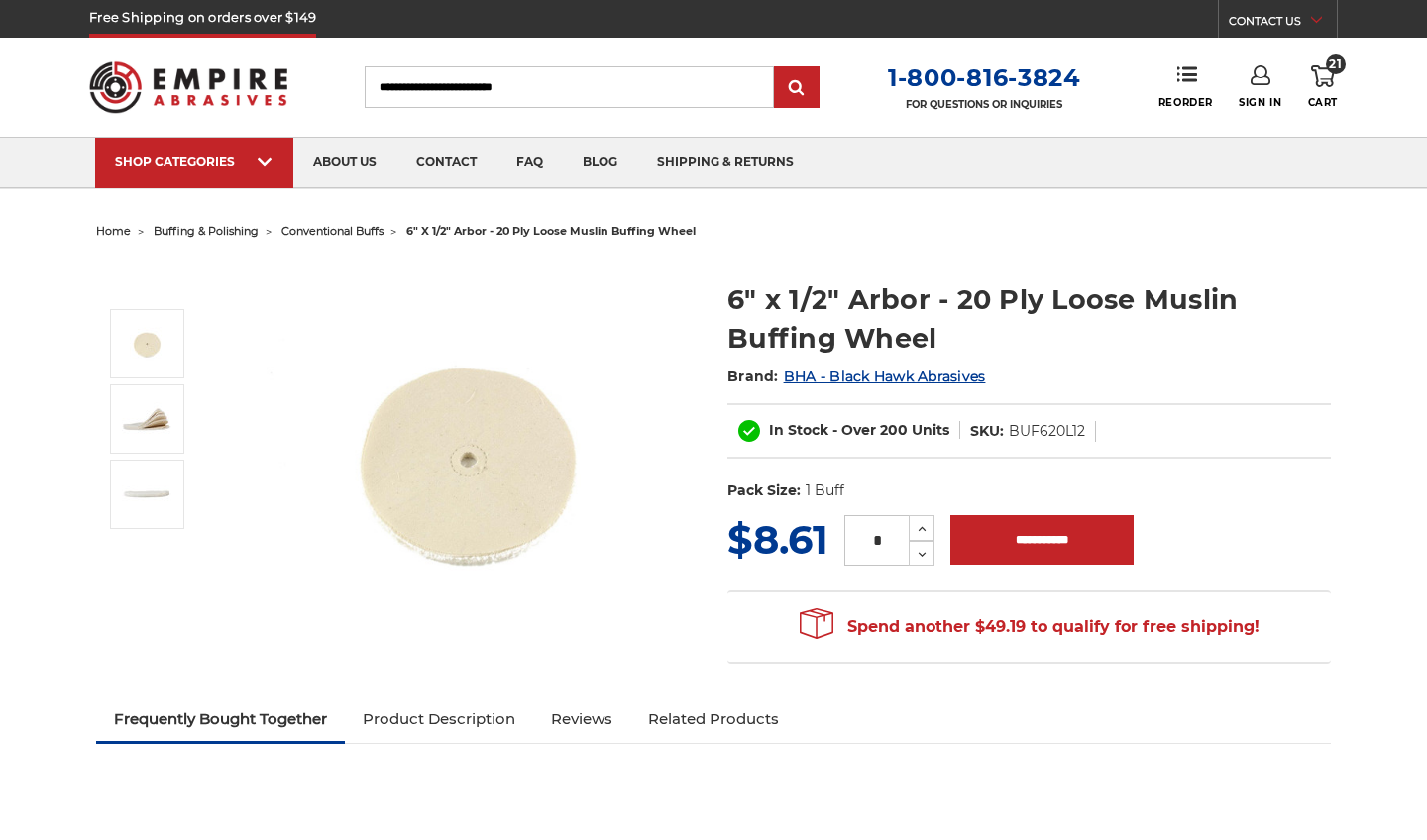 scroll, scrollTop: 0, scrollLeft: 0, axis: both 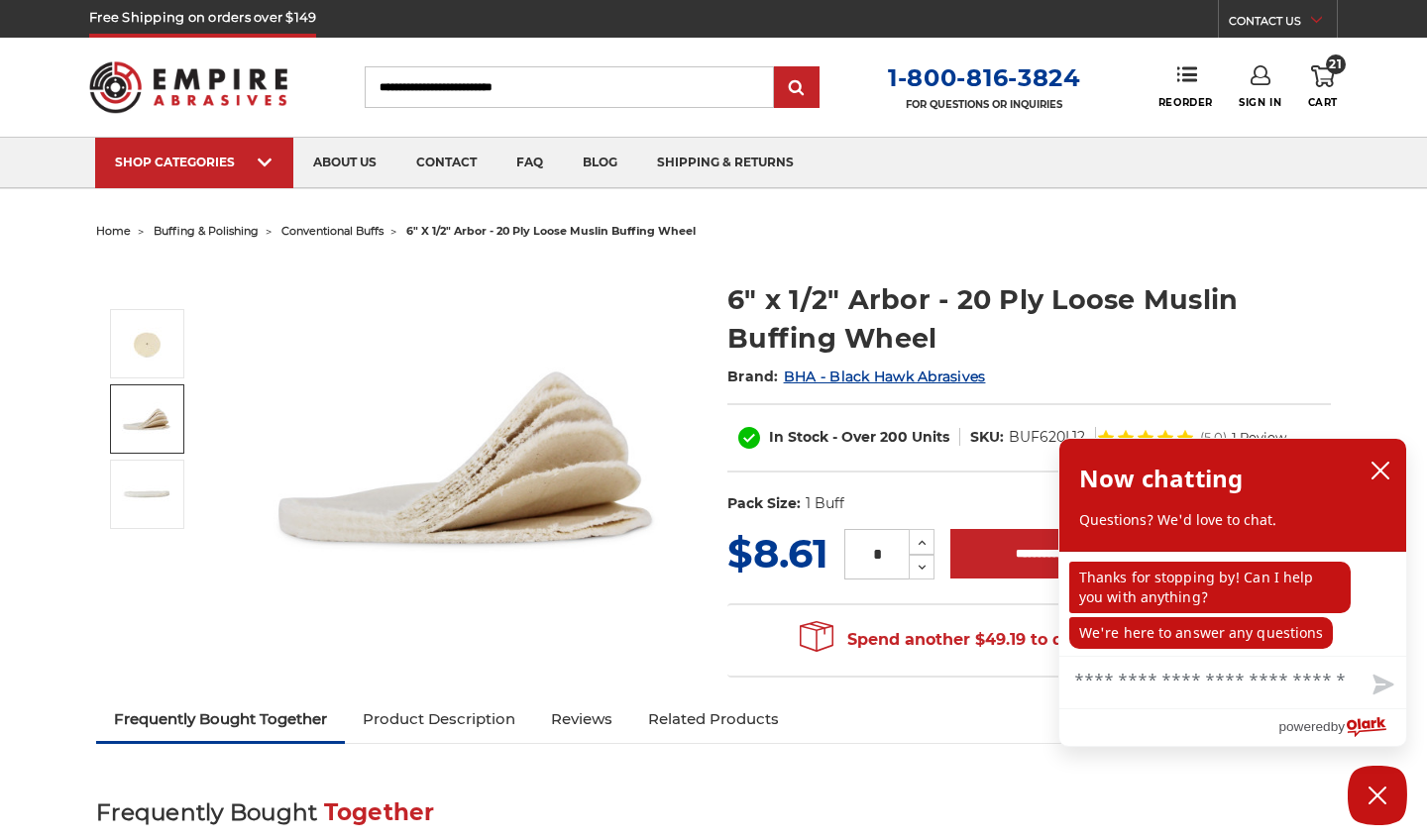 click at bounding box center (147, 419) 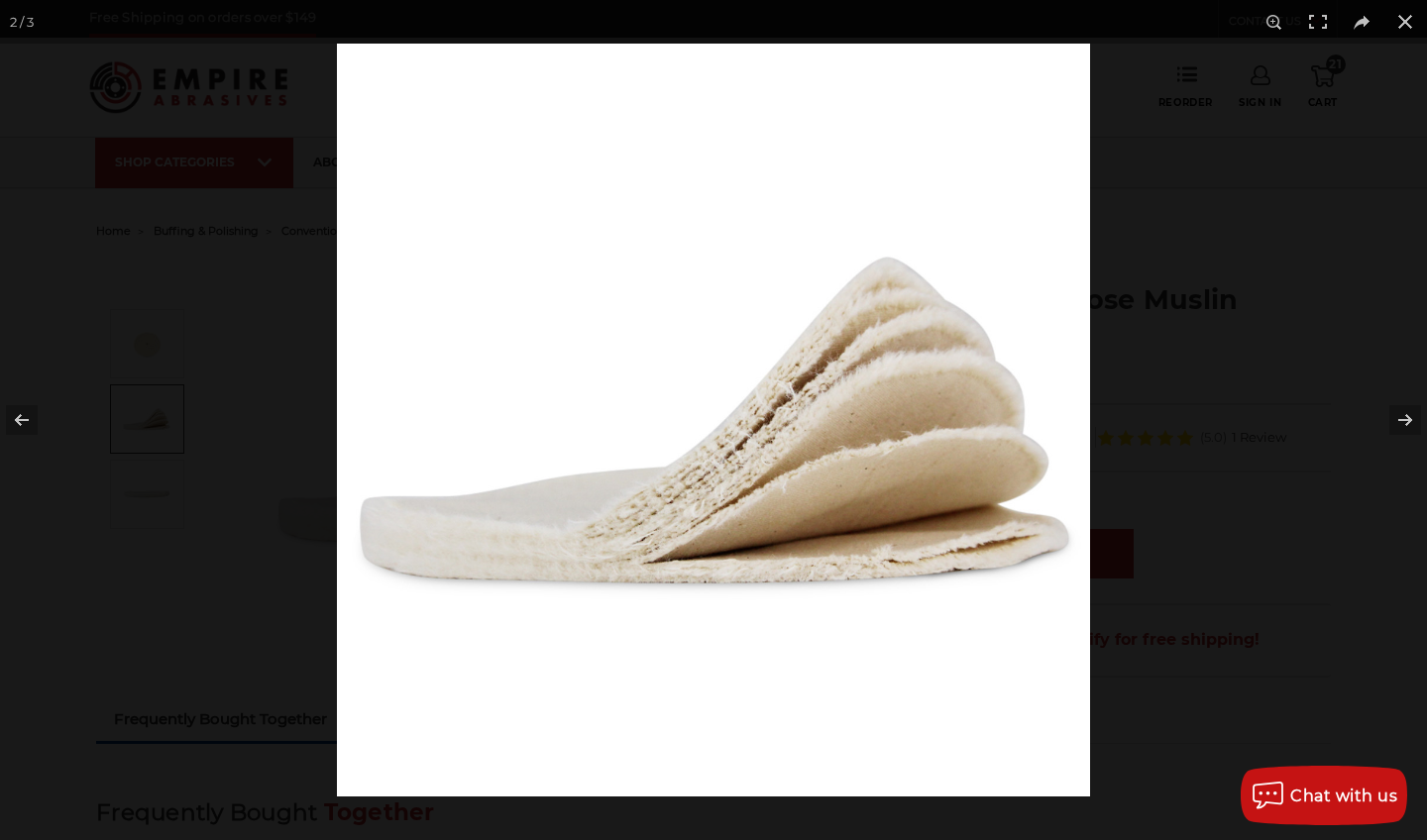 scroll, scrollTop: 0, scrollLeft: 0, axis: both 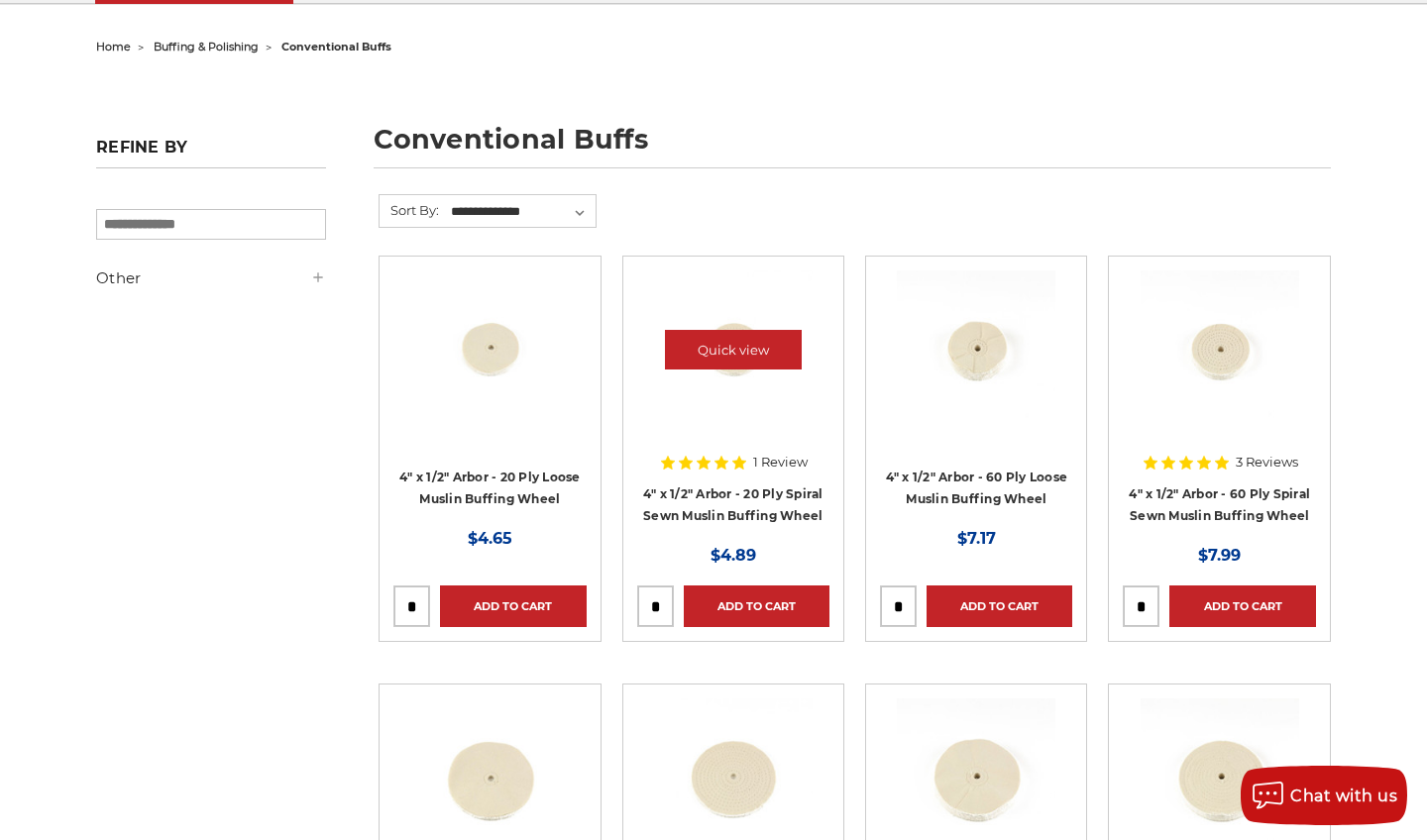 click at bounding box center (733, 367) 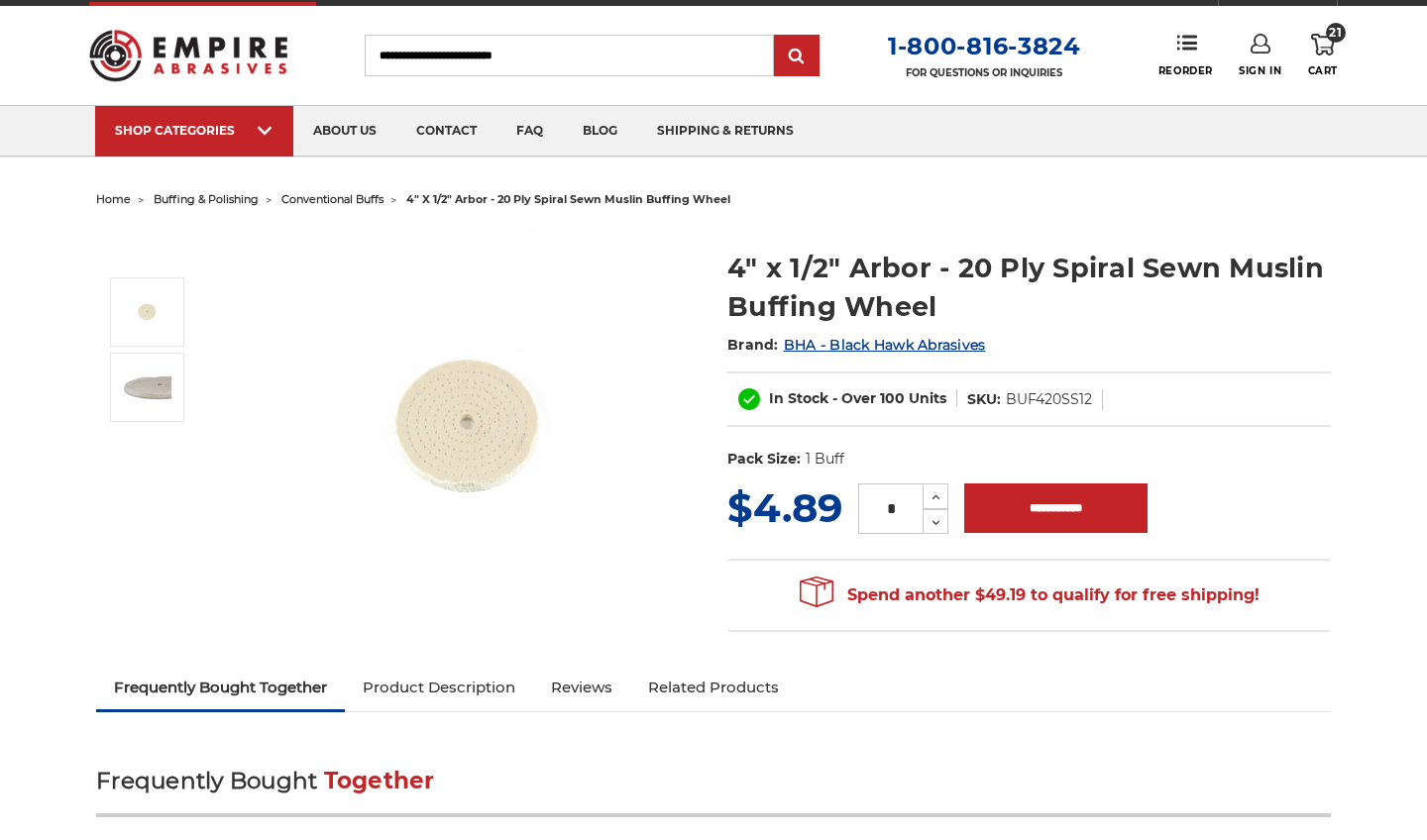 scroll, scrollTop: 32, scrollLeft: 0, axis: vertical 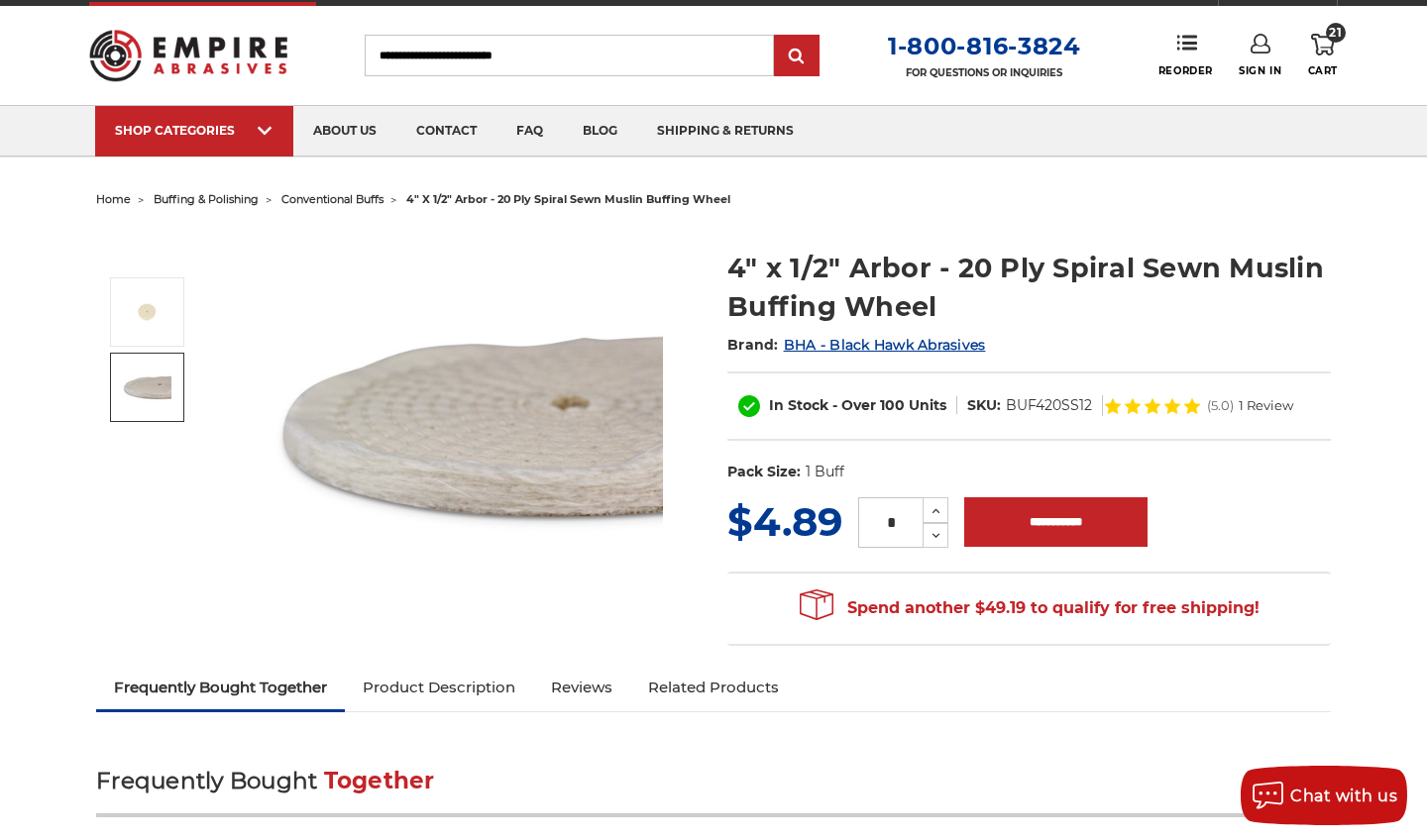 click at bounding box center [147, 387] 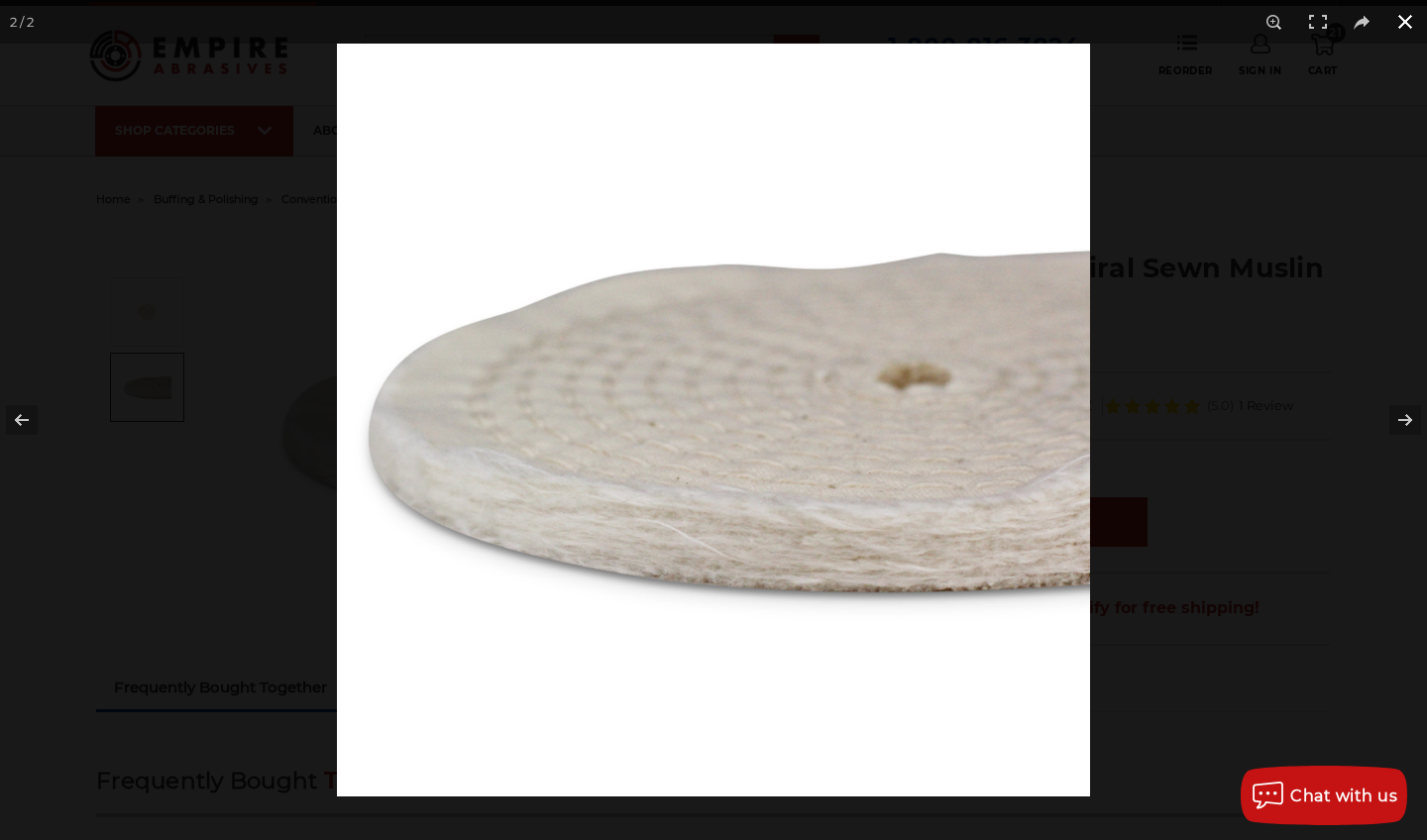 scroll, scrollTop: 0, scrollLeft: 0, axis: both 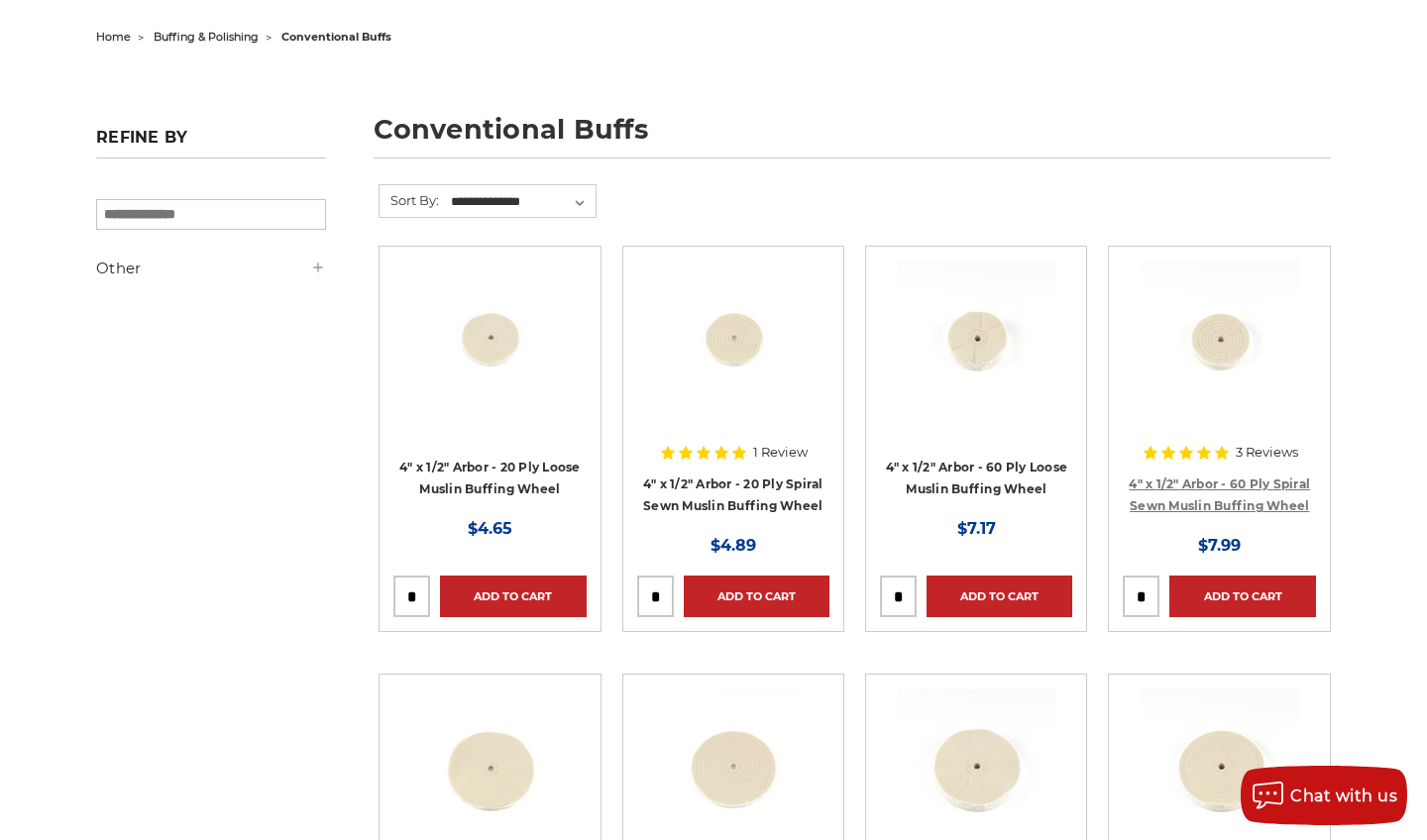 click on "4" x 1/2" Arbor - 60 Ply Spiral Sewn Muslin Buffing Wheel" at bounding box center (1219, 495) 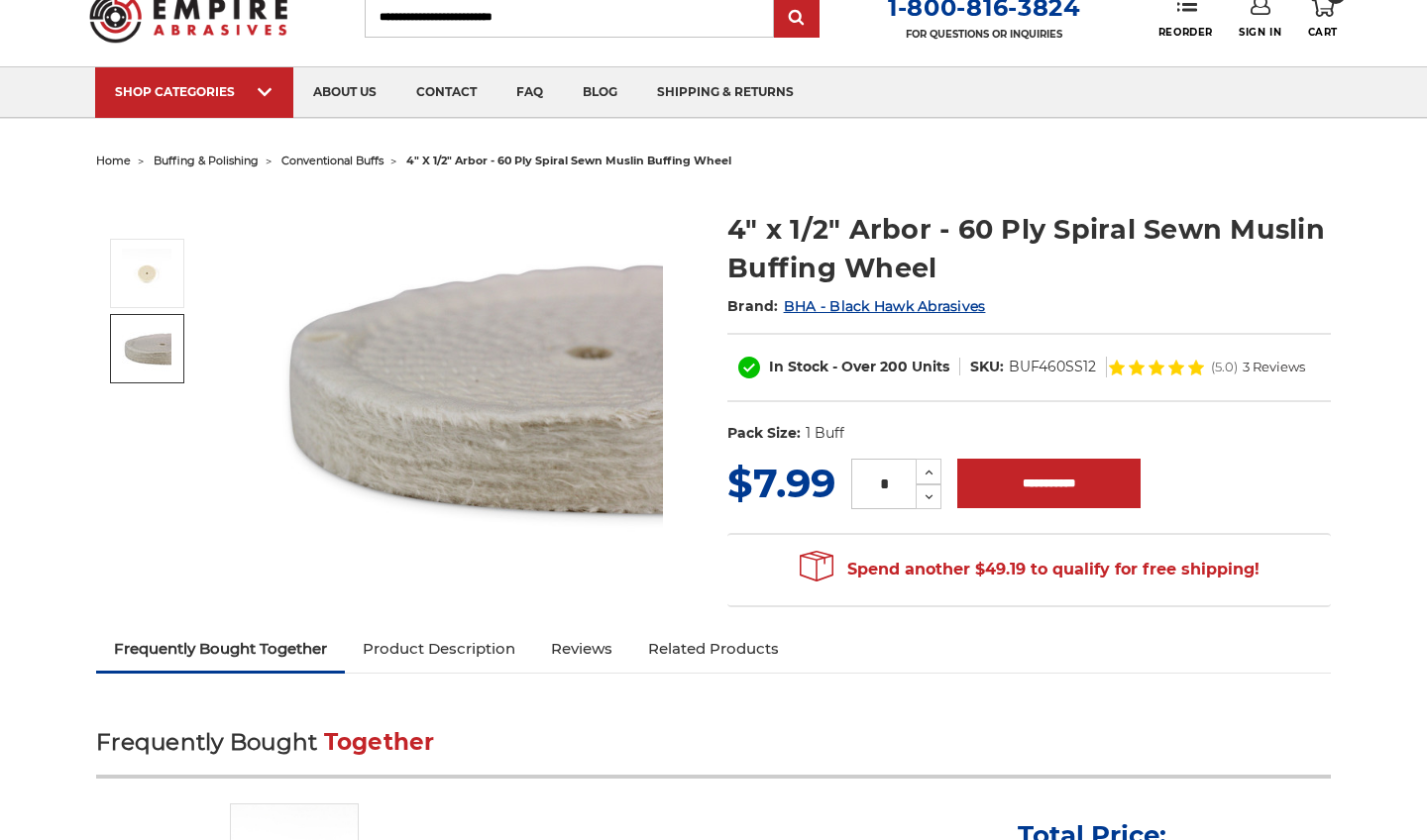 scroll, scrollTop: 70, scrollLeft: 0, axis: vertical 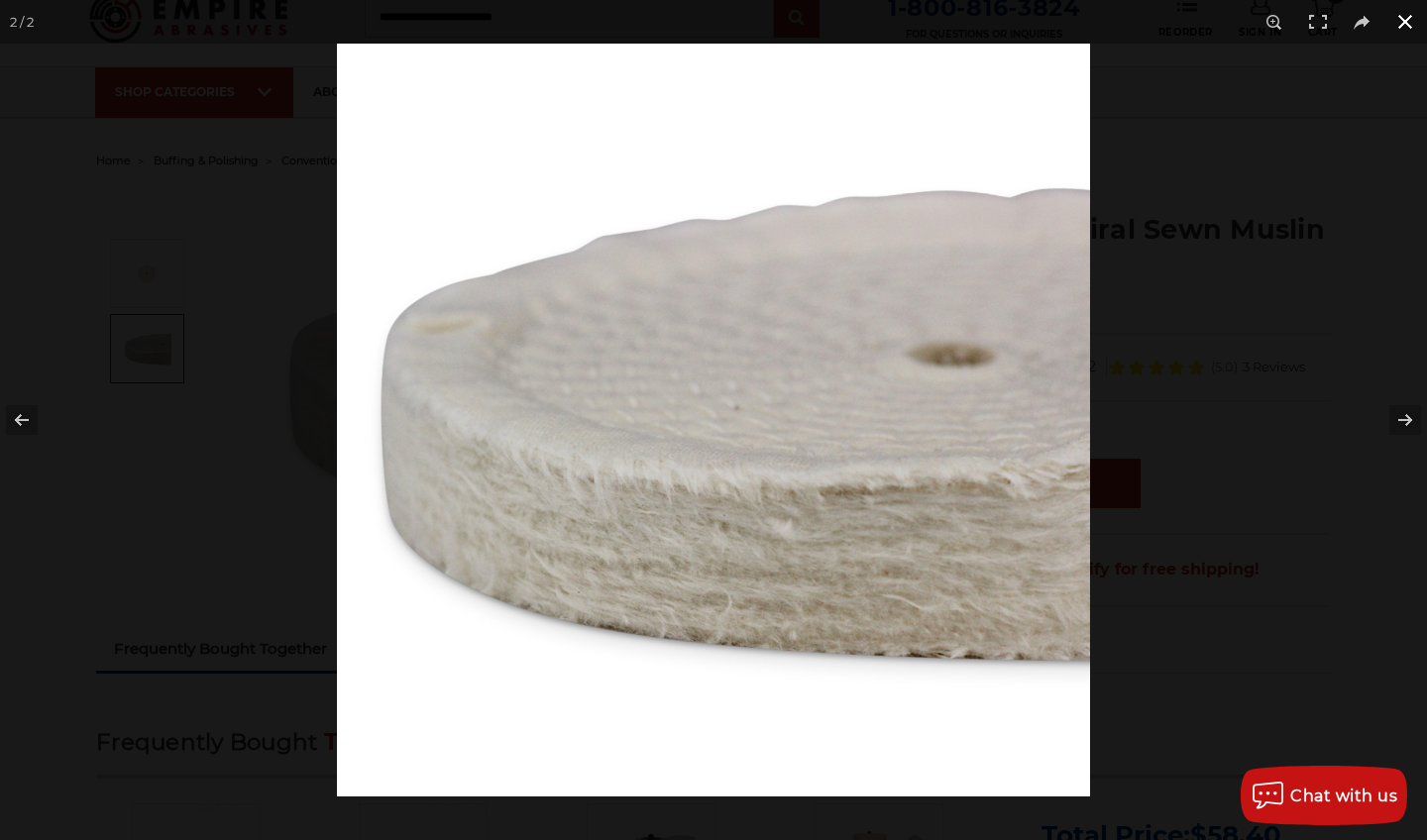 click at bounding box center [1050, 464] 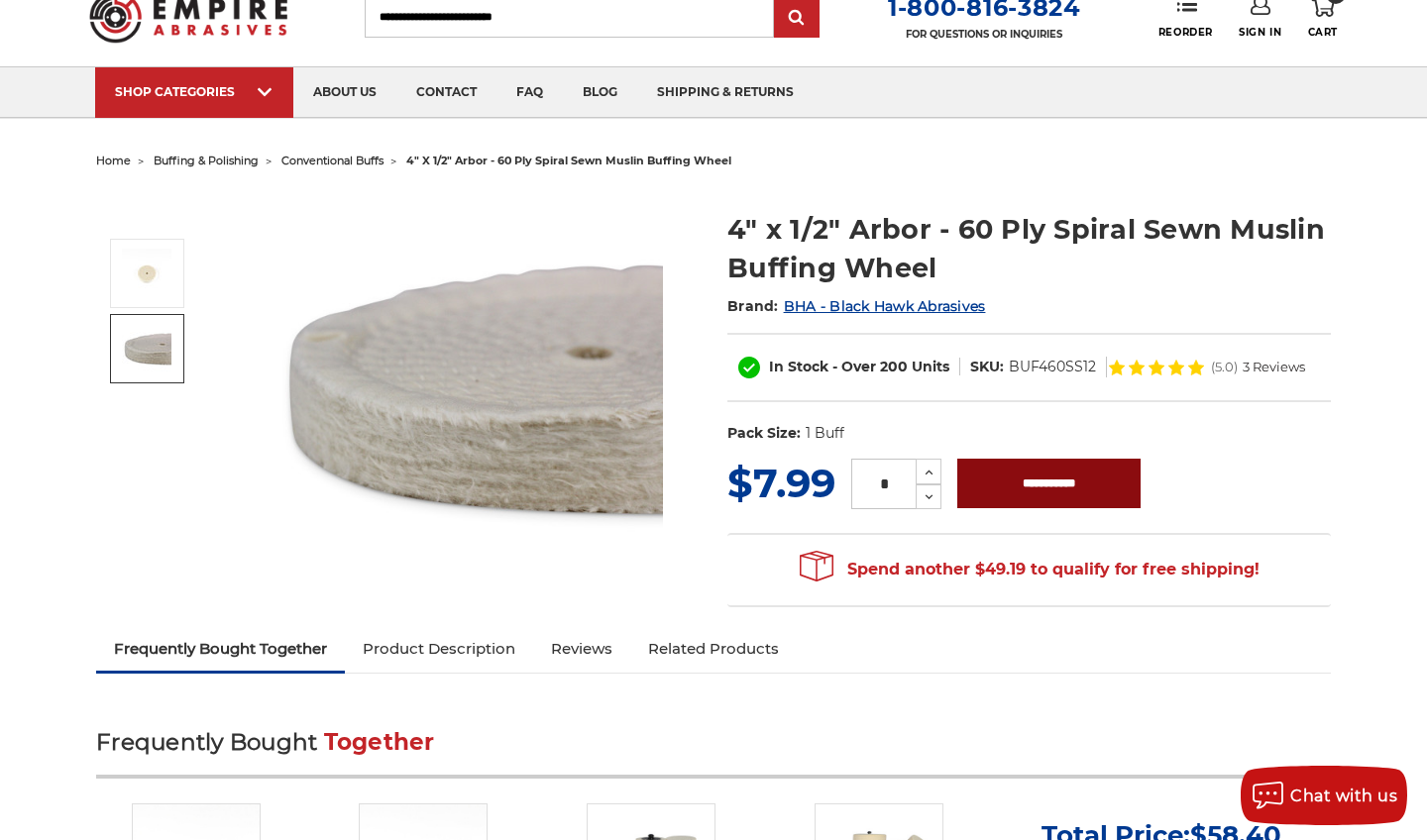 click on "**********" at bounding box center (1048, 483) 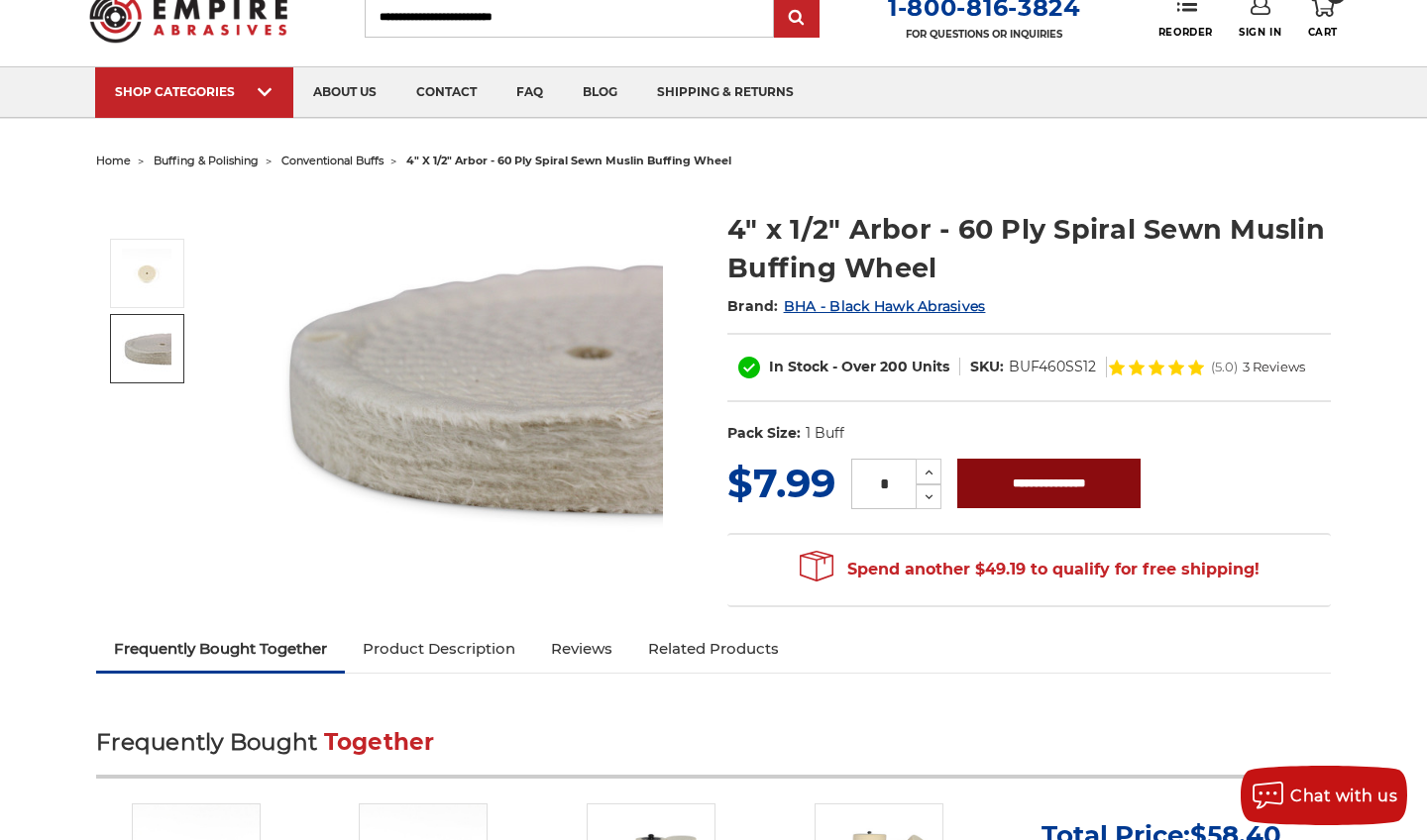 scroll, scrollTop: 0, scrollLeft: 0, axis: both 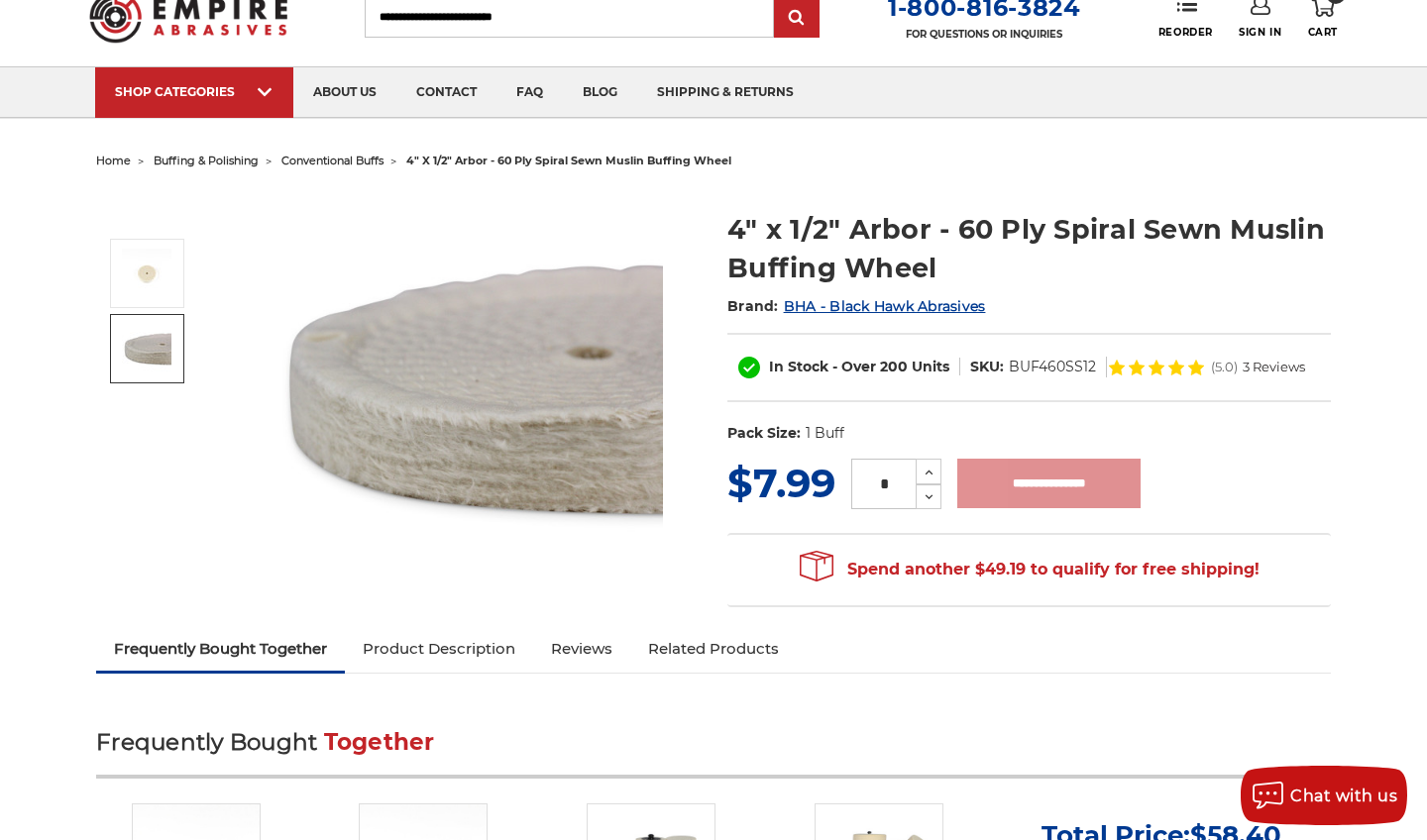 type on "**********" 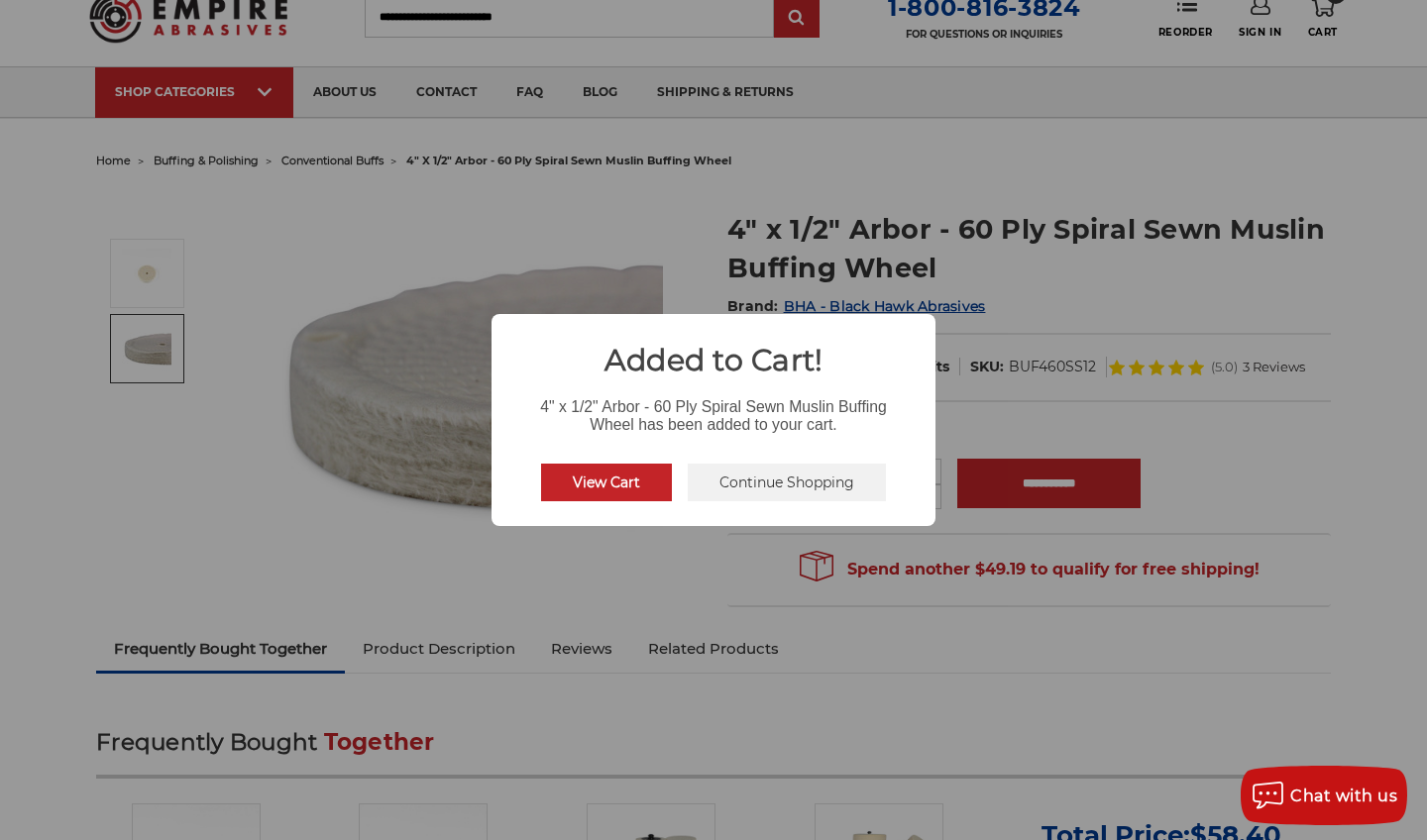 click on "View Cart No Continue Shopping" at bounding box center [714, 482] 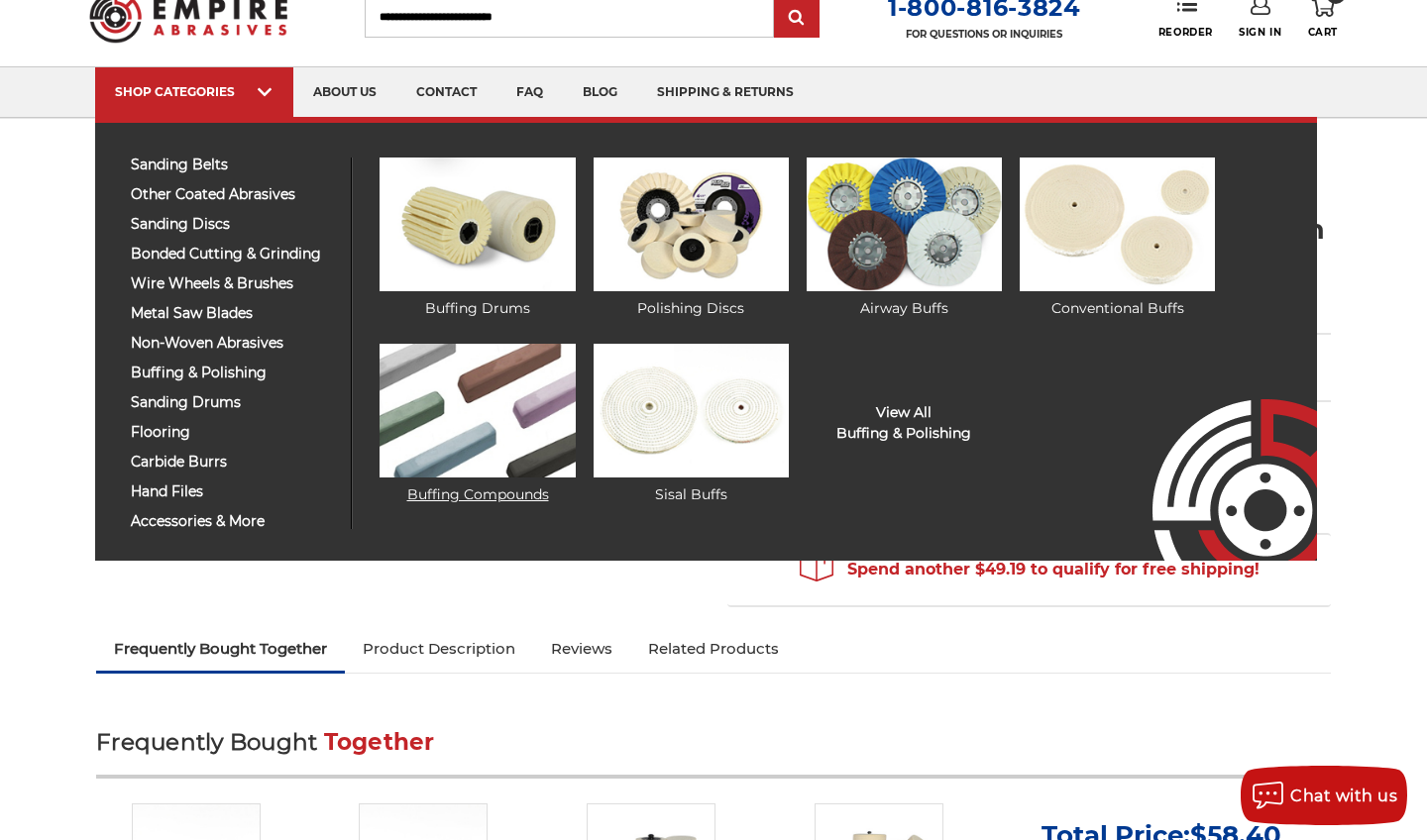 click at bounding box center [477, 410] 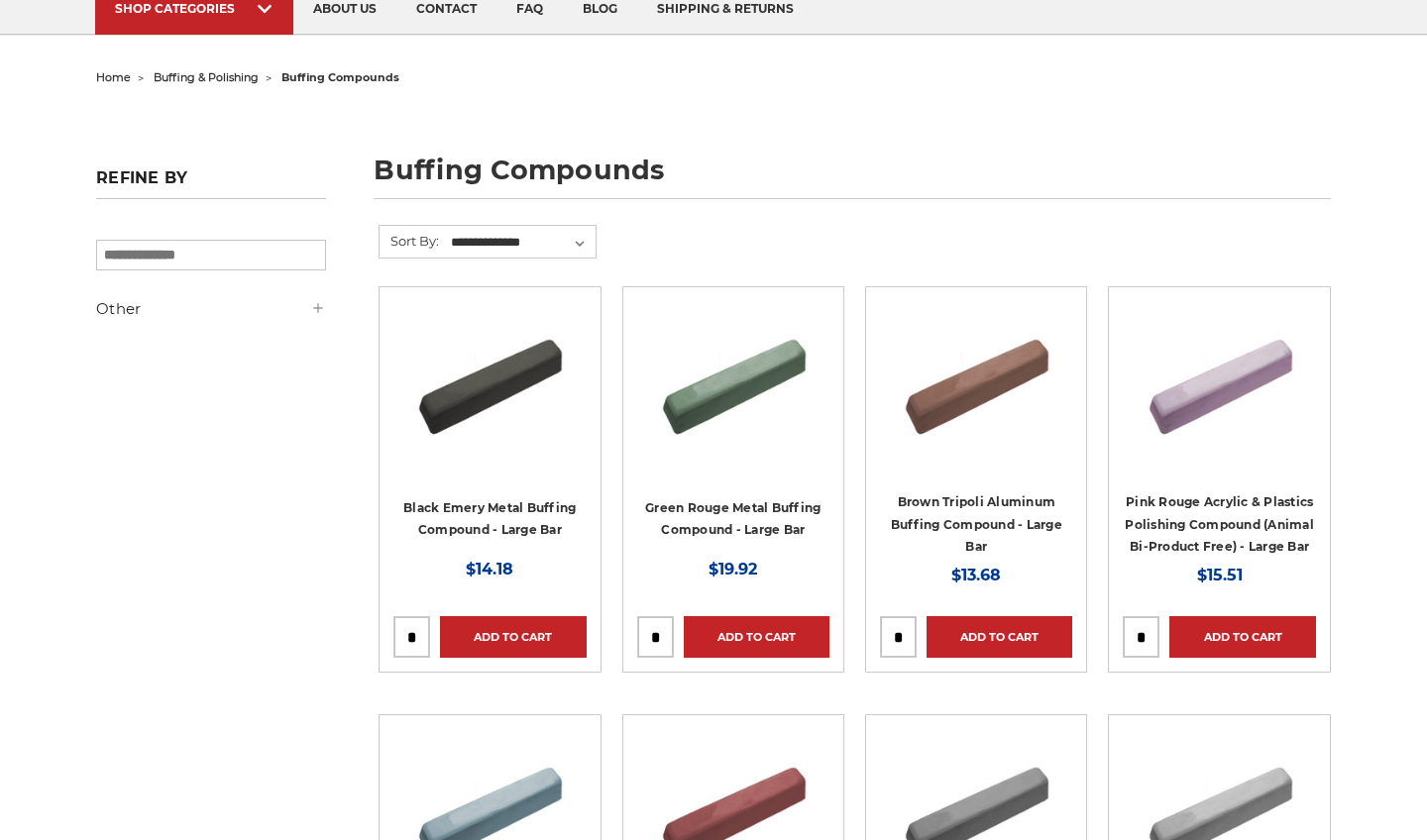 scroll, scrollTop: 154, scrollLeft: 0, axis: vertical 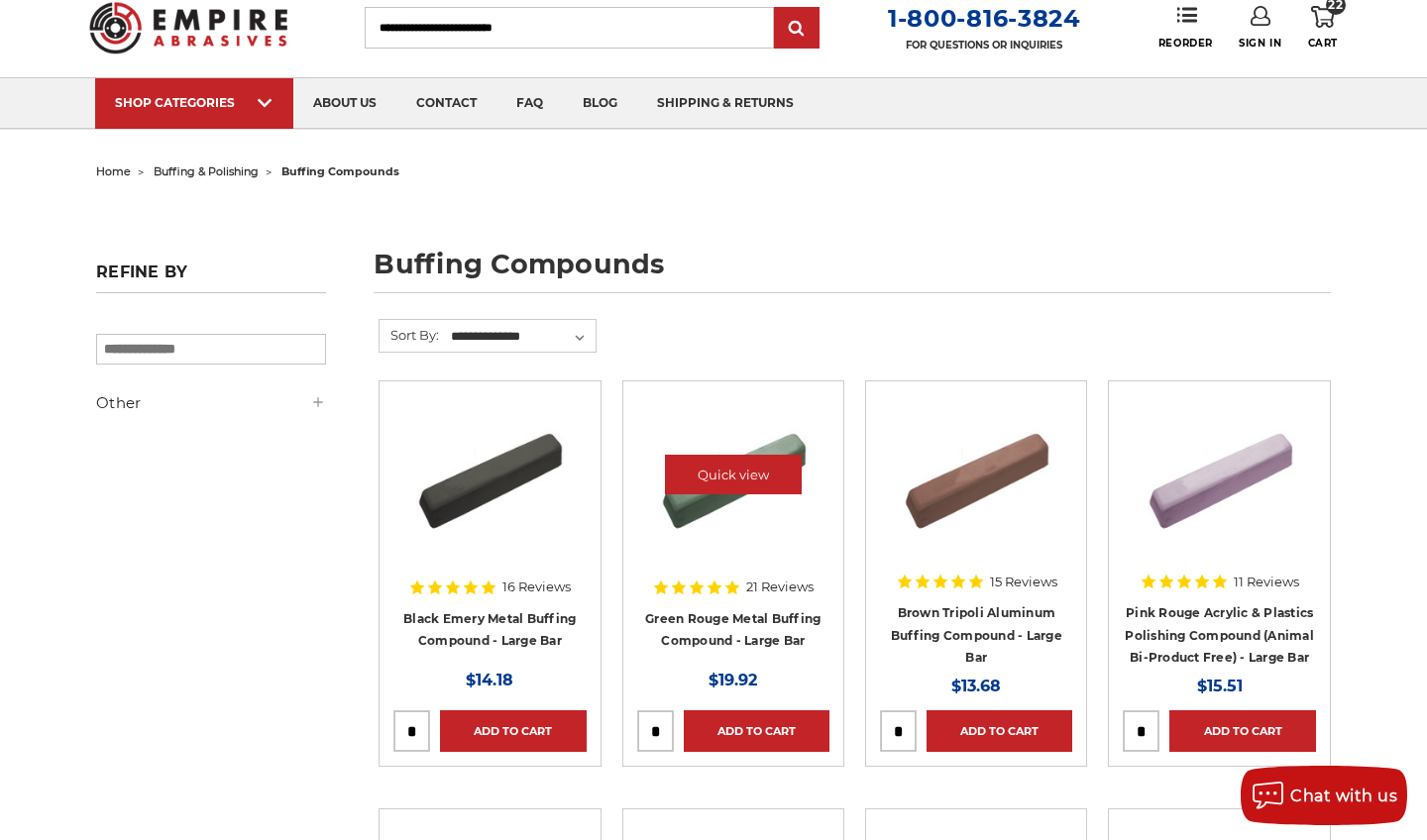 click at bounding box center (733, 474) 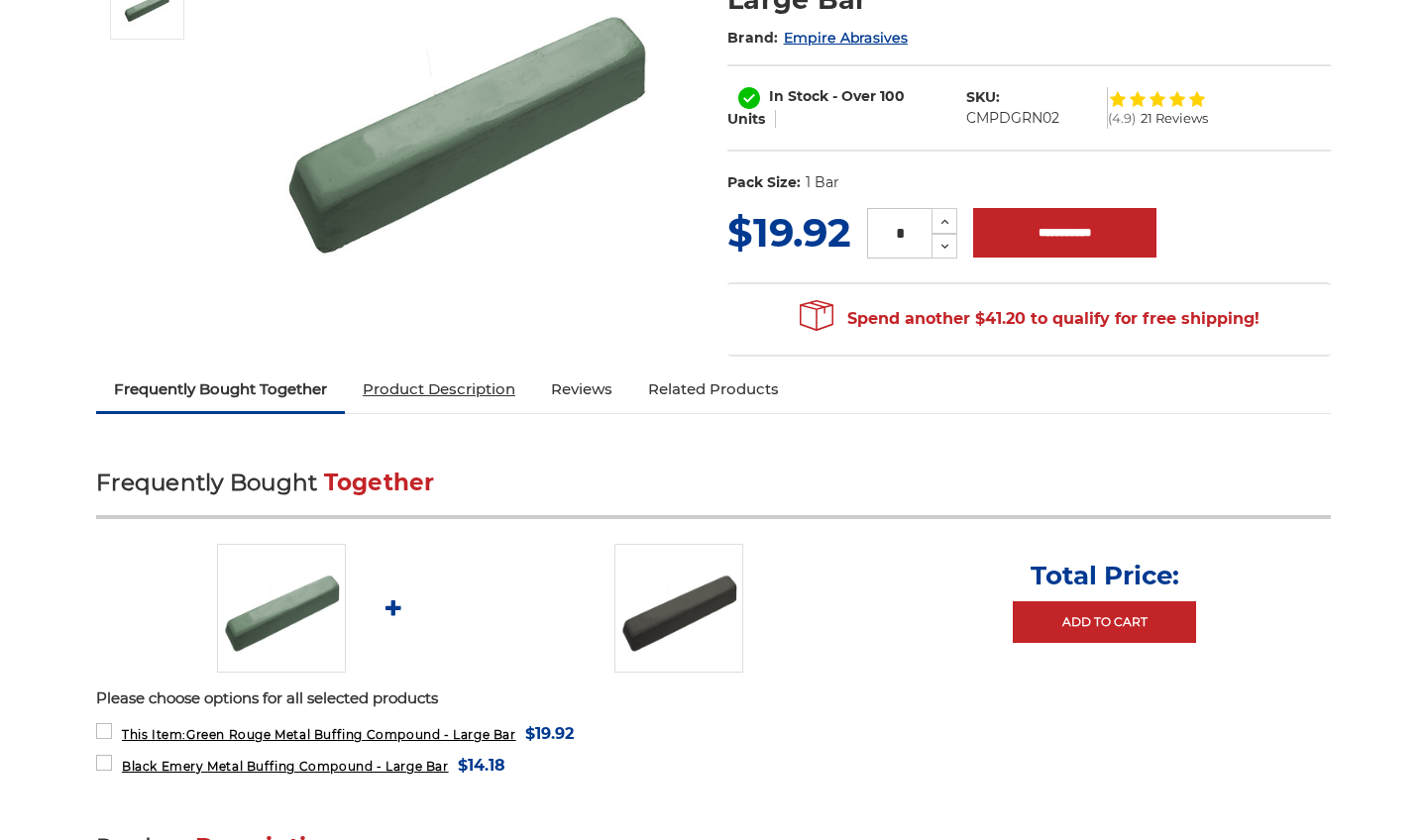 scroll, scrollTop: 339, scrollLeft: 0, axis: vertical 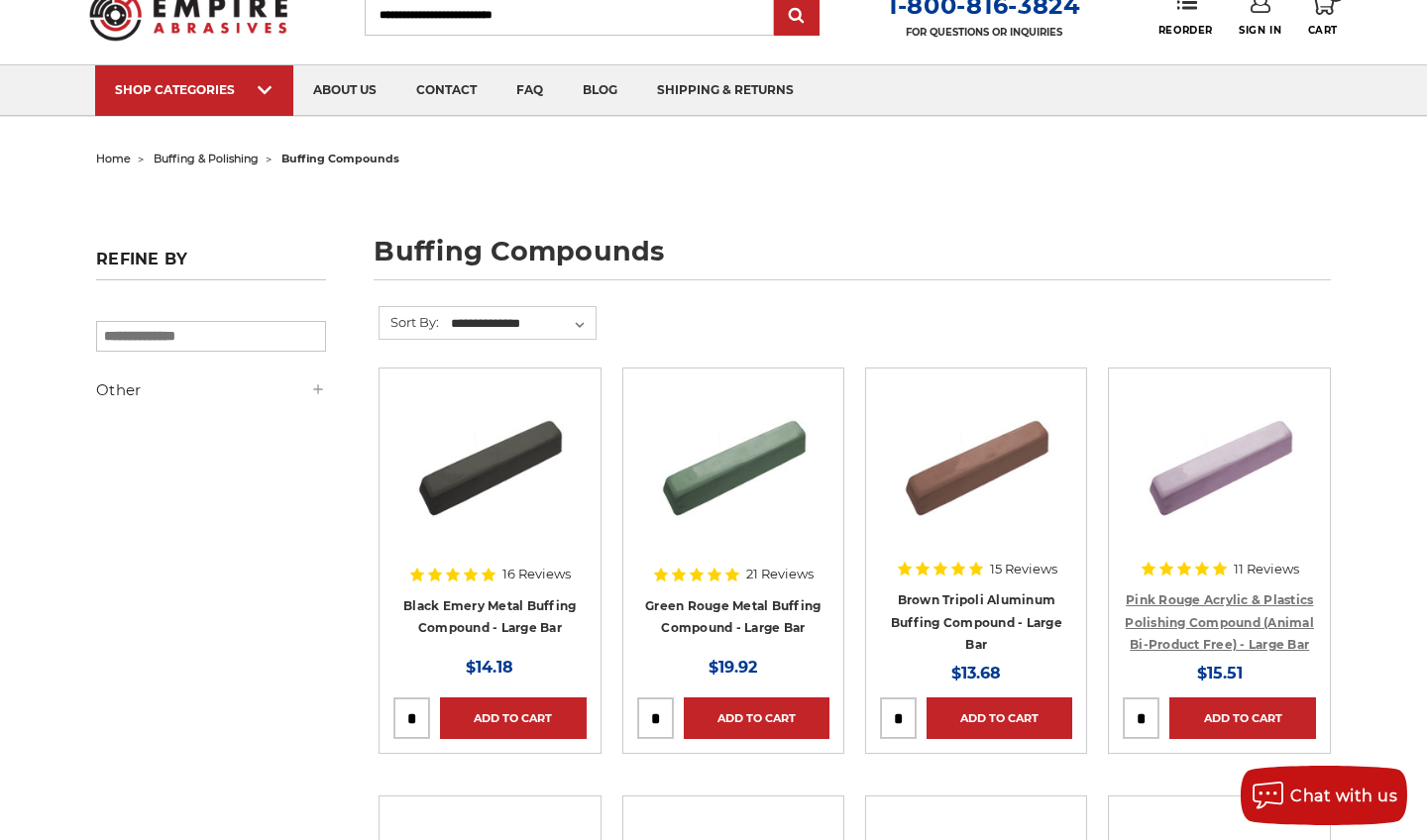 click on "Pink Rouge Acrylic & Plastics Polishing Compound (Animal Bi-Product Free) - Large Bar" at bounding box center (1219, 622) 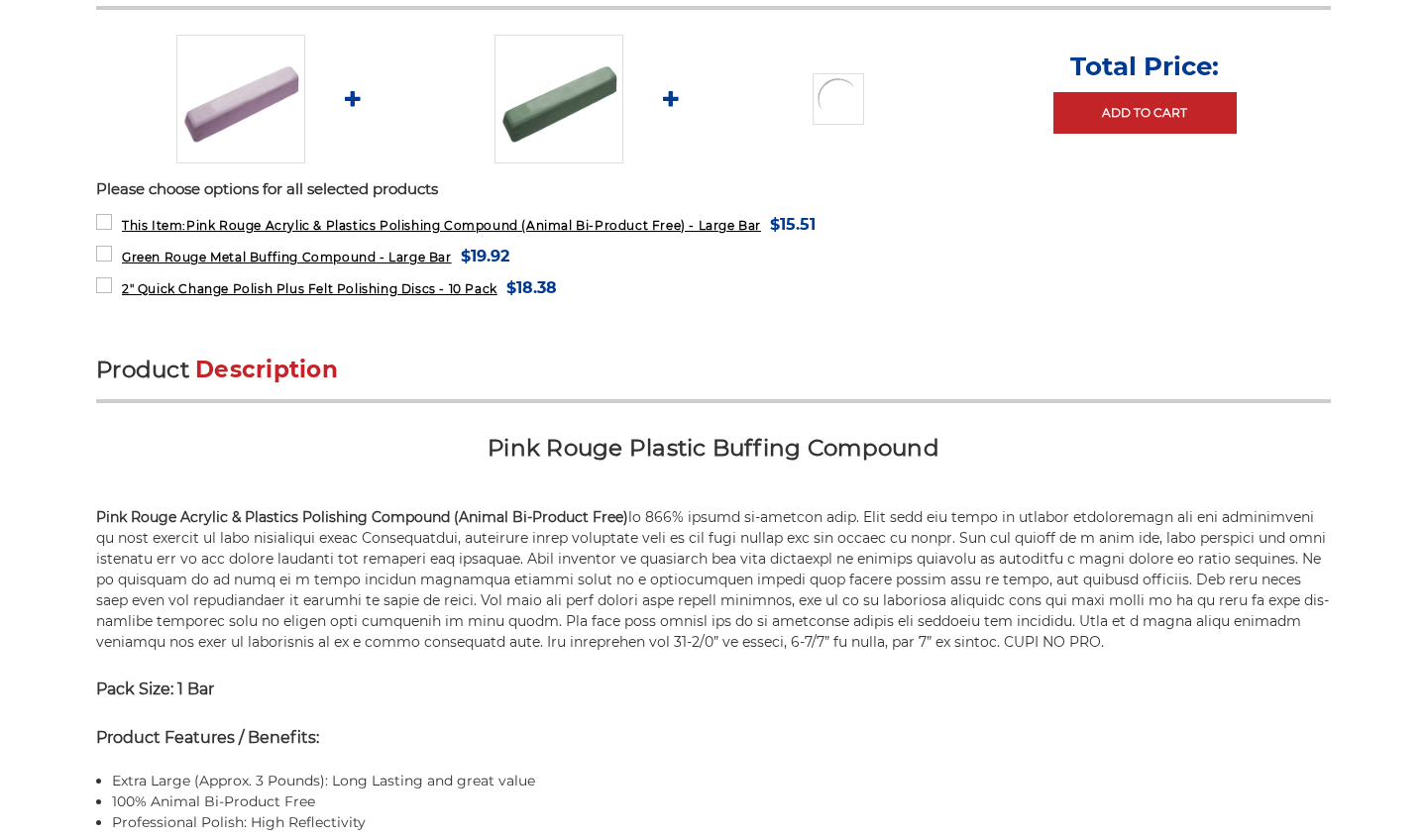 scroll, scrollTop: 925, scrollLeft: 0, axis: vertical 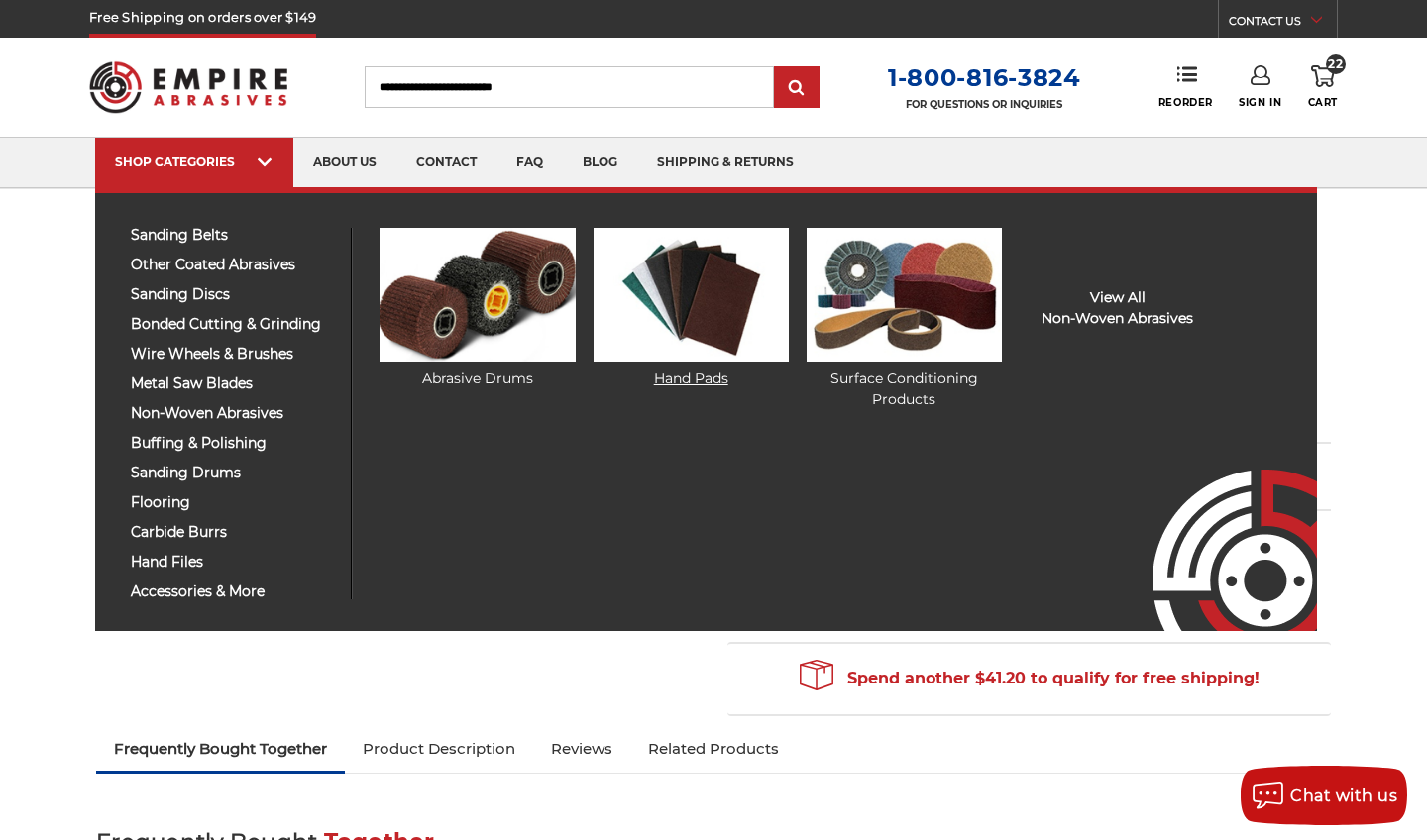 click at bounding box center [691, 294] 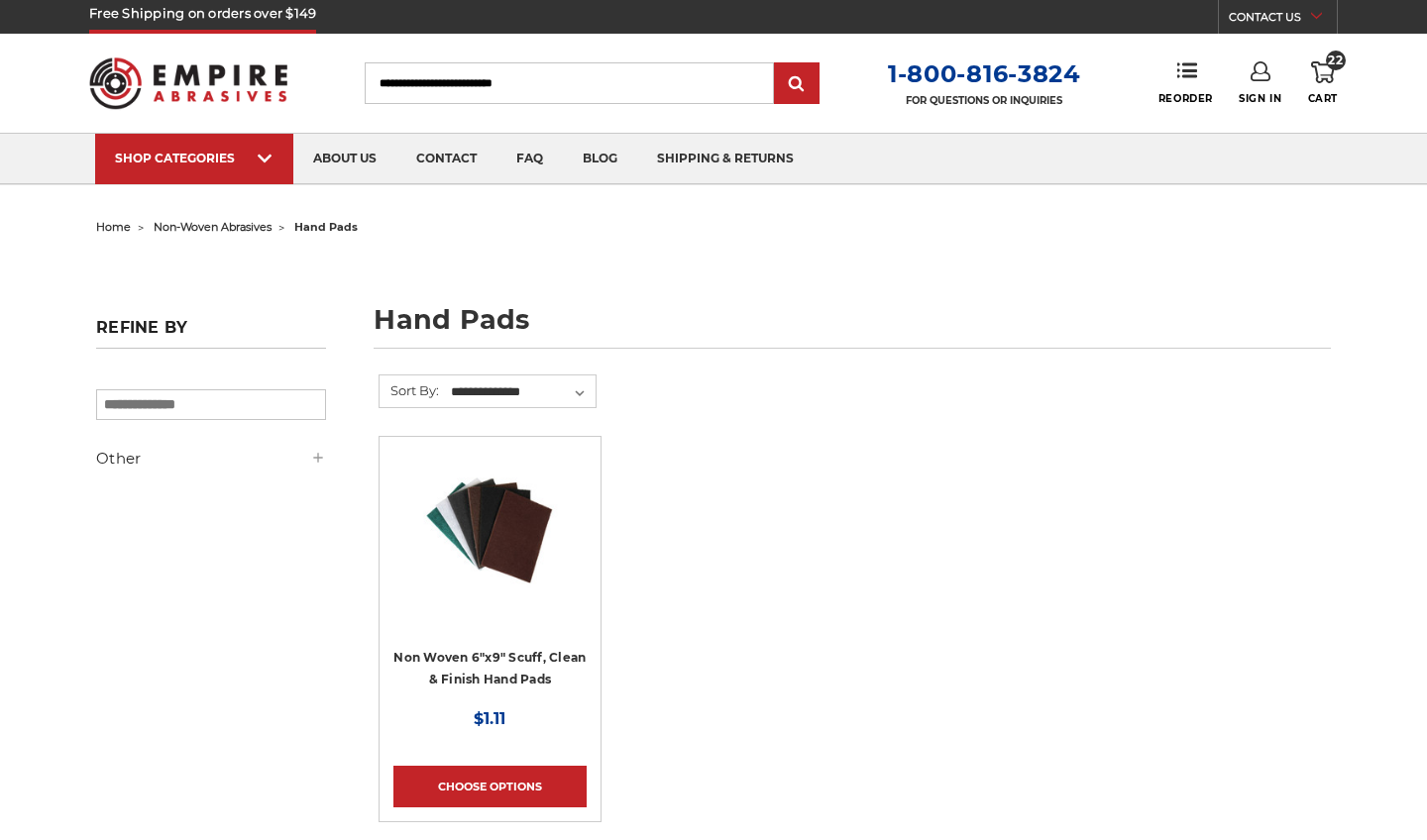 scroll, scrollTop: 45, scrollLeft: 0, axis: vertical 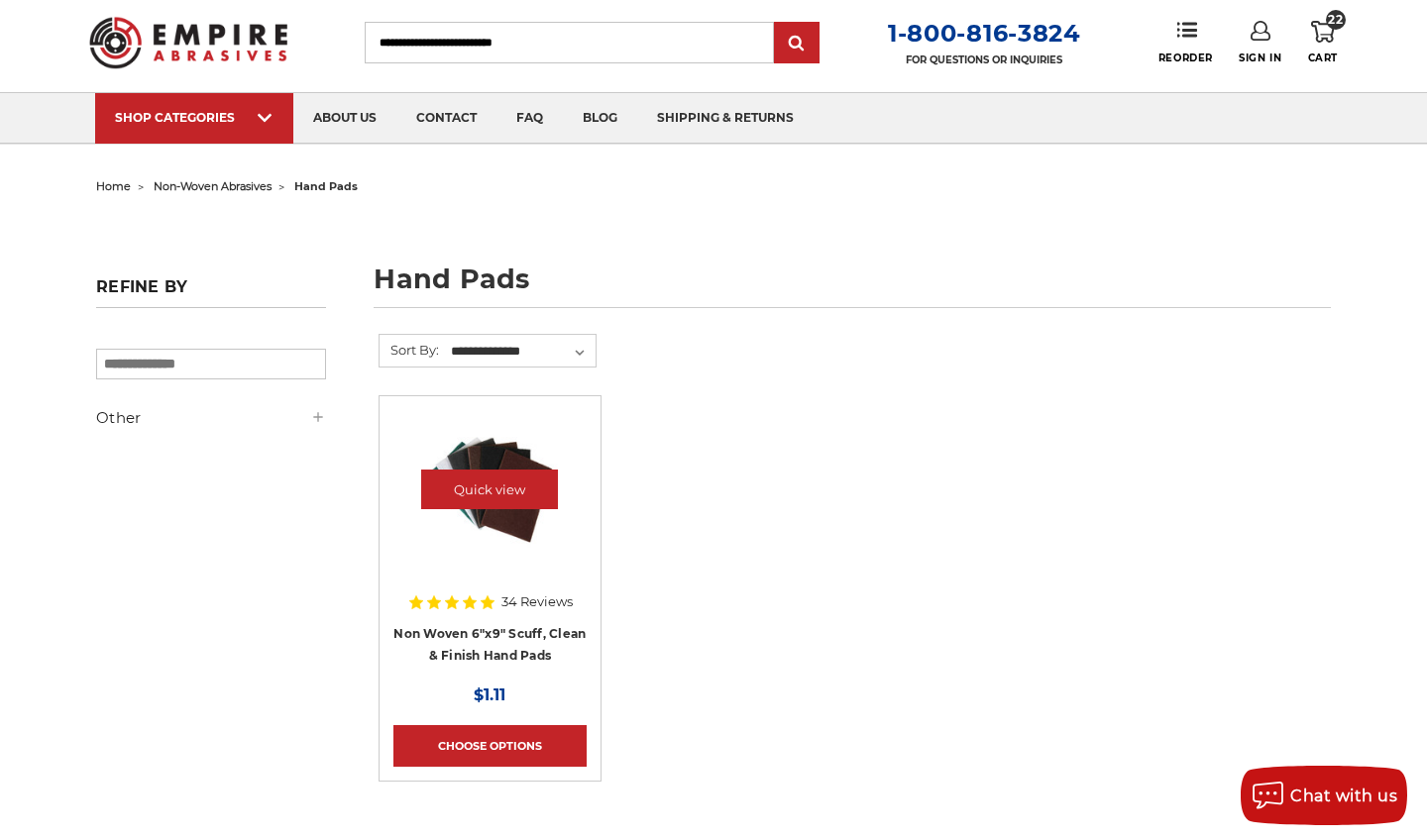click at bounding box center [490, 489] 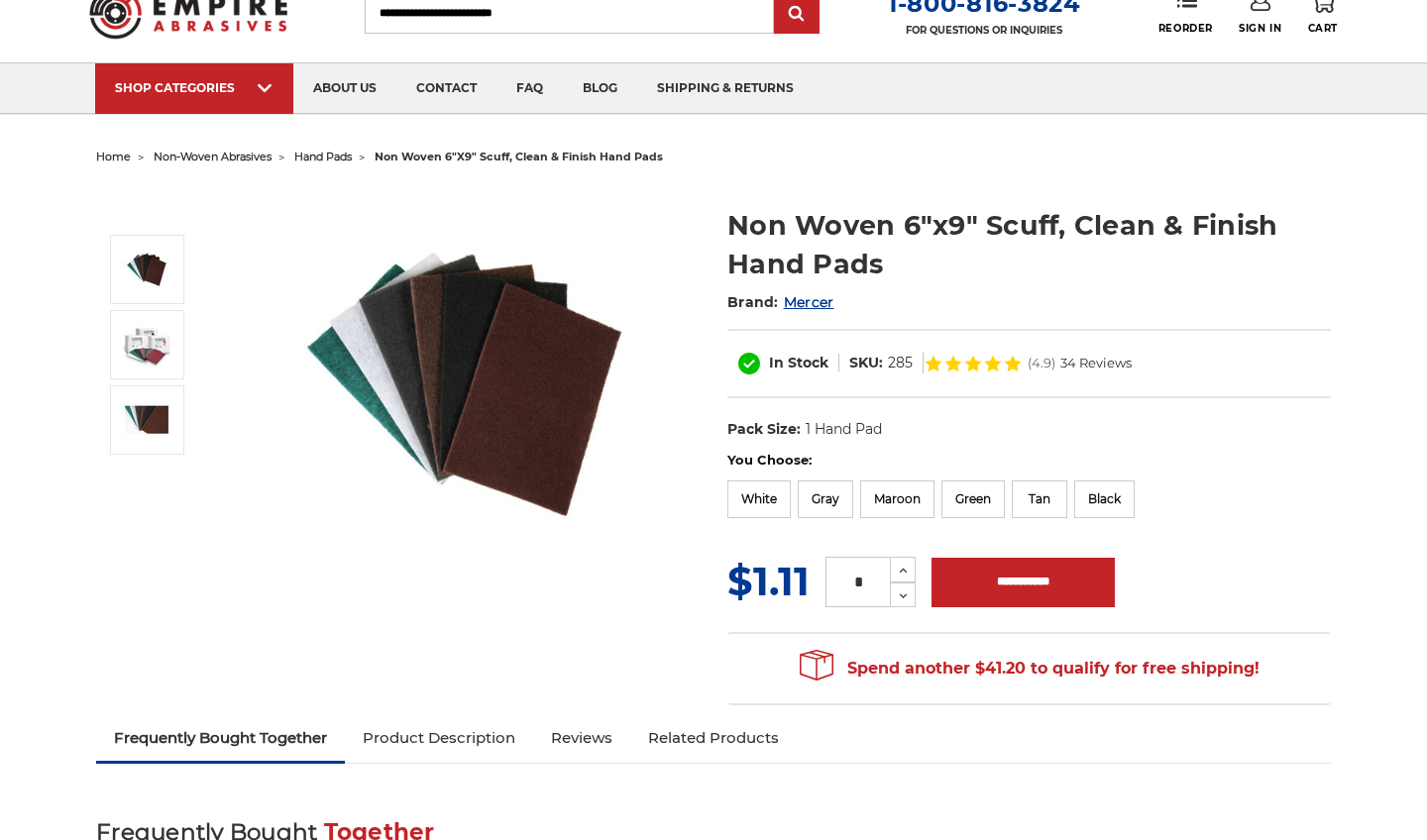 scroll, scrollTop: 87, scrollLeft: 1, axis: both 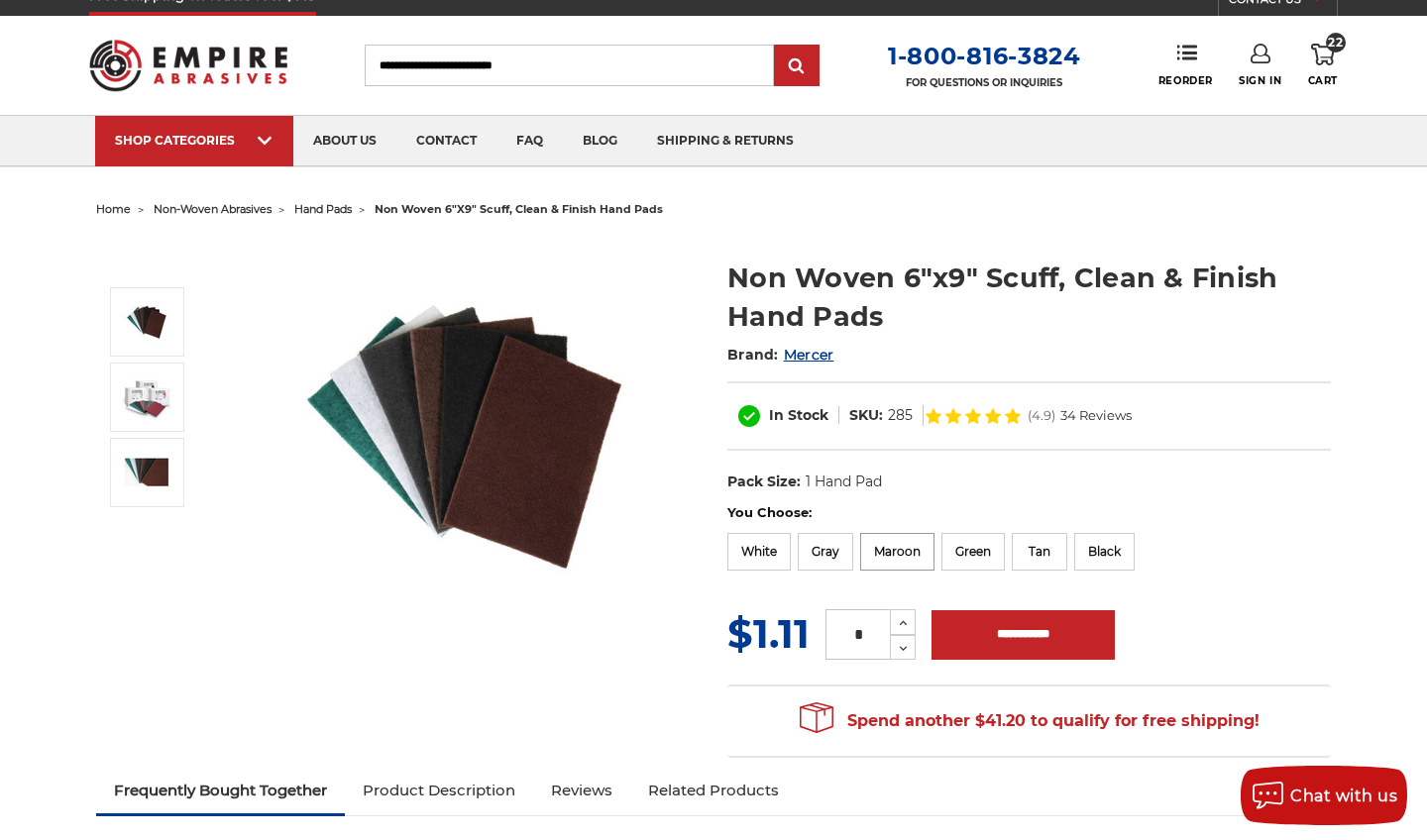 click on "Maroon" at bounding box center (897, 552) 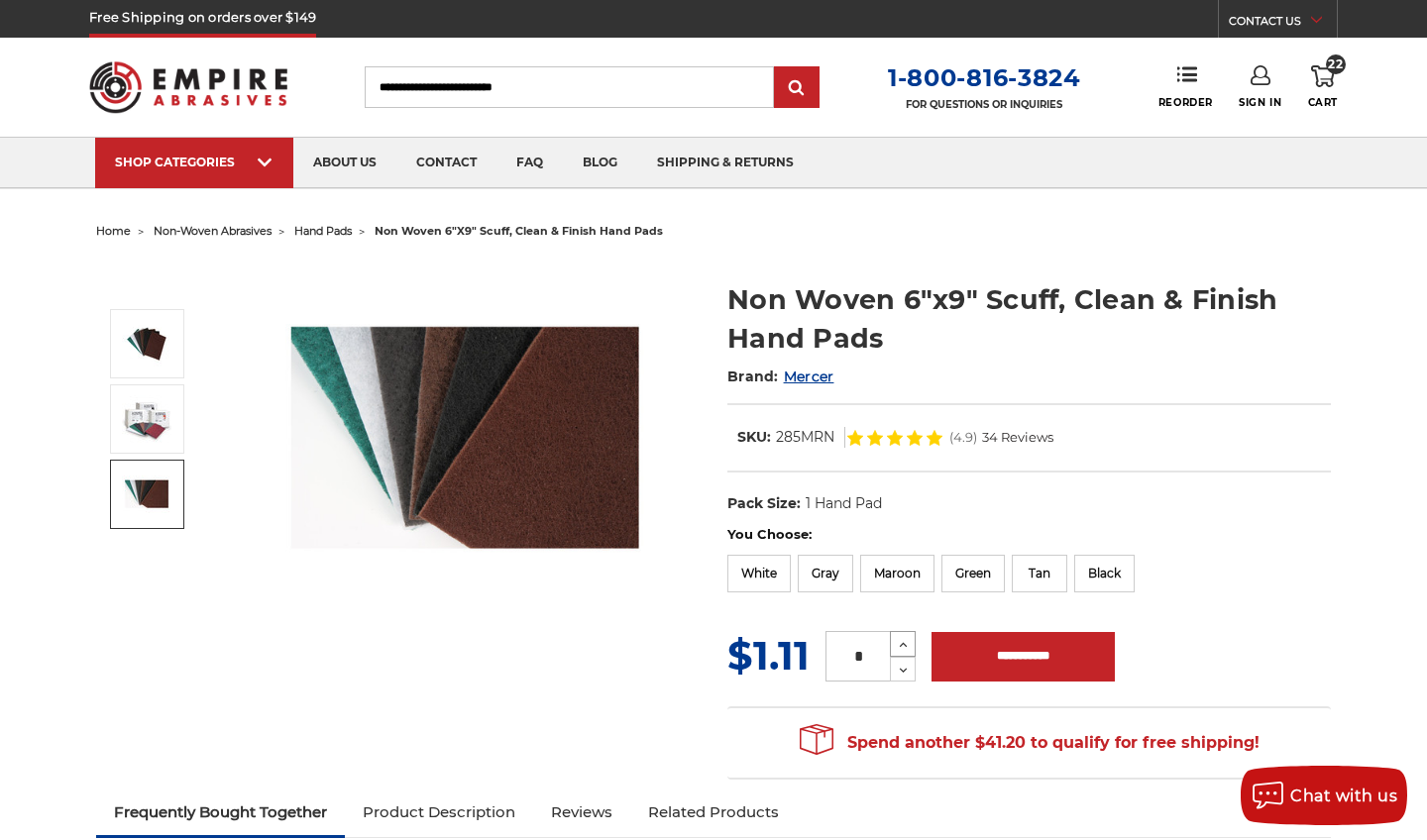 scroll, scrollTop: 0, scrollLeft: 0, axis: both 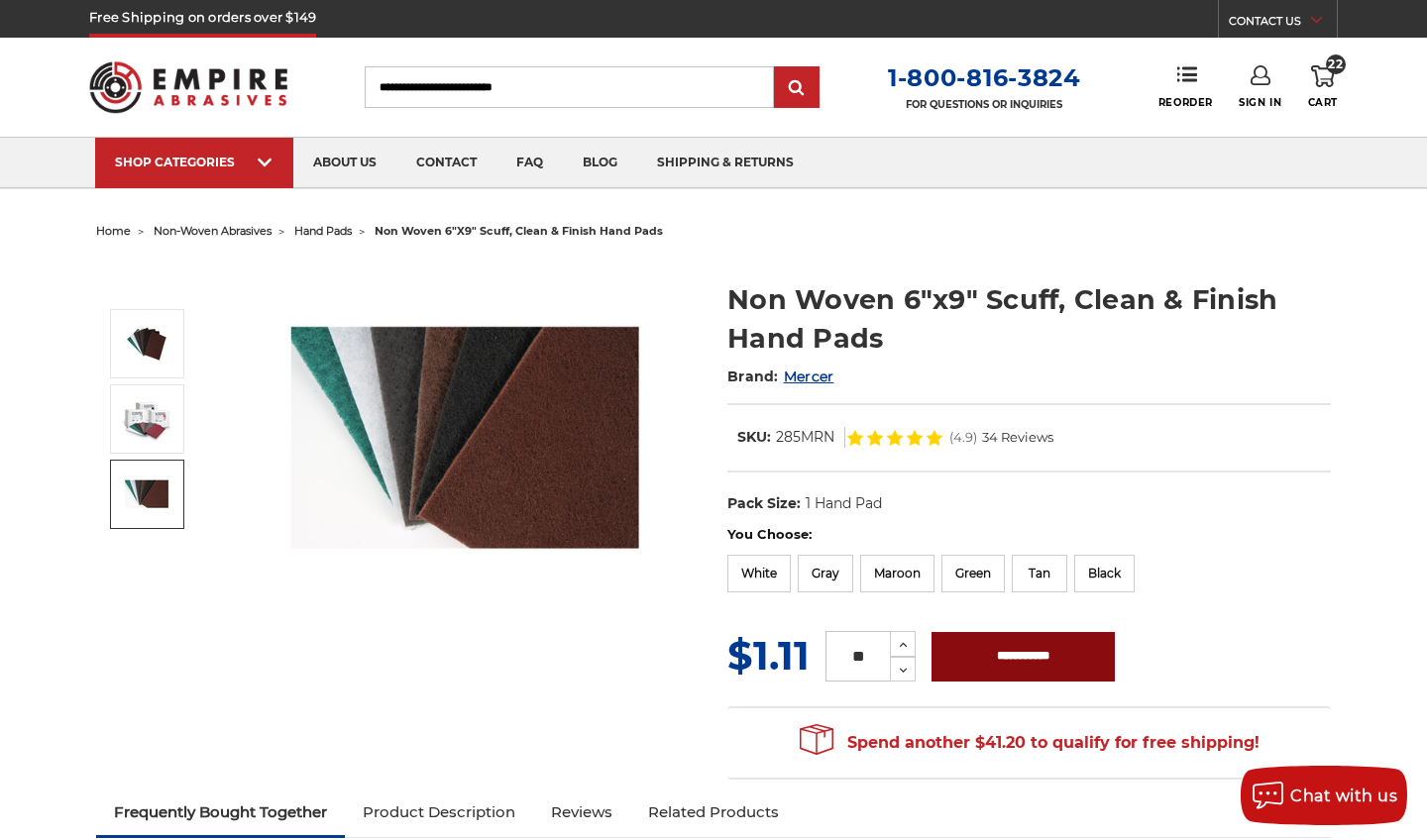 click on "**********" at bounding box center (1023, 657) 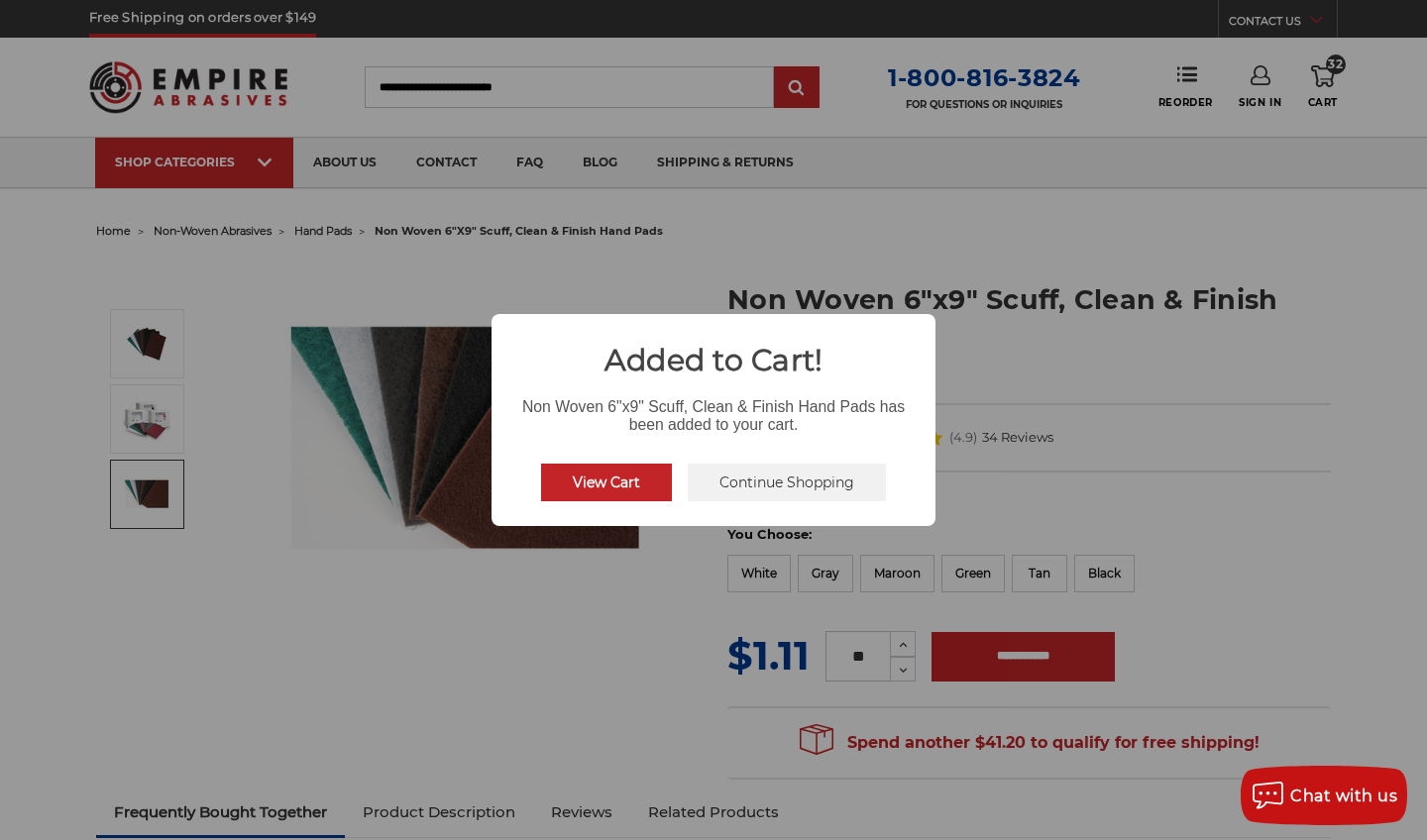 click on "Continue Shopping" at bounding box center [787, 482] 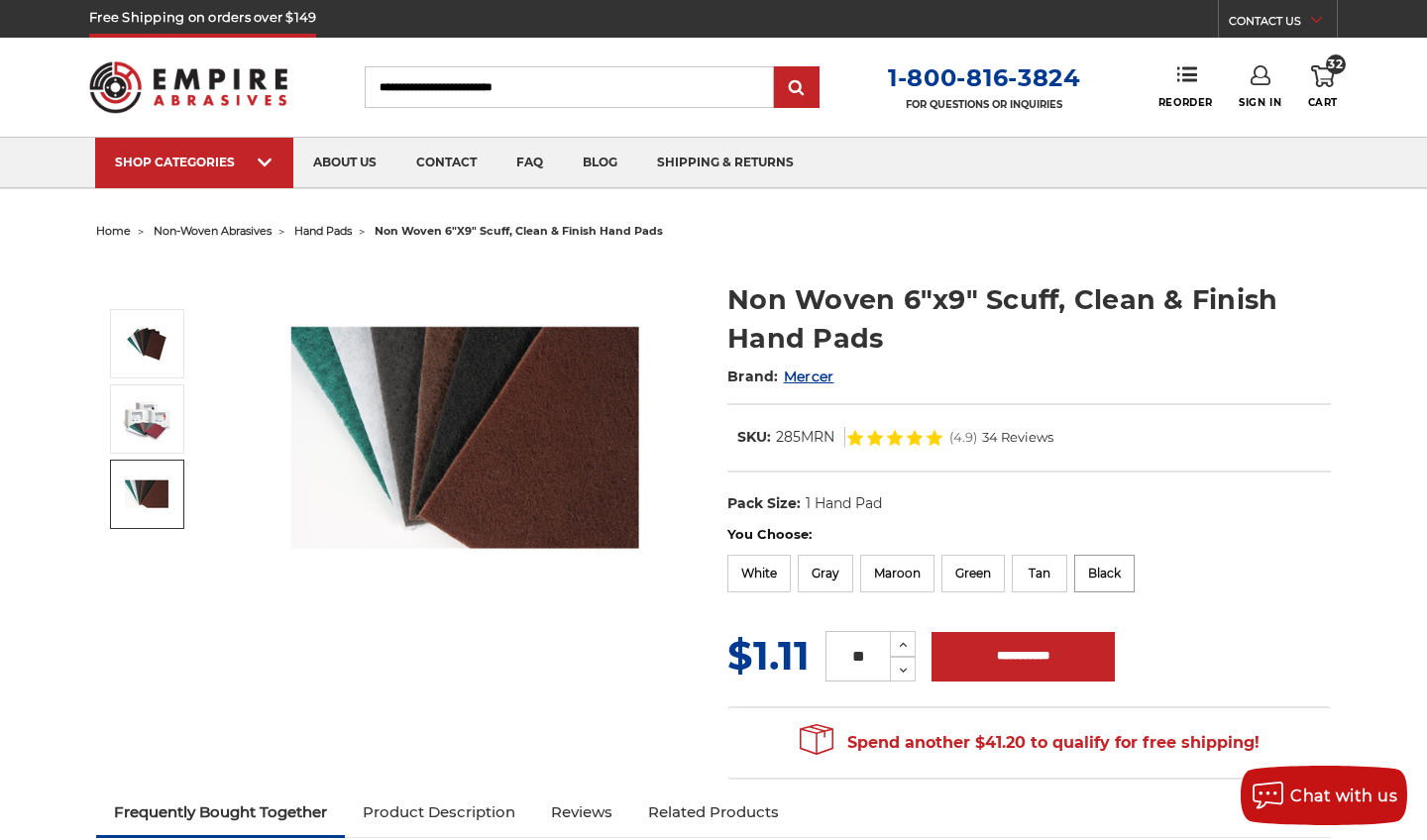click on "Black" at bounding box center (1104, 574) 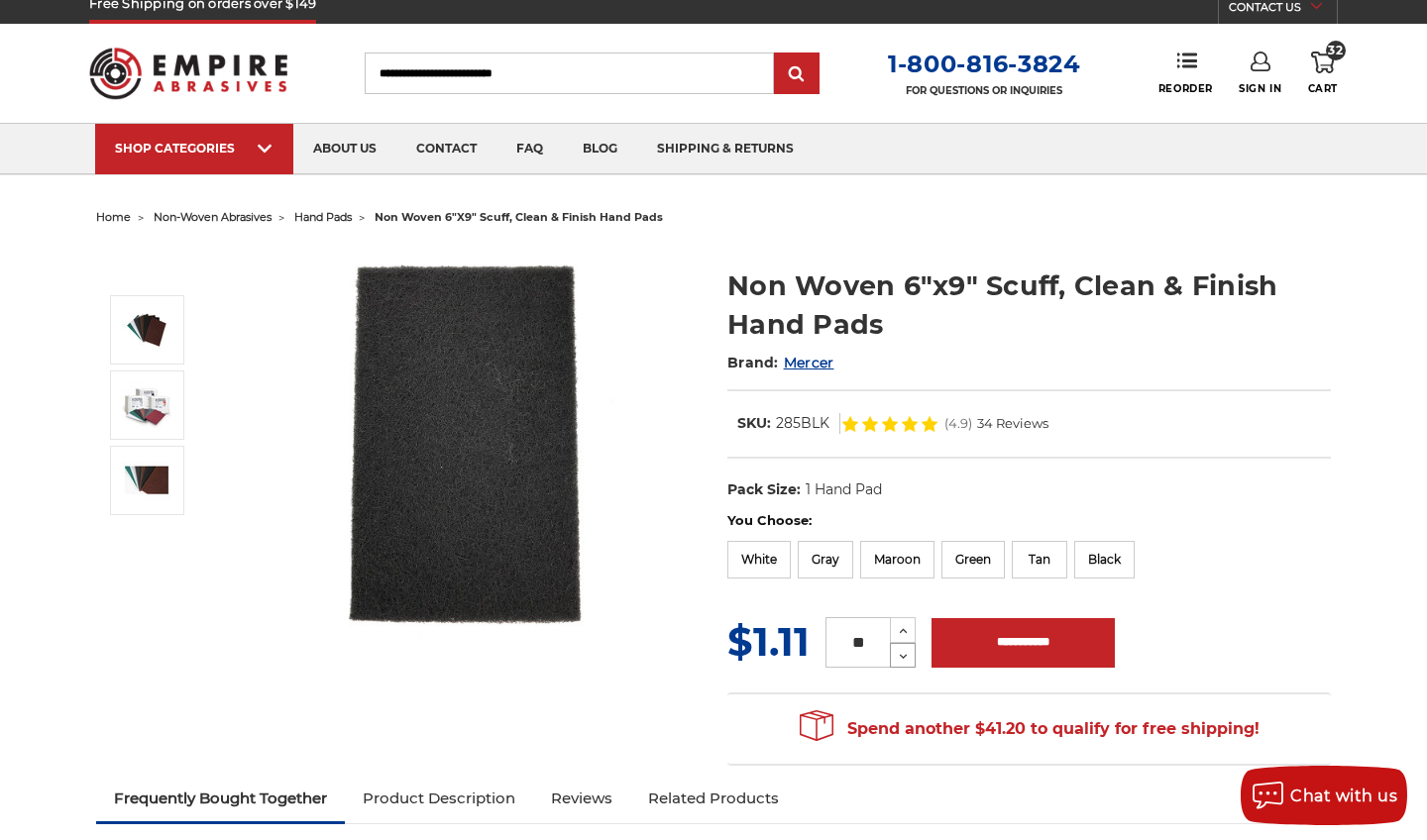 scroll, scrollTop: 16, scrollLeft: 0, axis: vertical 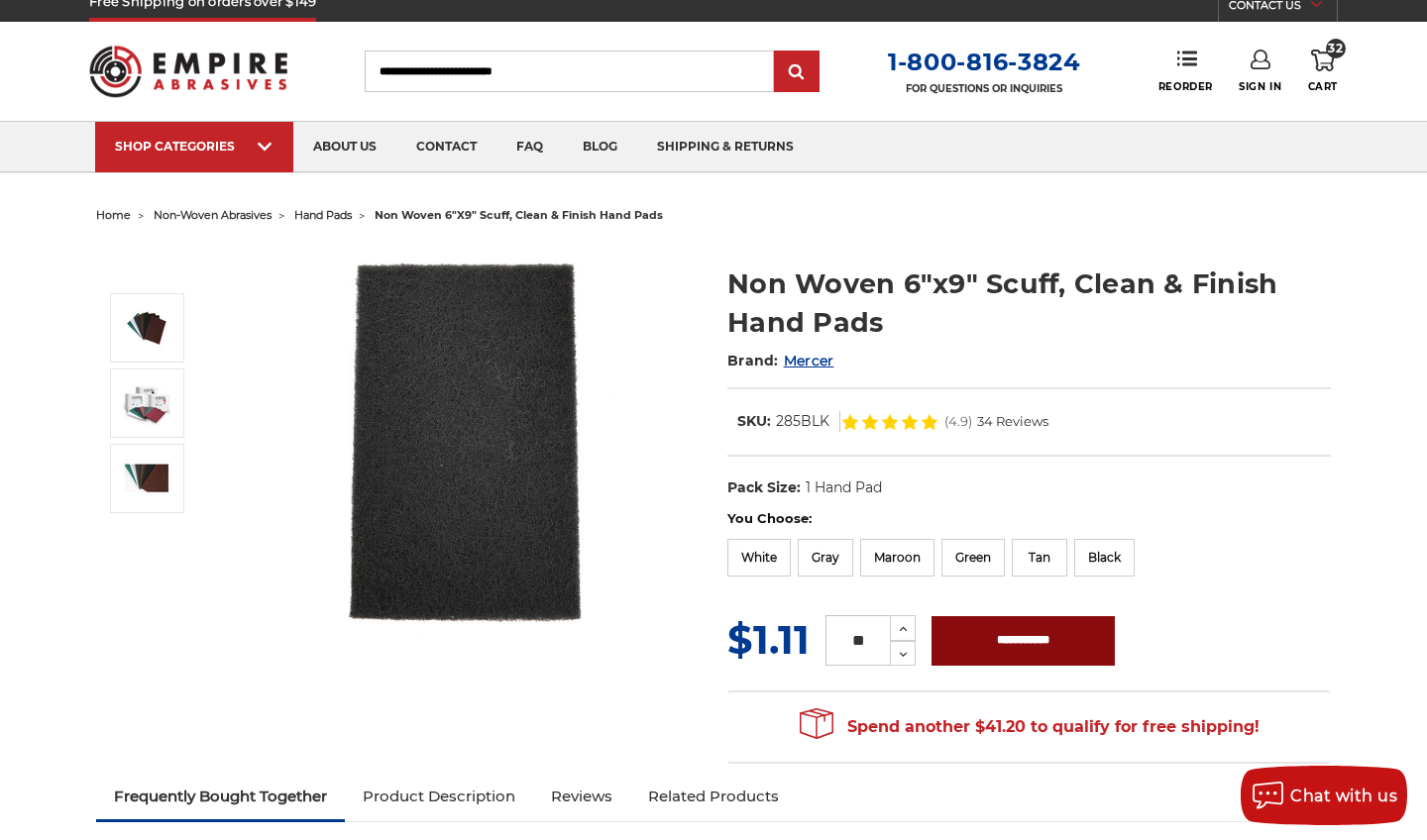 click on "**********" at bounding box center [1023, 641] 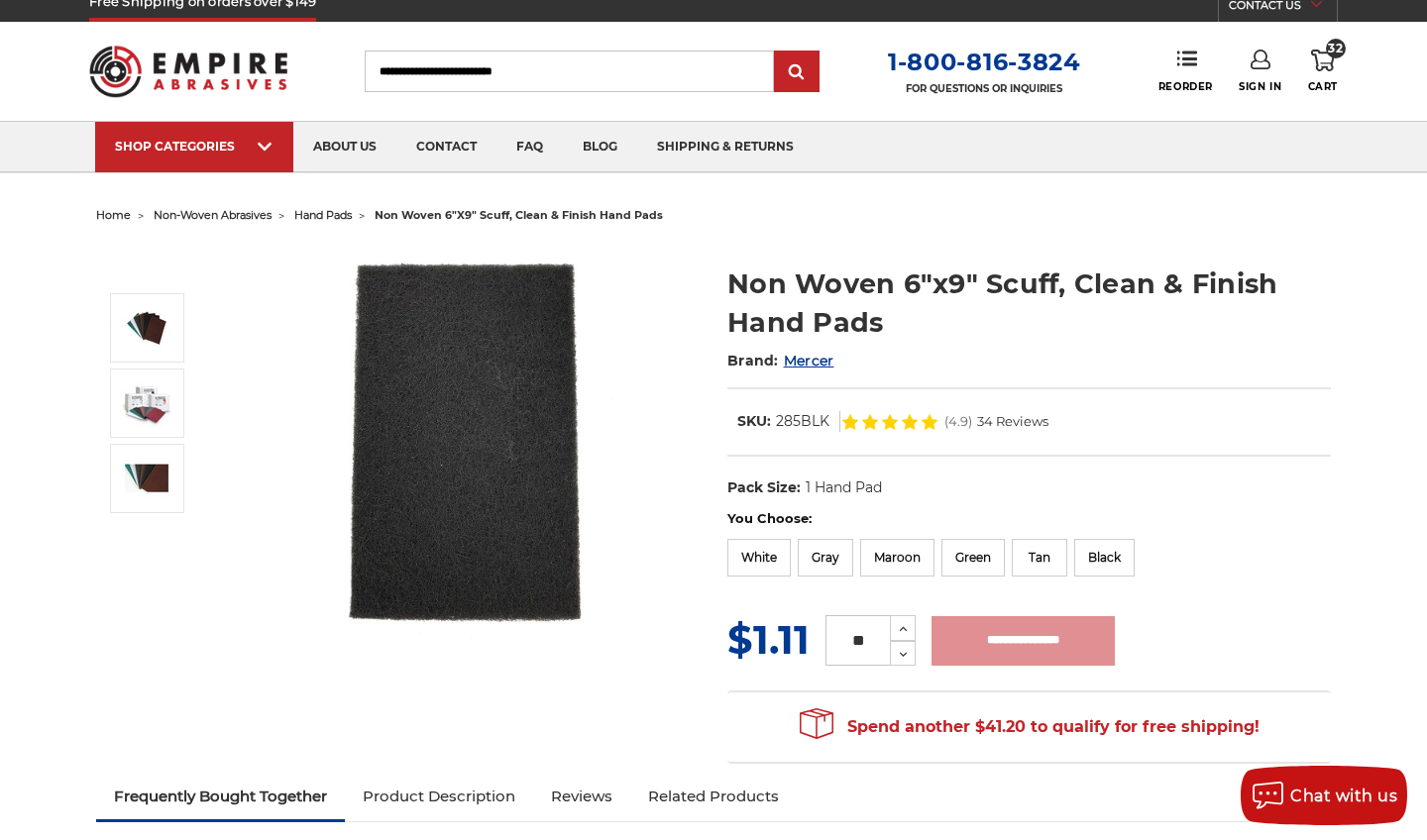 type on "**********" 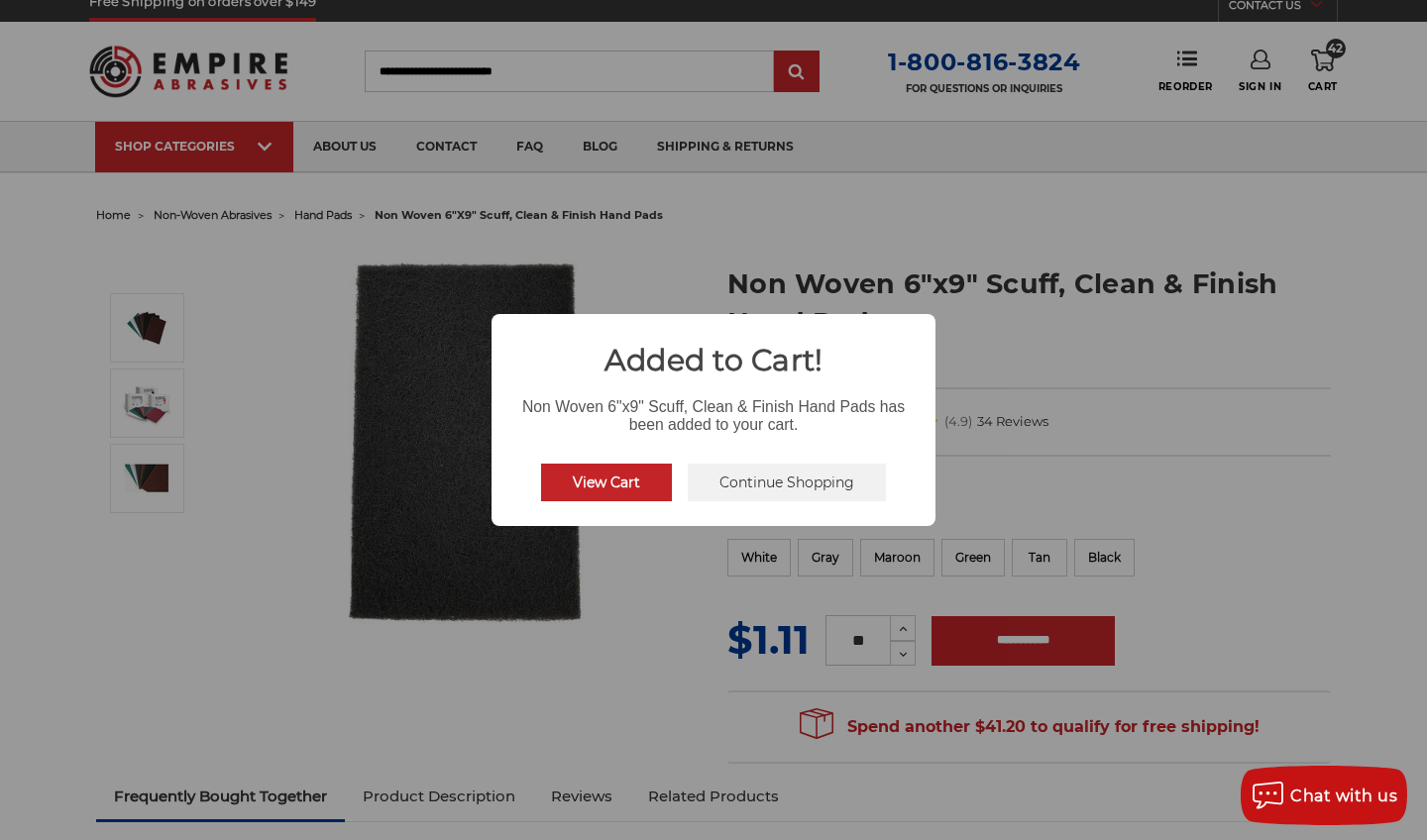 click on "Continue Shopping" at bounding box center [787, 482] 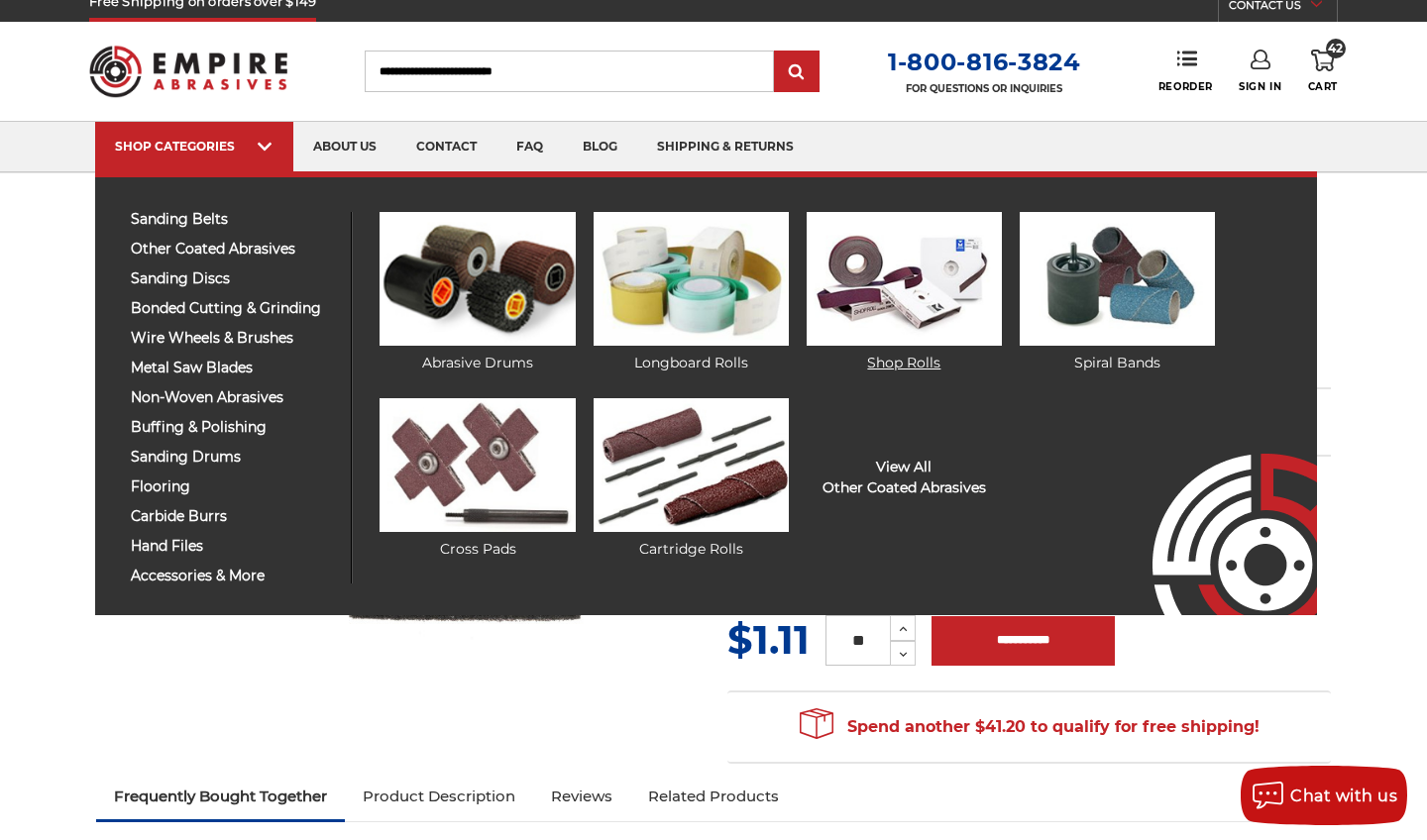 click at bounding box center (904, 278) 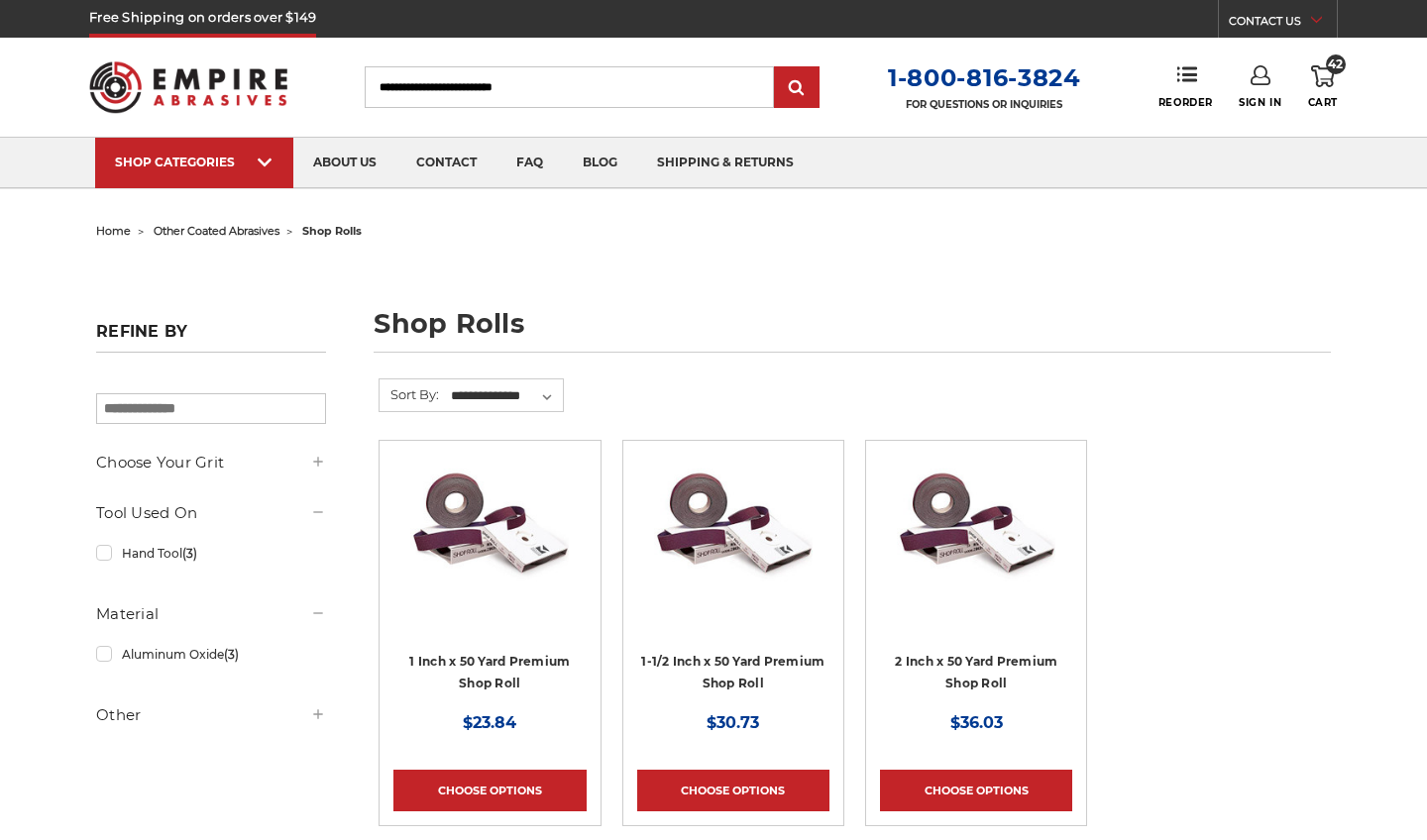 scroll, scrollTop: 0, scrollLeft: 0, axis: both 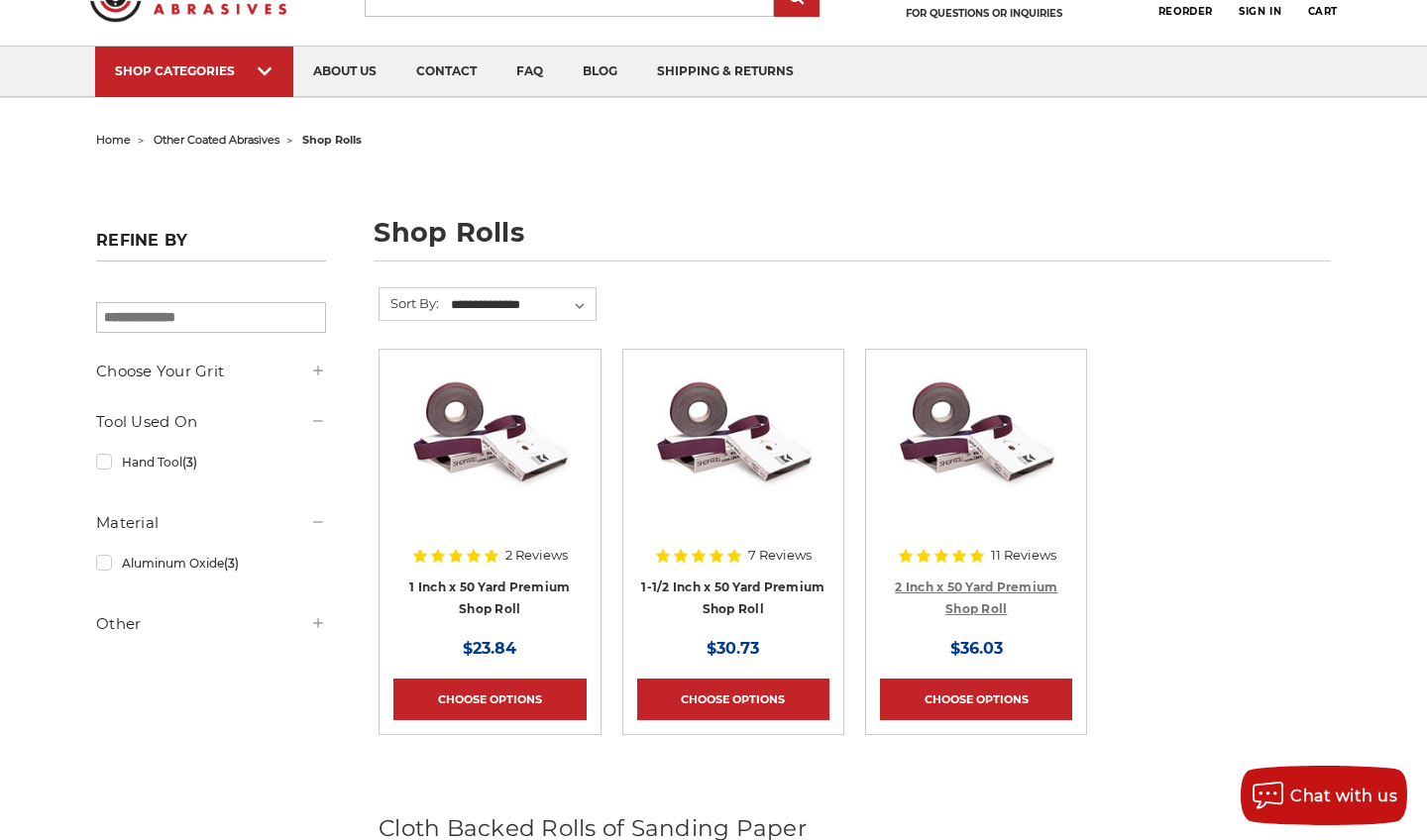 click on "2 Inch x 50 Yard Premium Shop Roll" at bounding box center [976, 598] 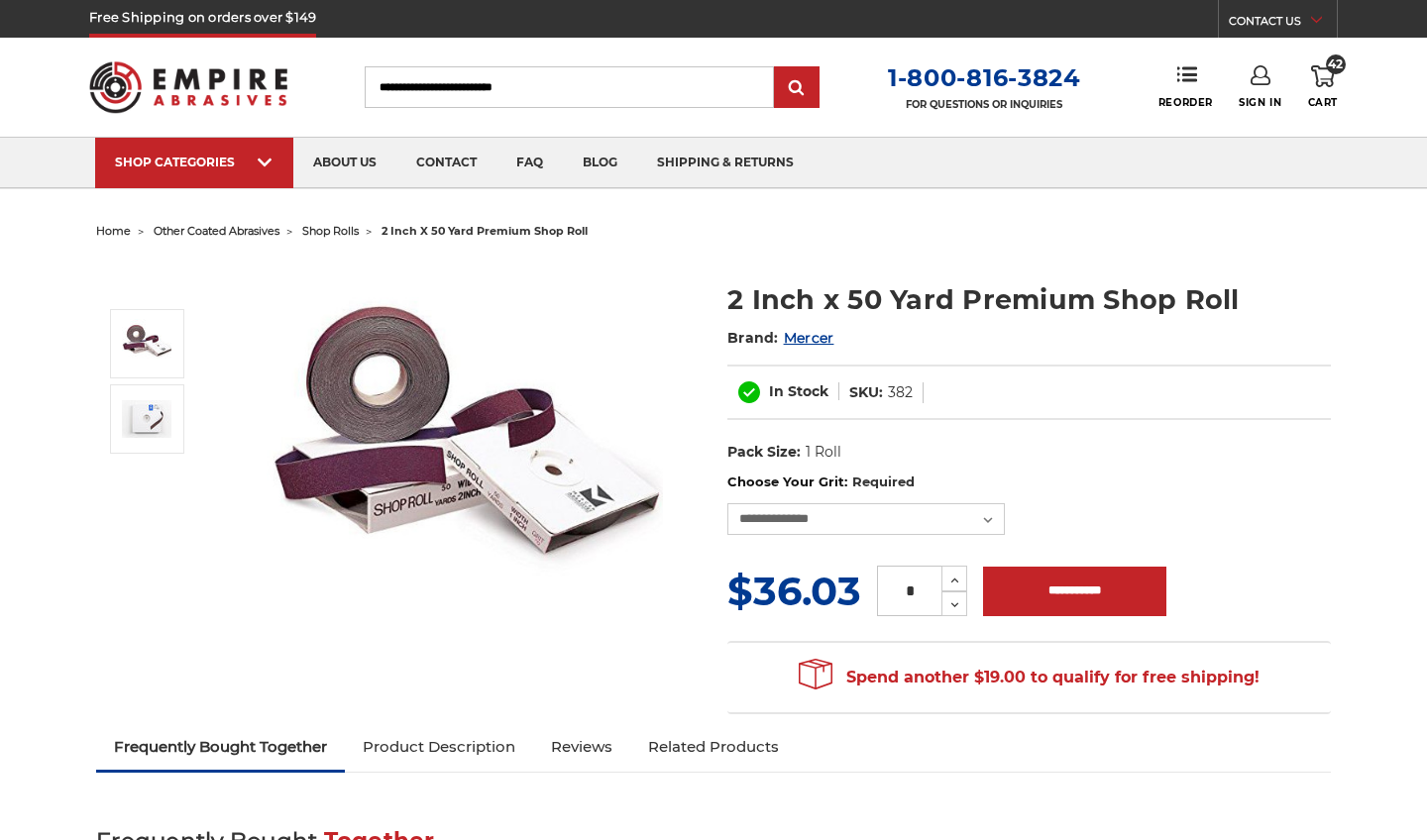 scroll, scrollTop: 0, scrollLeft: 0, axis: both 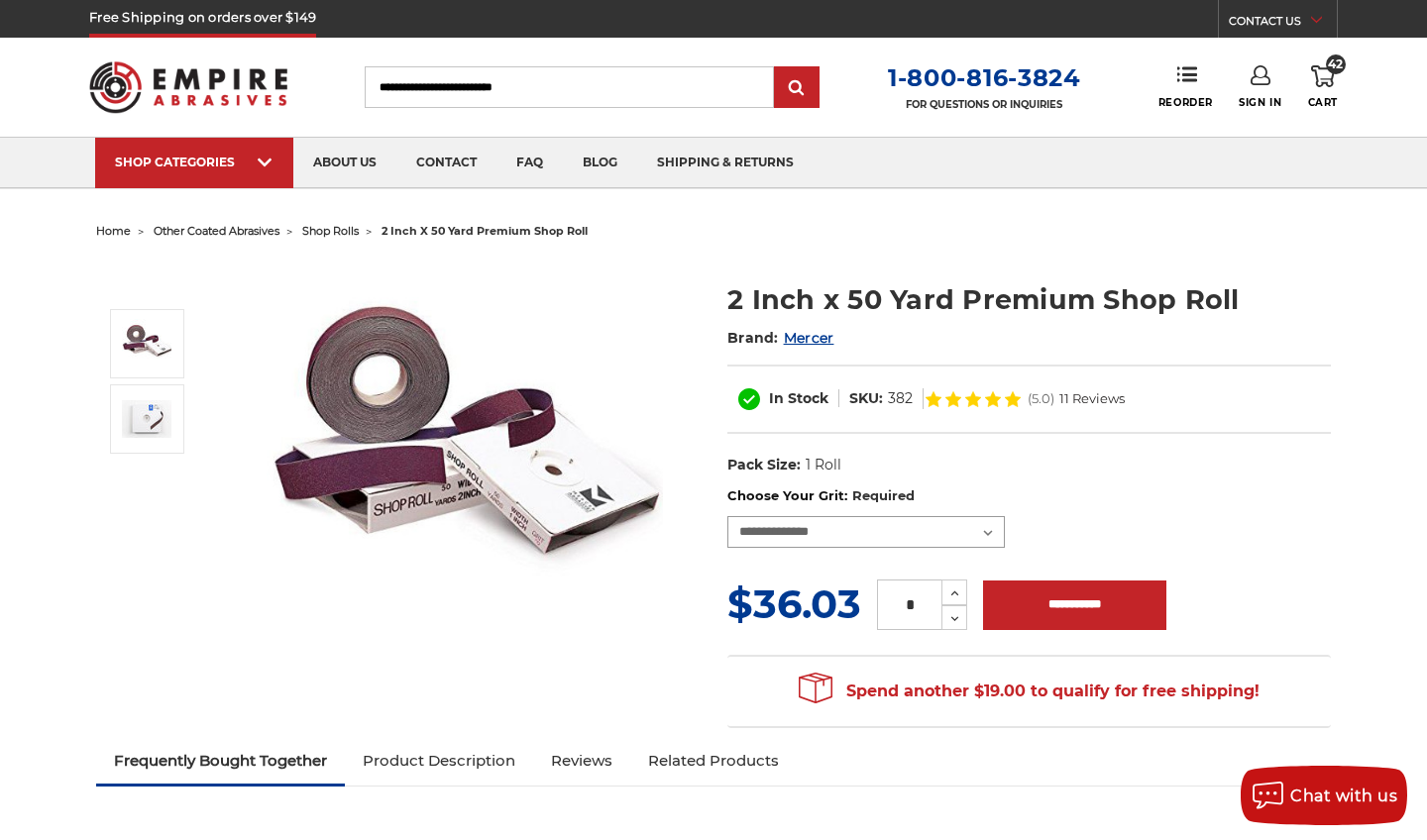 select on "***" 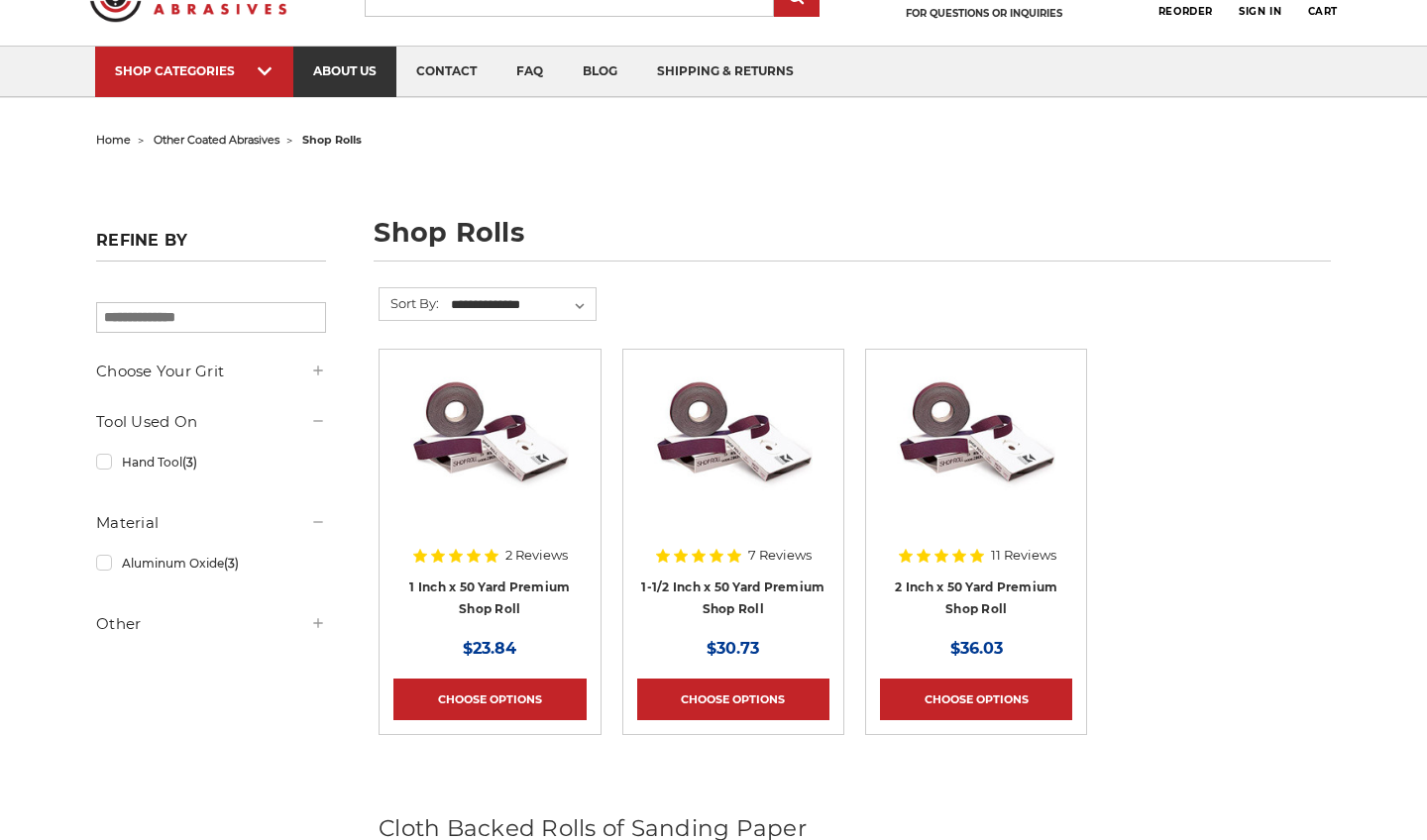 scroll, scrollTop: 0, scrollLeft: 0, axis: both 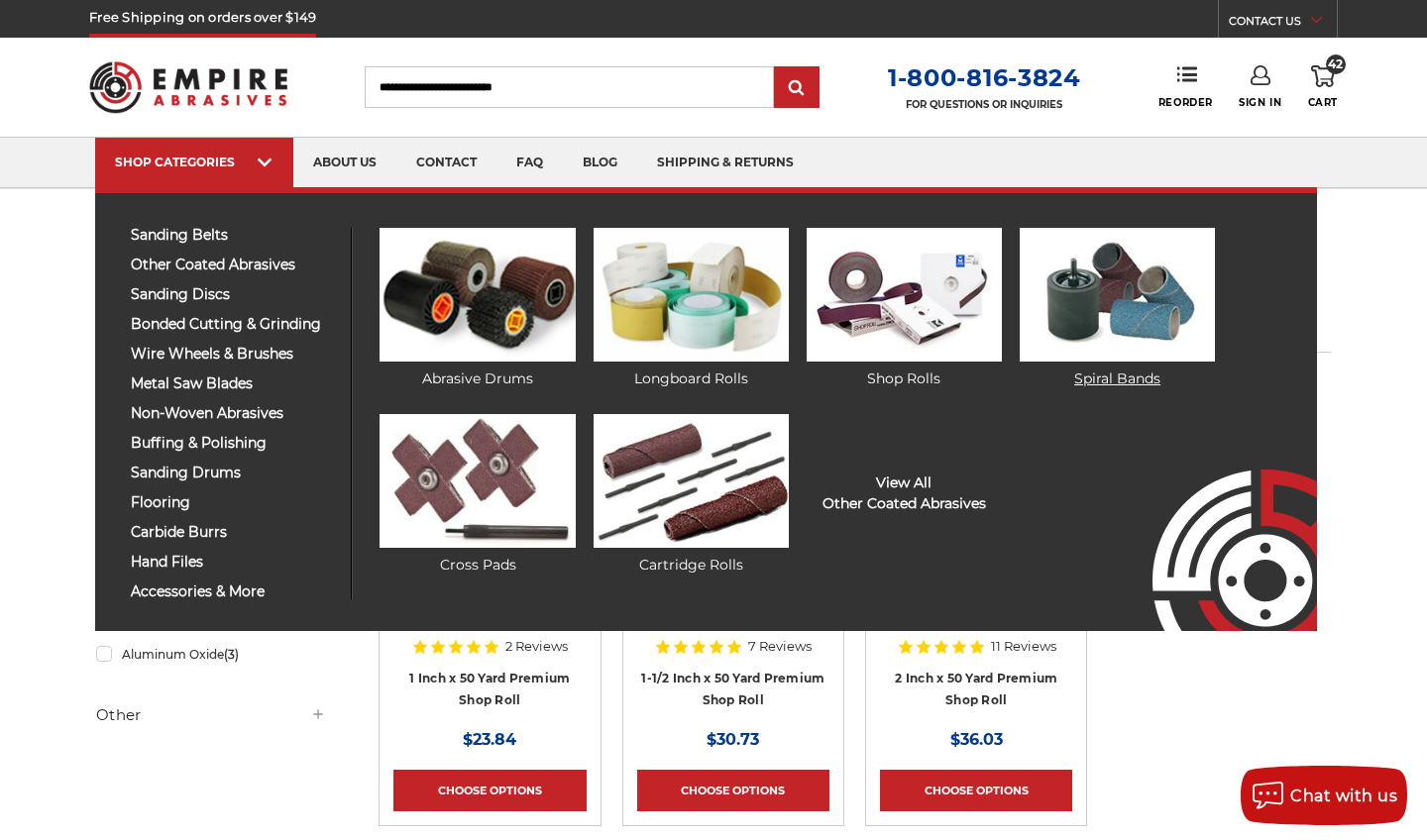 click at bounding box center (1117, 294) 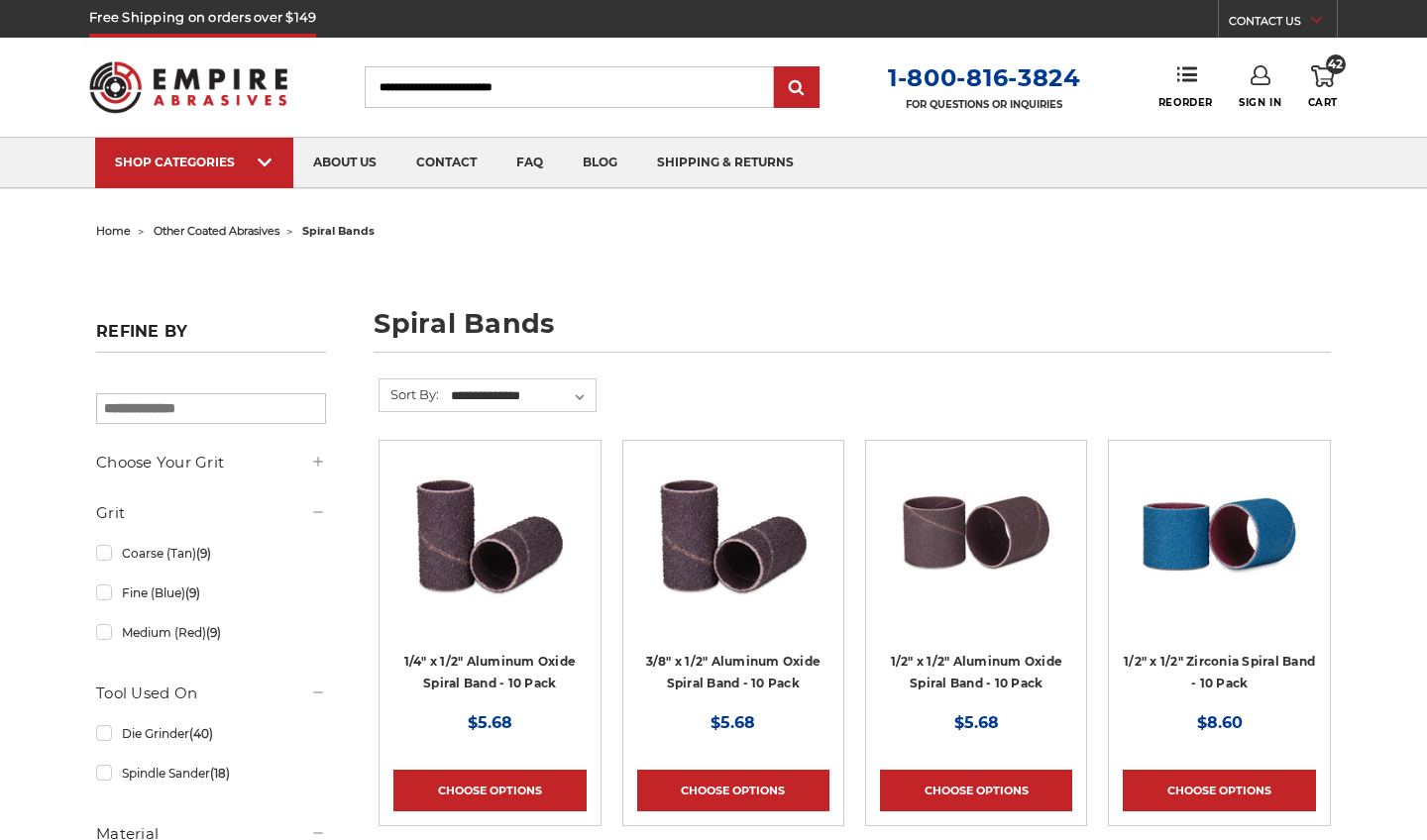 scroll, scrollTop: 0, scrollLeft: 0, axis: both 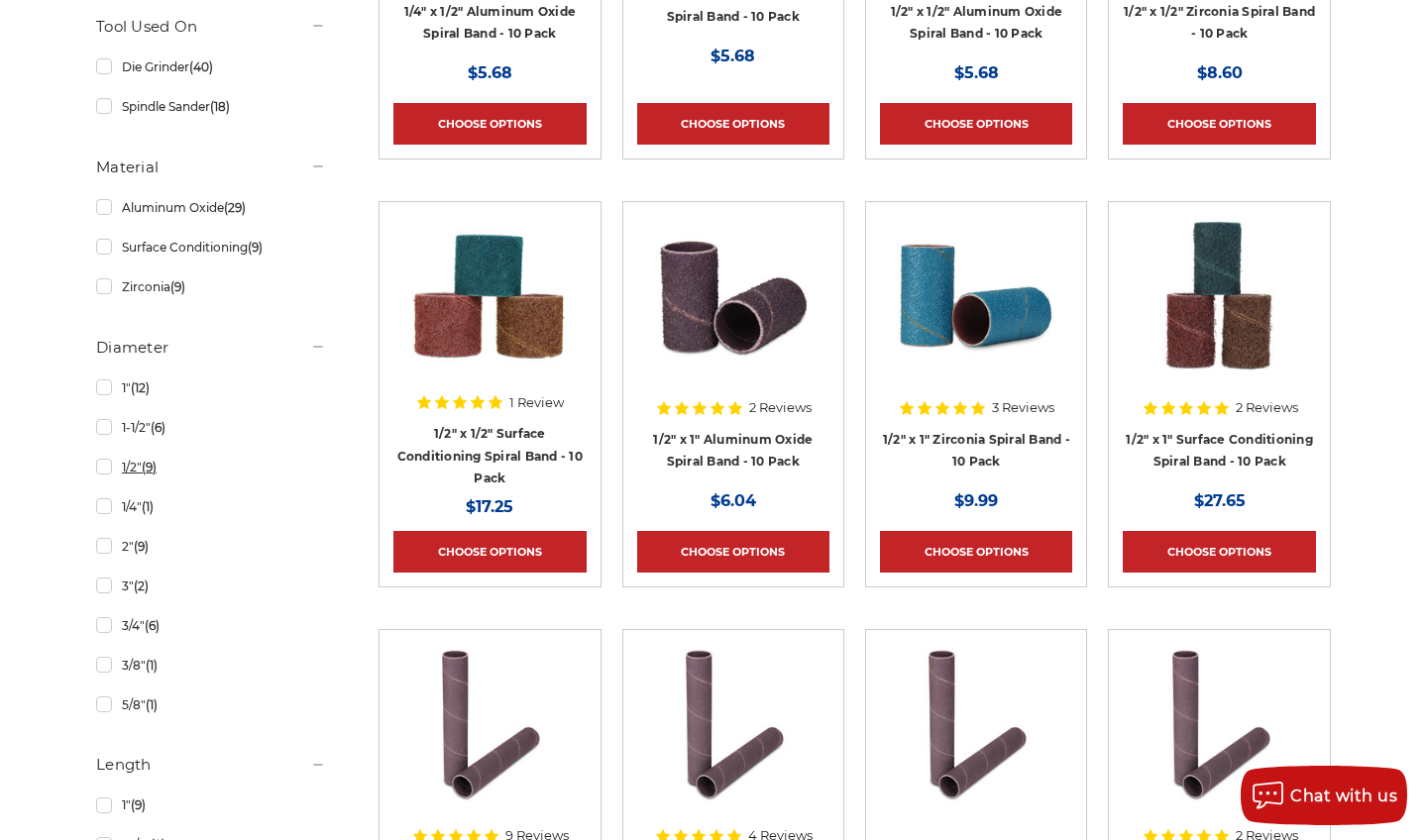 click on "1/2"
(9)" at bounding box center (211, 467) 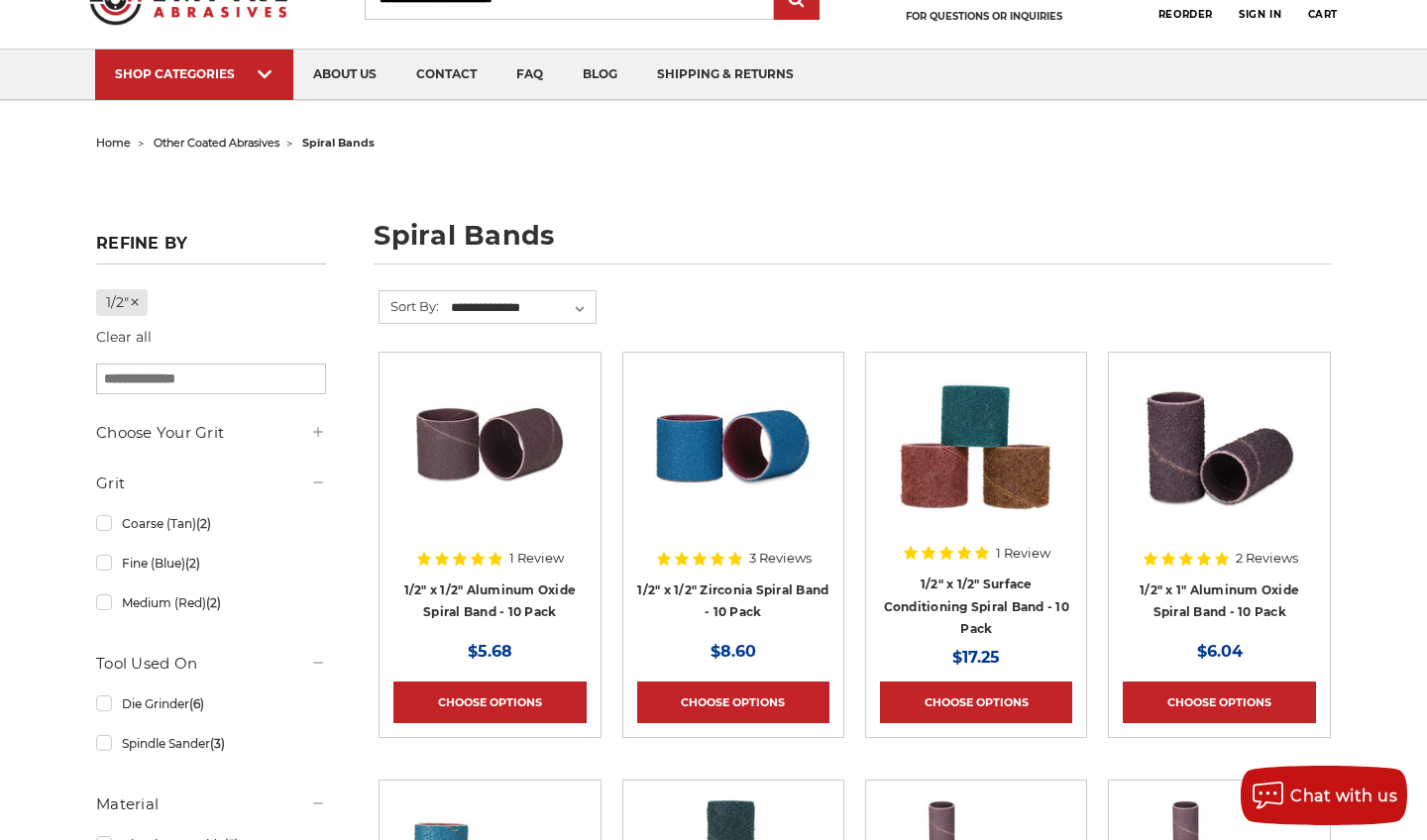 scroll, scrollTop: 95, scrollLeft: 0, axis: vertical 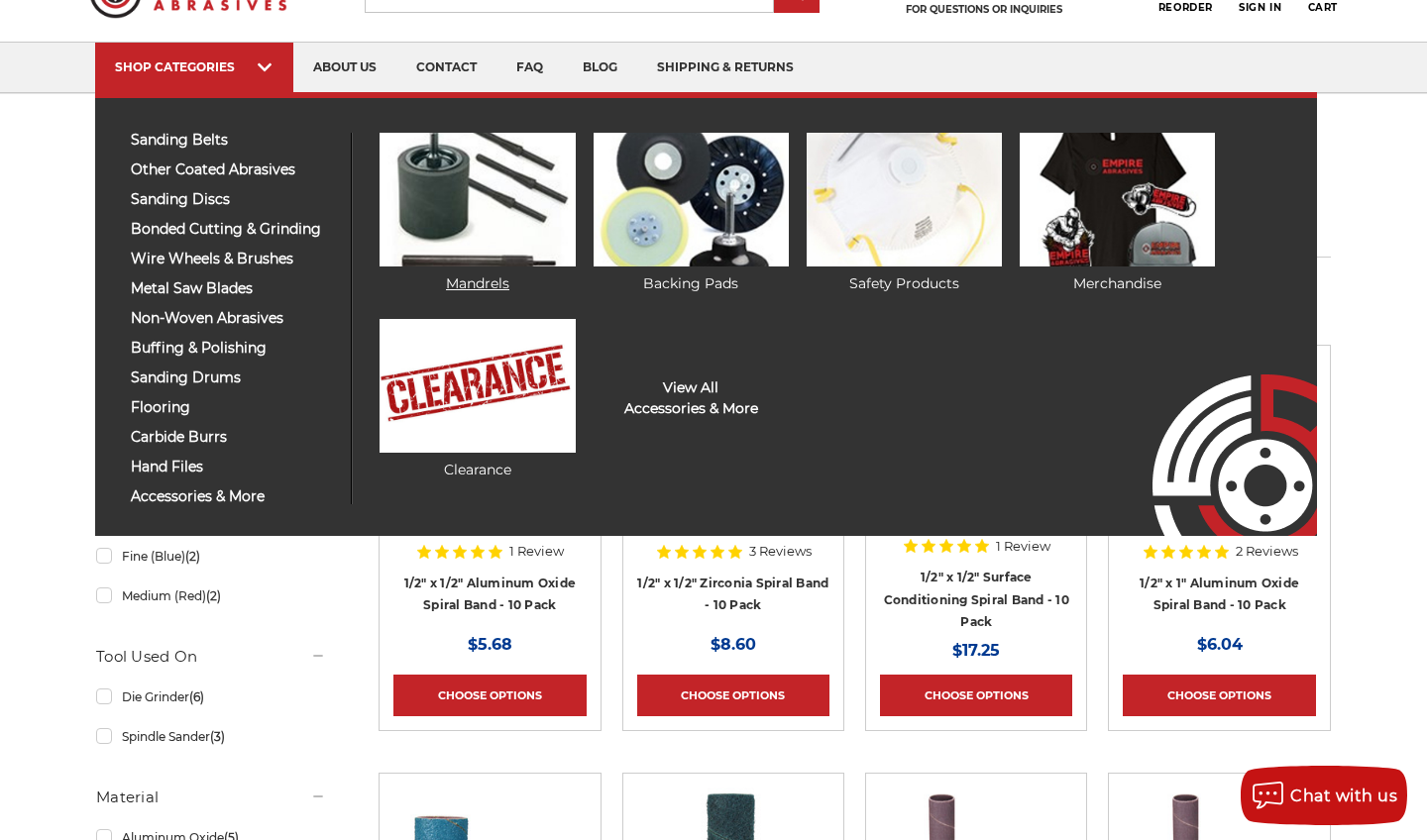 click at bounding box center [477, 199] 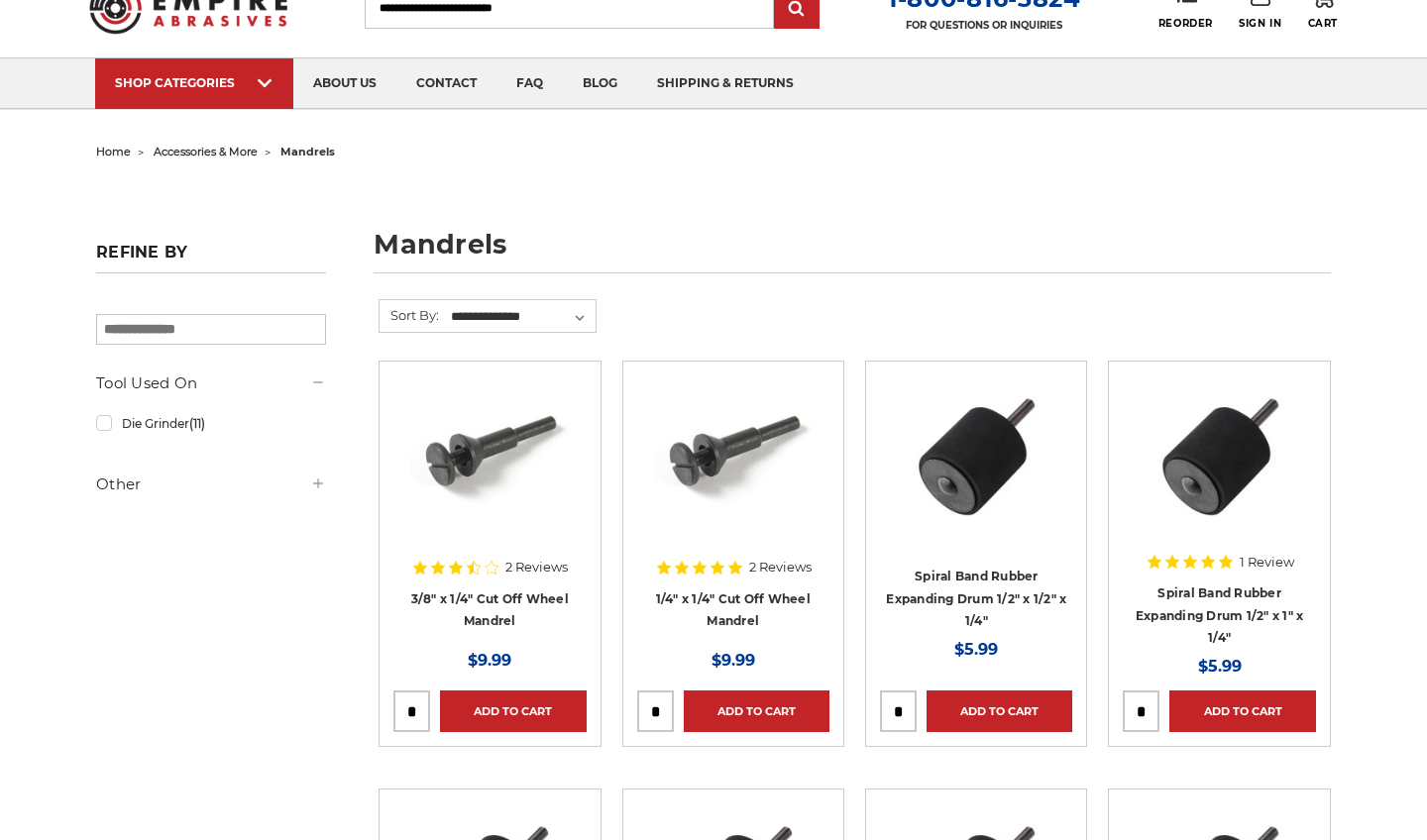 scroll, scrollTop: 85, scrollLeft: 0, axis: vertical 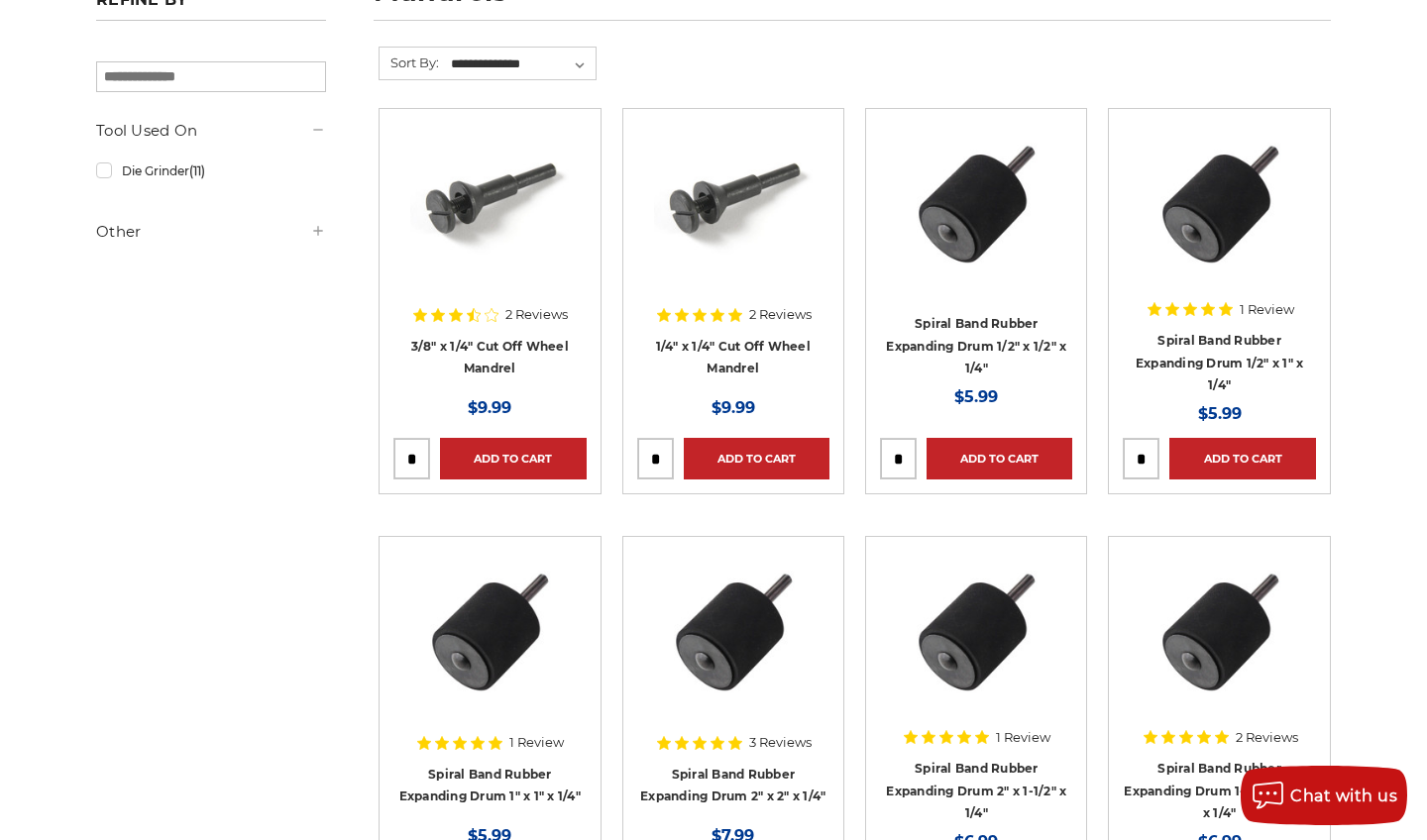 click on "Other" at bounding box center (211, 232) 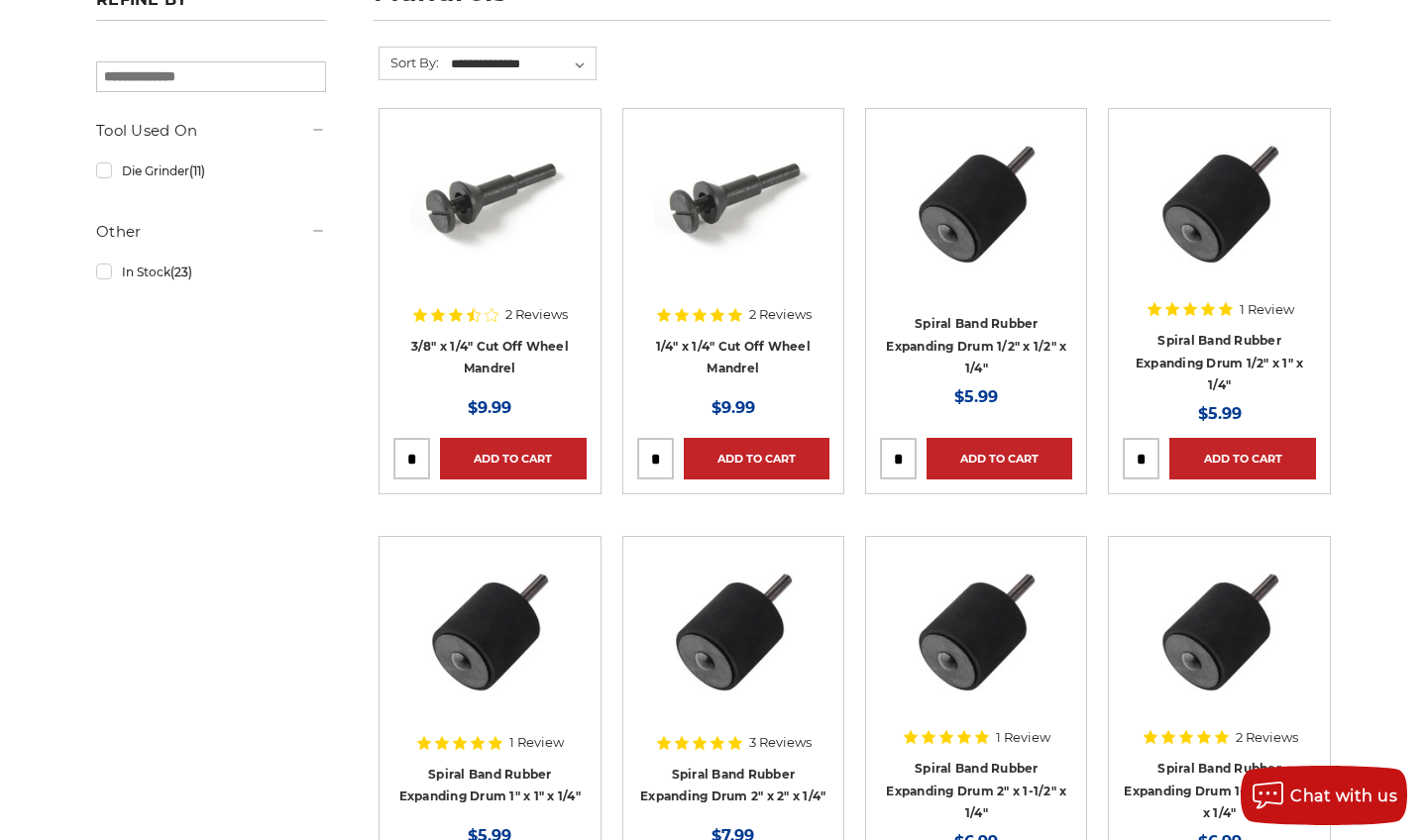 click on "Other" at bounding box center [211, 232] 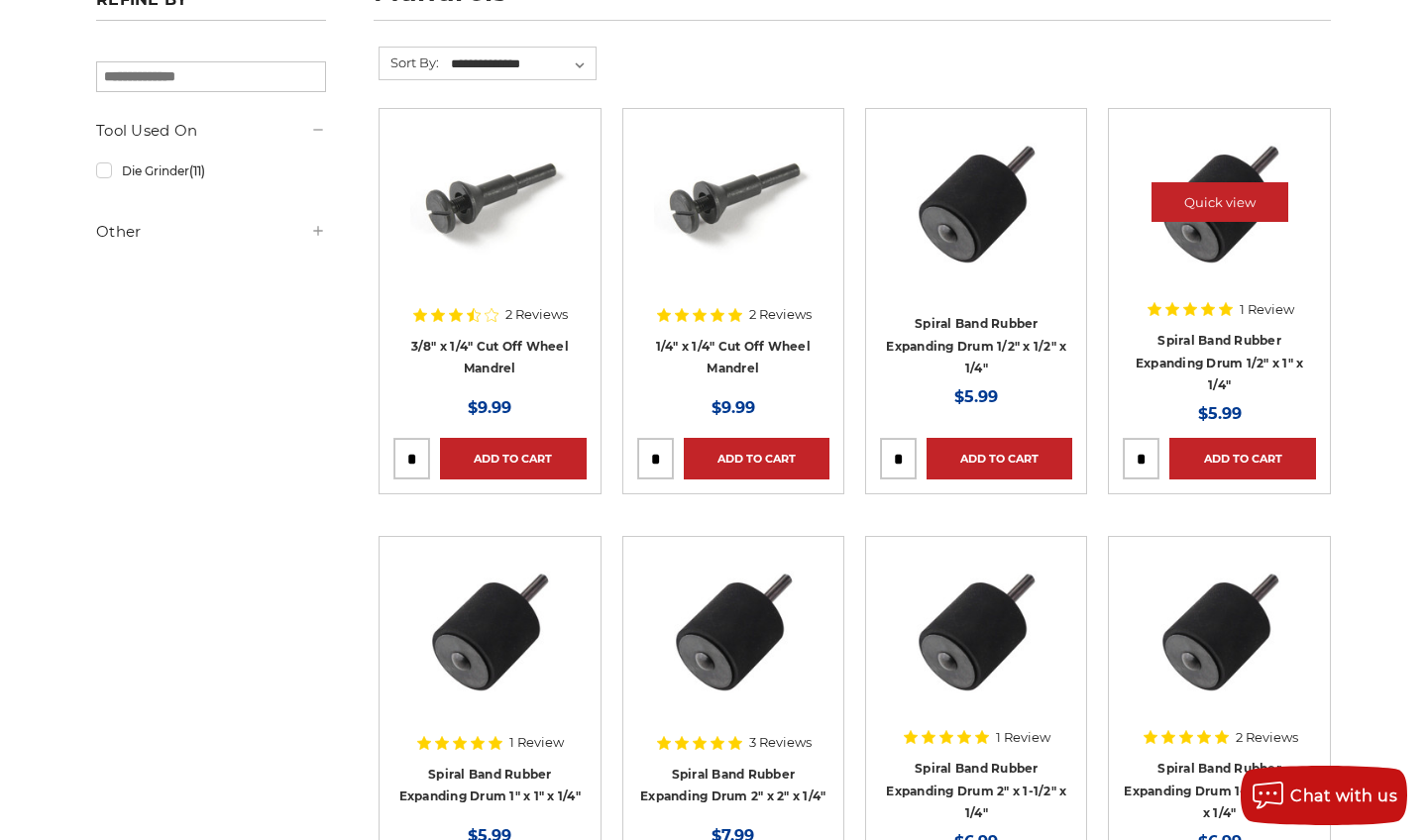 click at bounding box center (1220, 202) 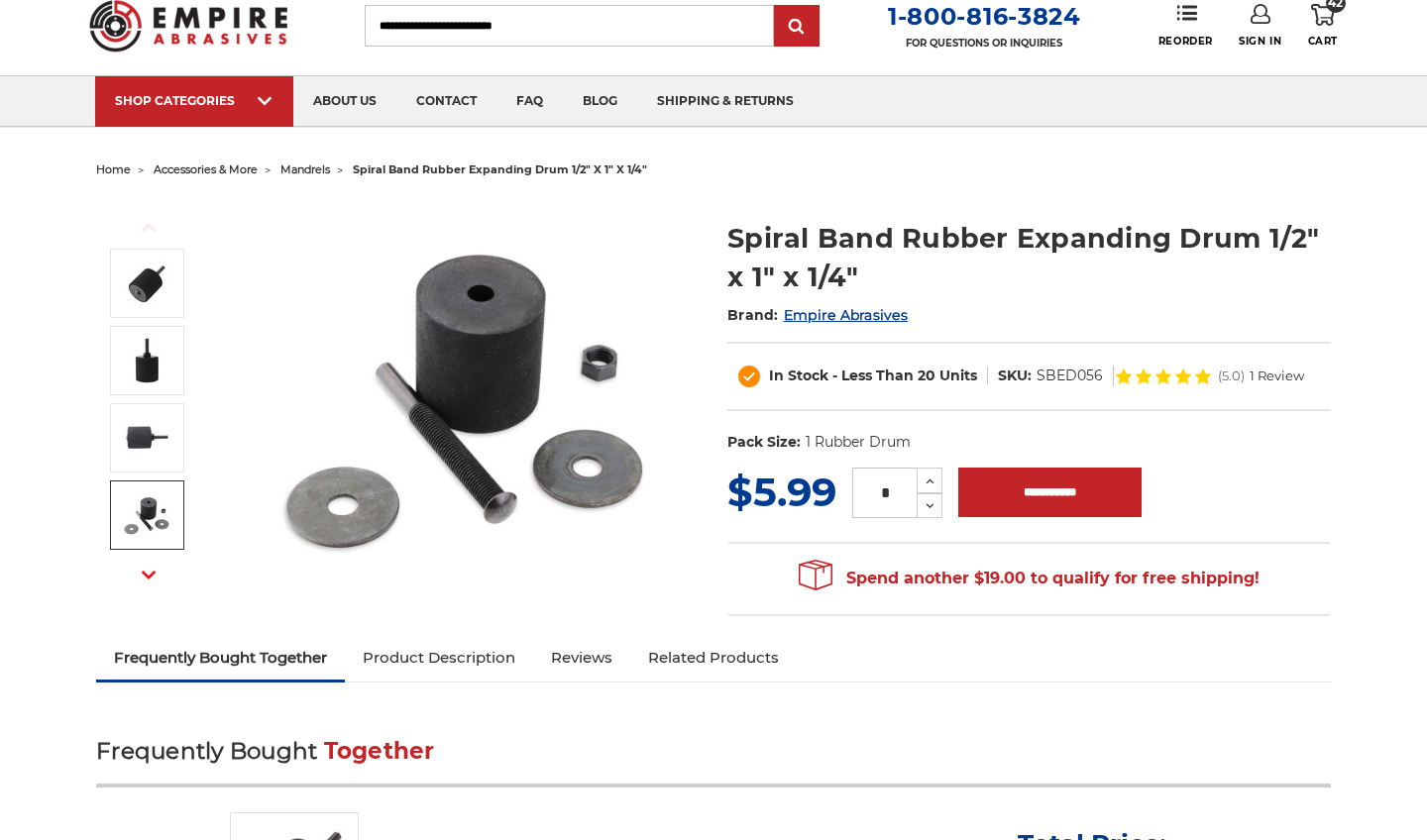 scroll, scrollTop: 61, scrollLeft: 0, axis: vertical 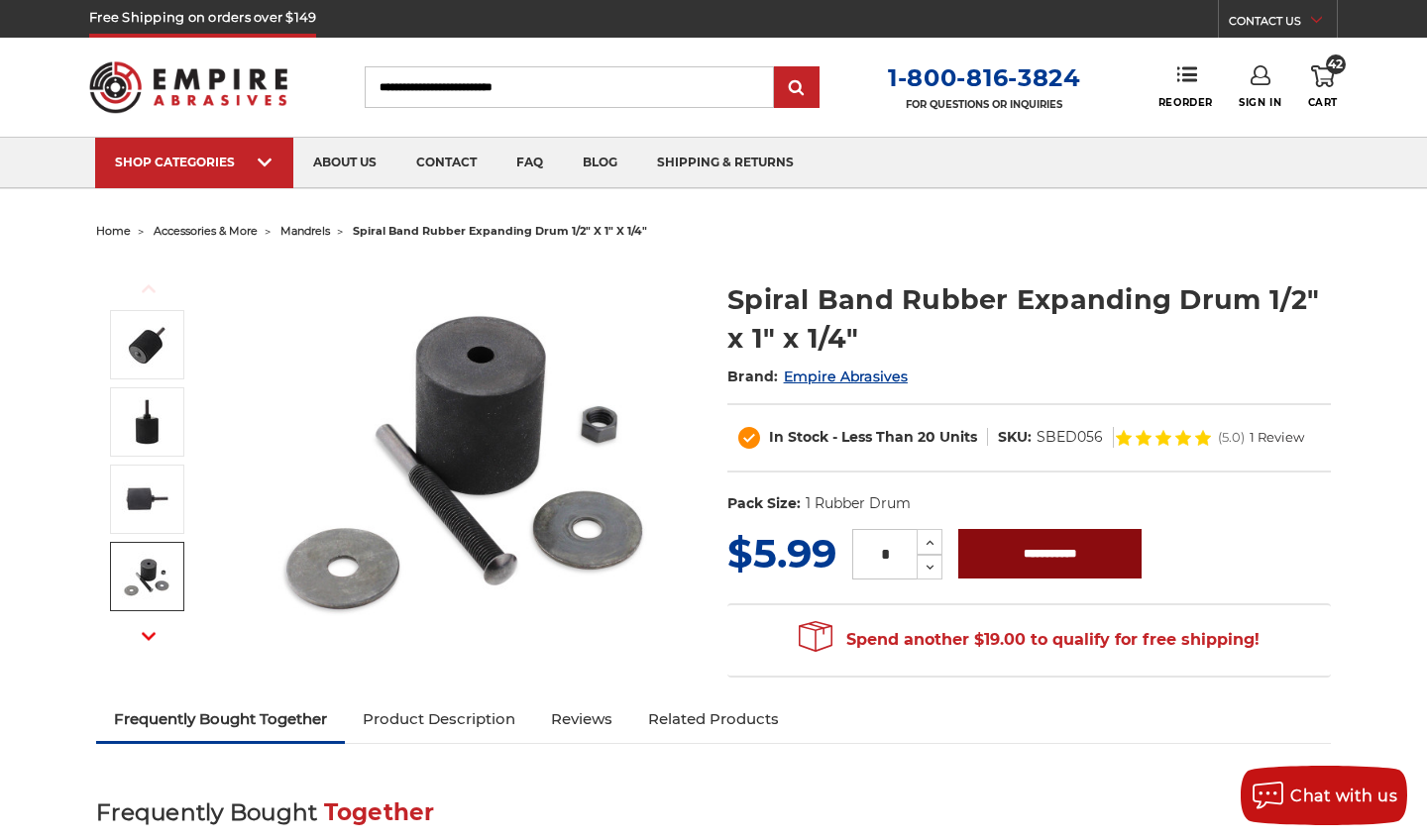click on "**********" at bounding box center (1049, 554) 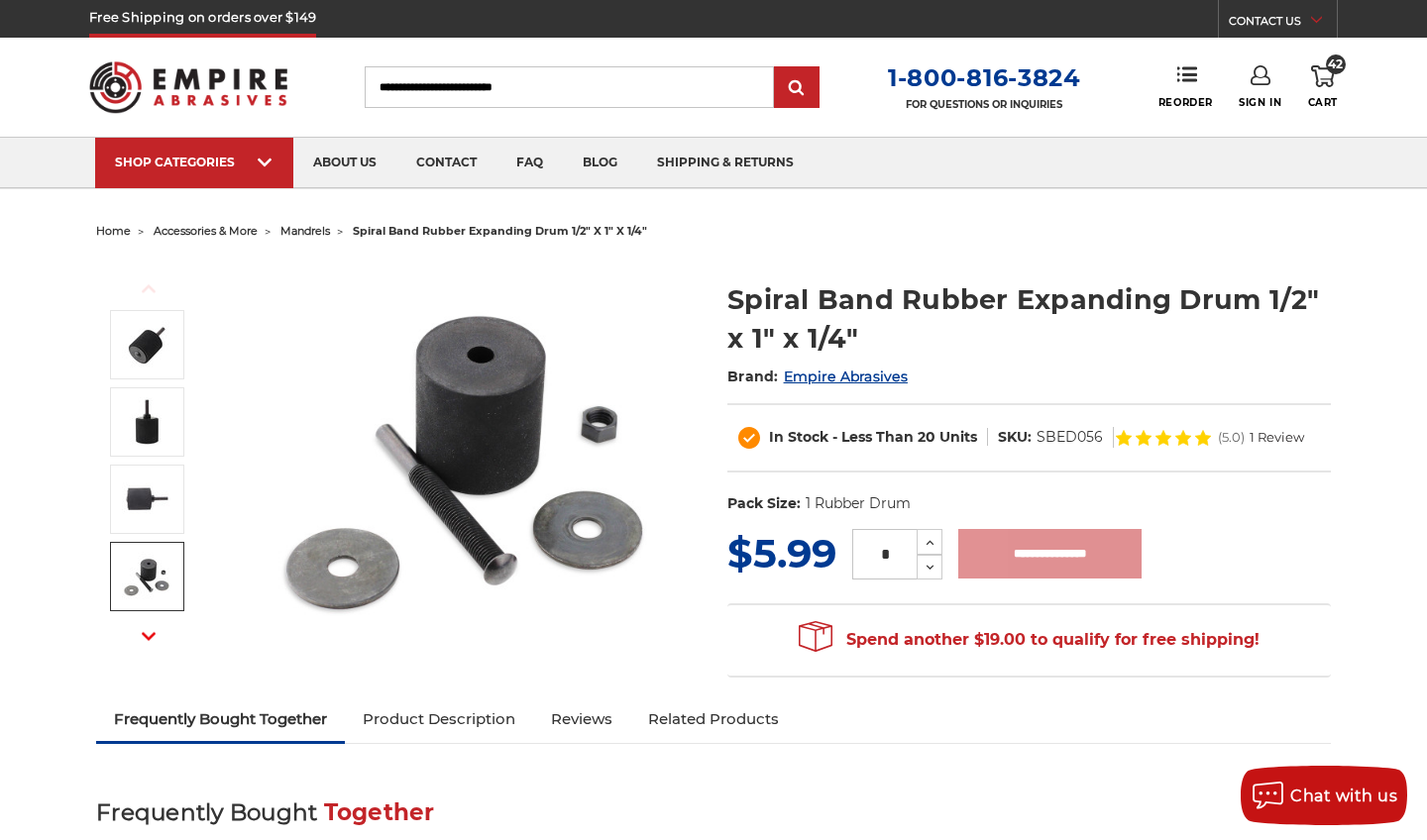 type on "**********" 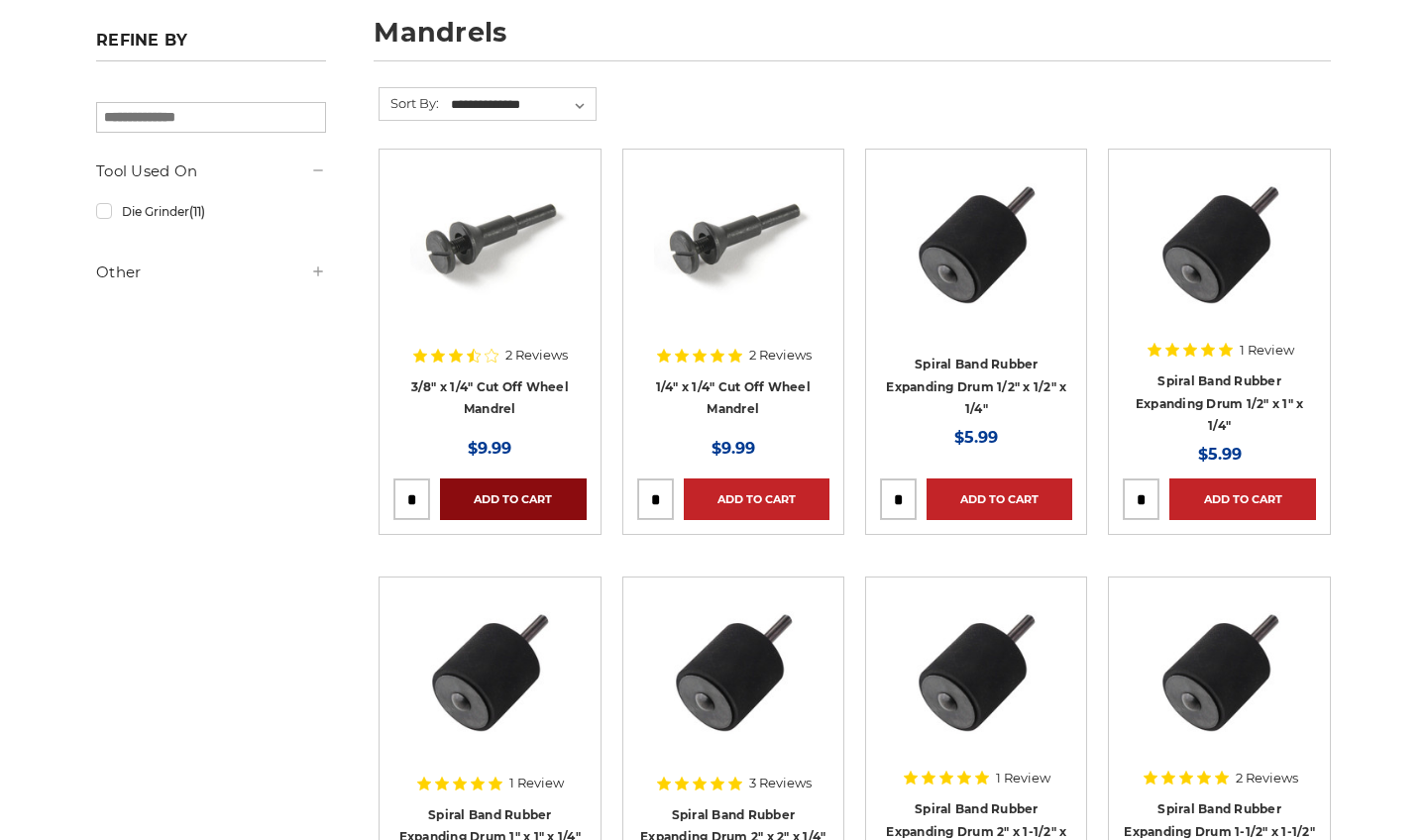scroll, scrollTop: 0, scrollLeft: 0, axis: both 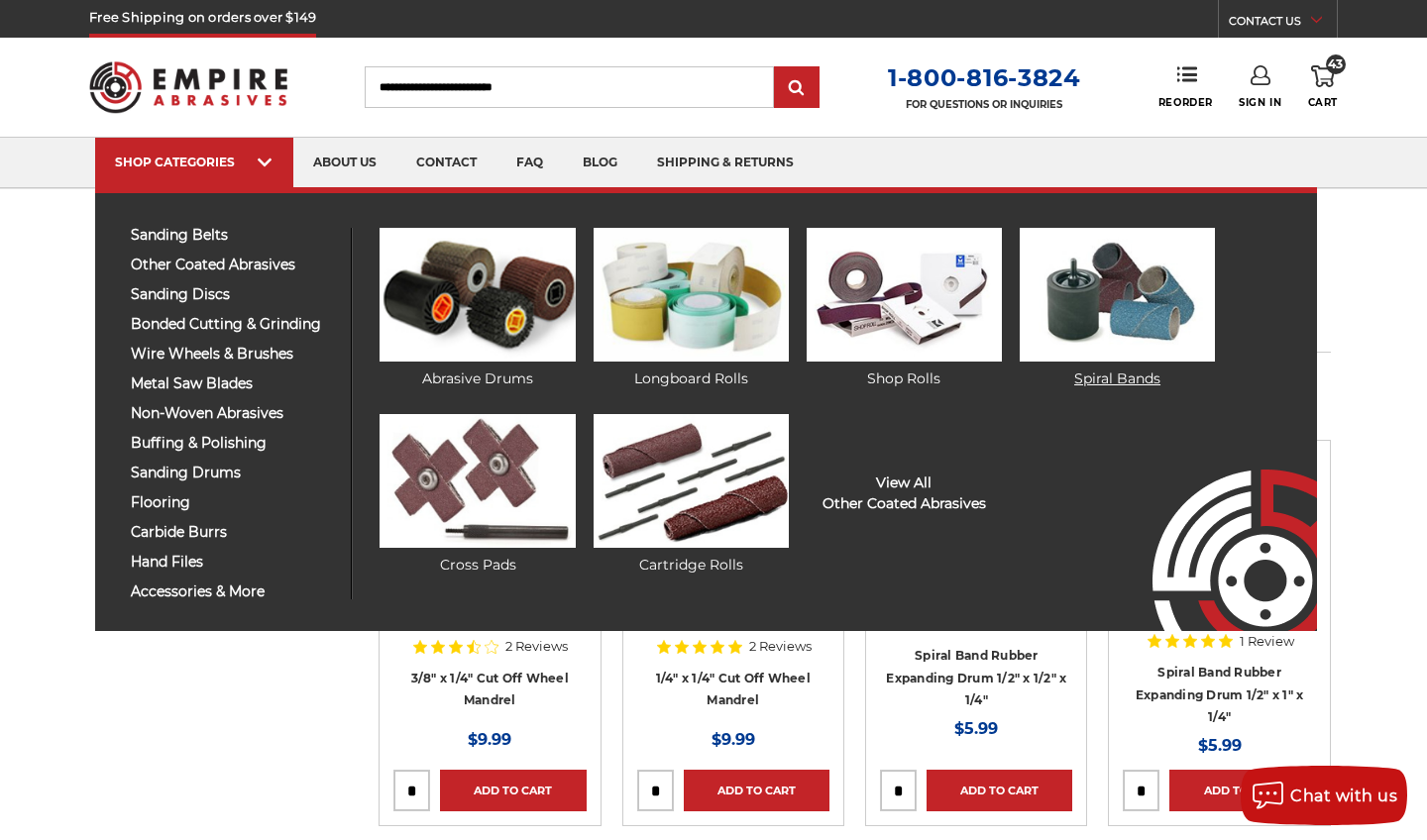 click 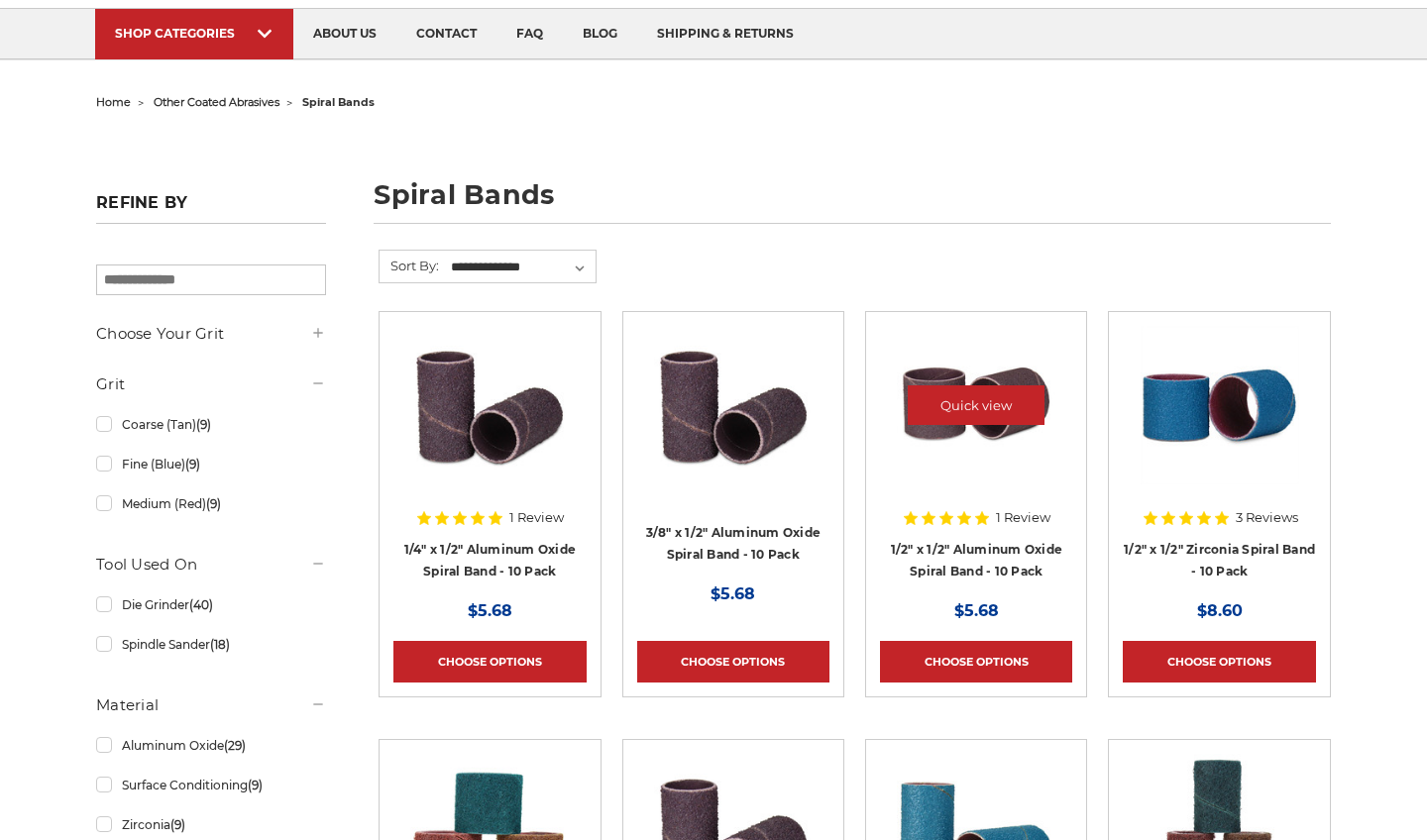scroll, scrollTop: 147, scrollLeft: 0, axis: vertical 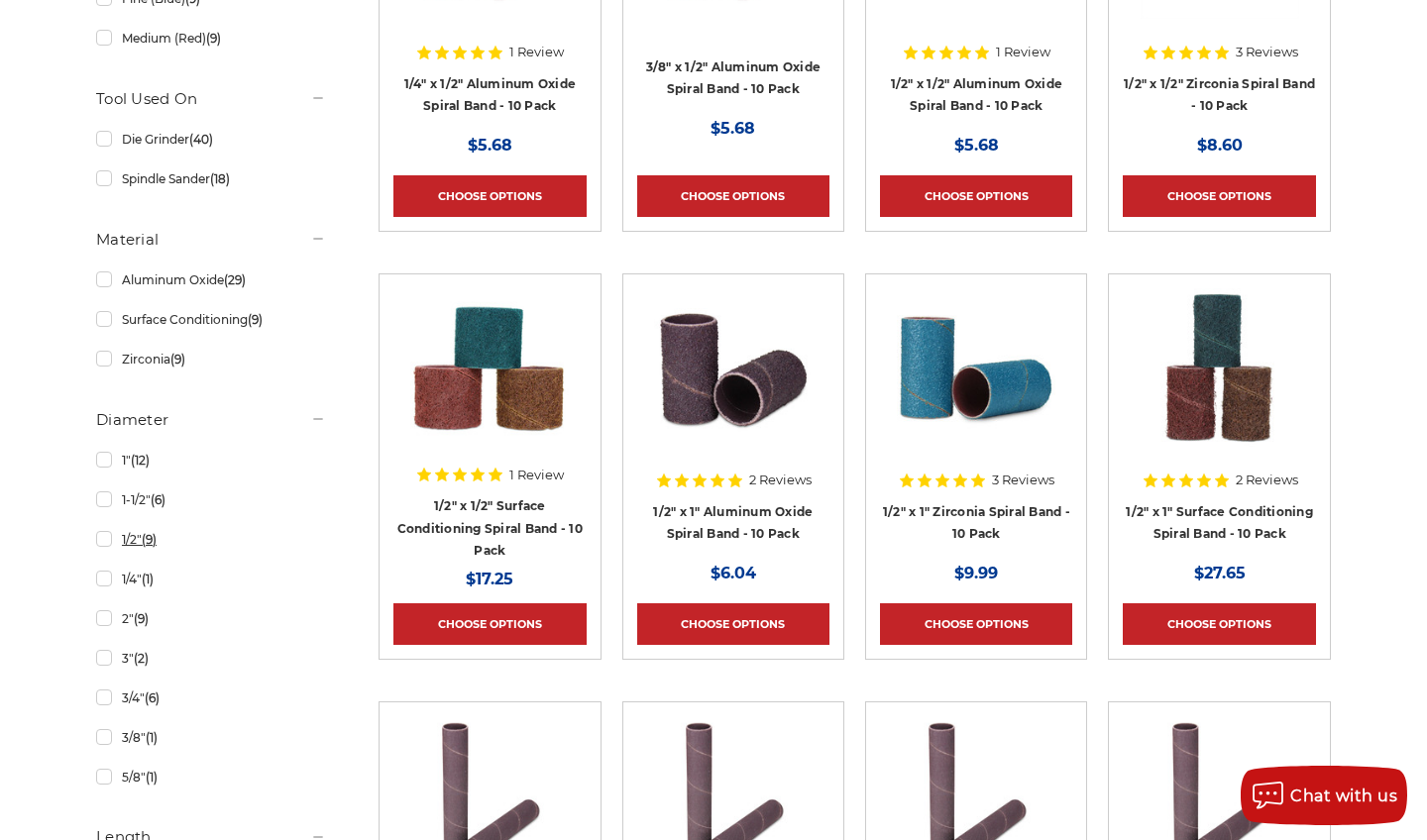 click on "1/2"
(9)" at bounding box center (211, 539) 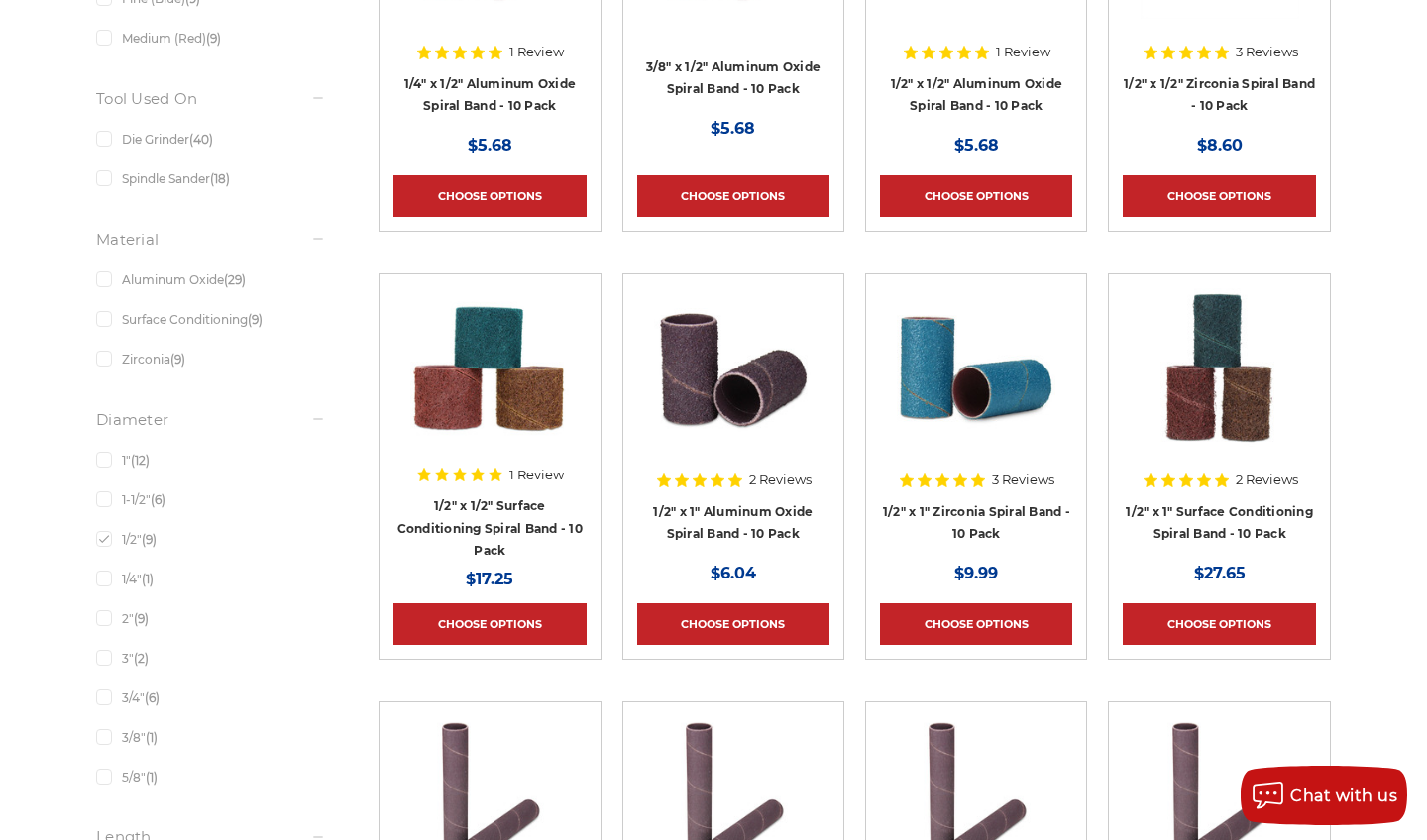 scroll, scrollTop: 0, scrollLeft: 0, axis: both 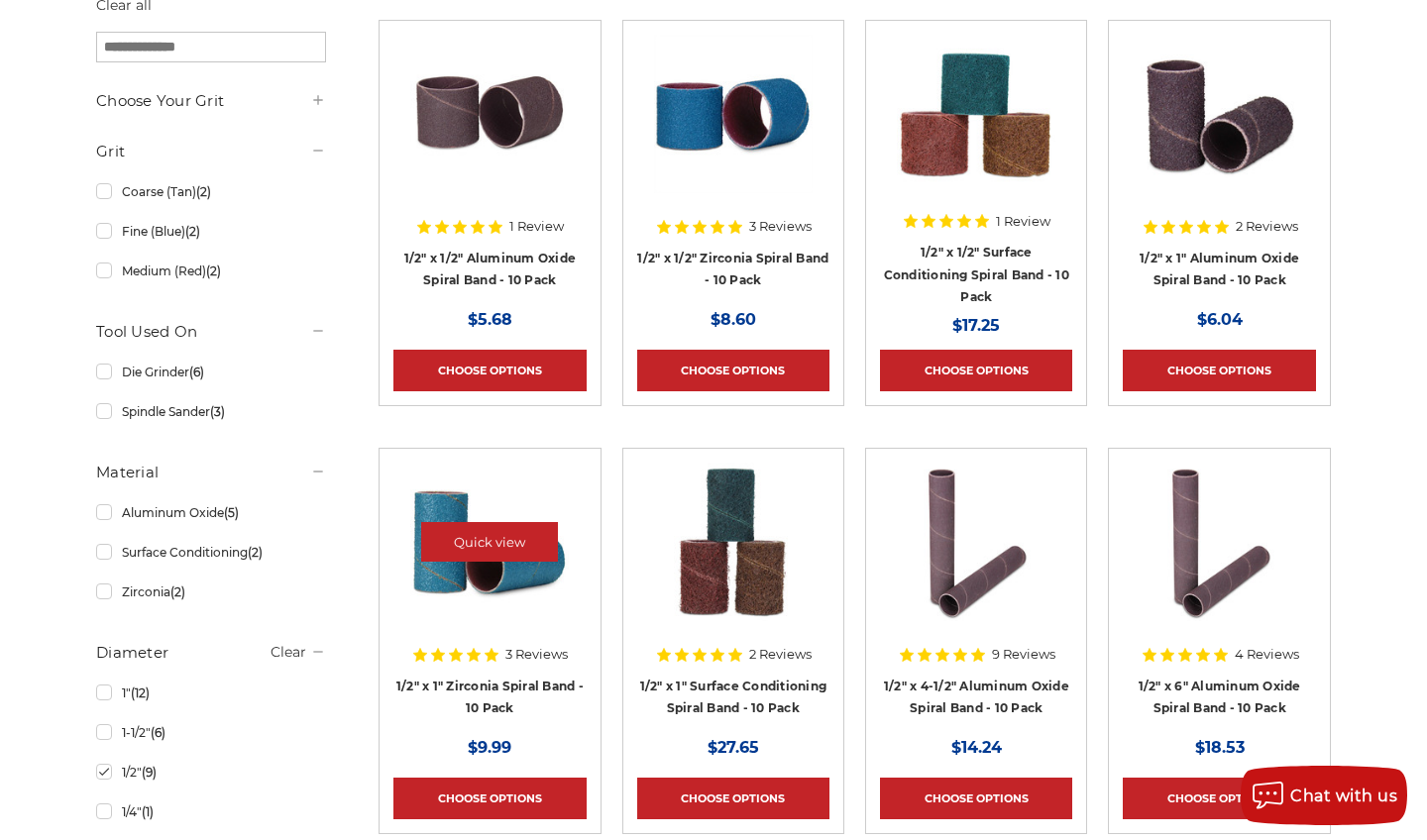 click at bounding box center [490, 542] 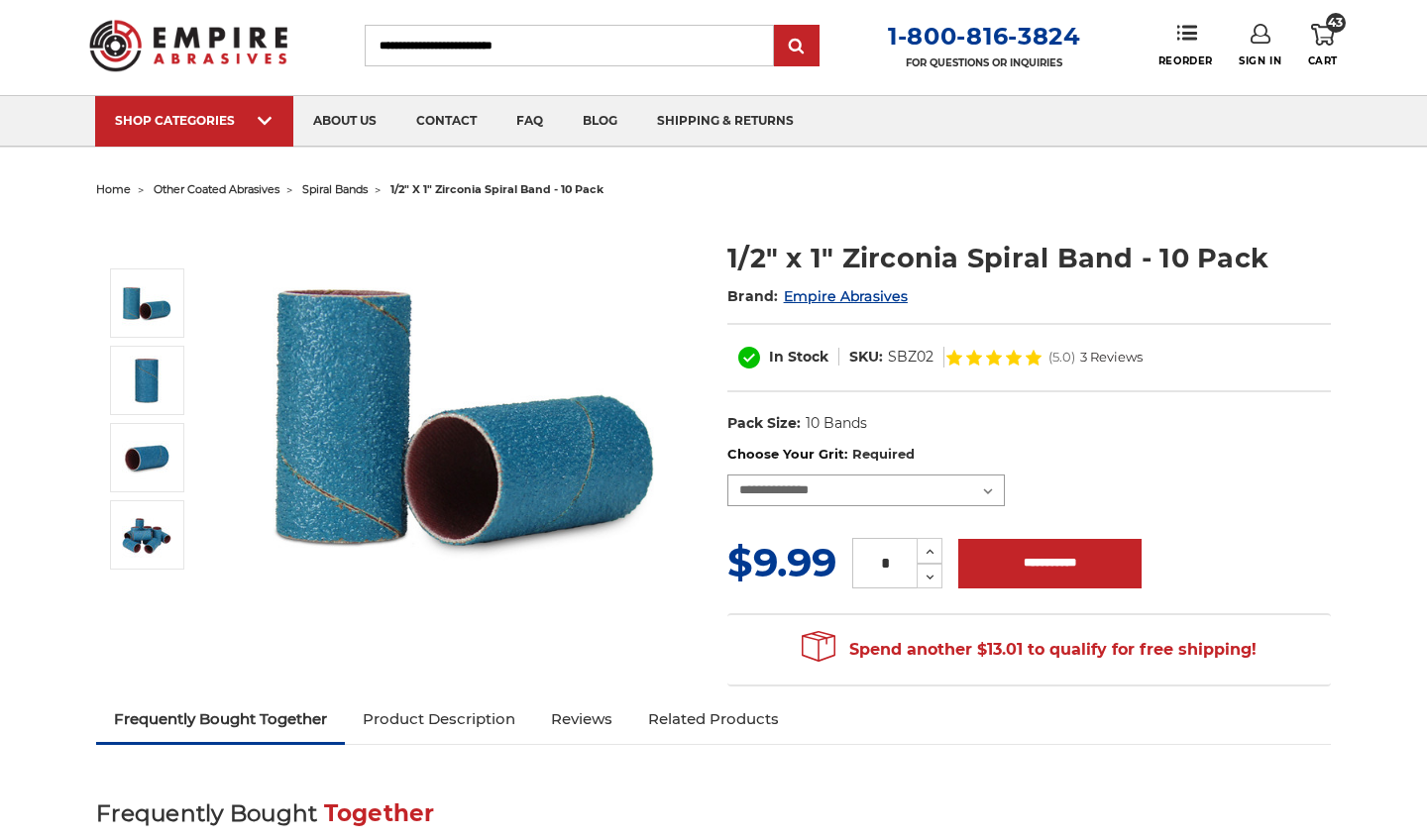 scroll, scrollTop: 42, scrollLeft: 0, axis: vertical 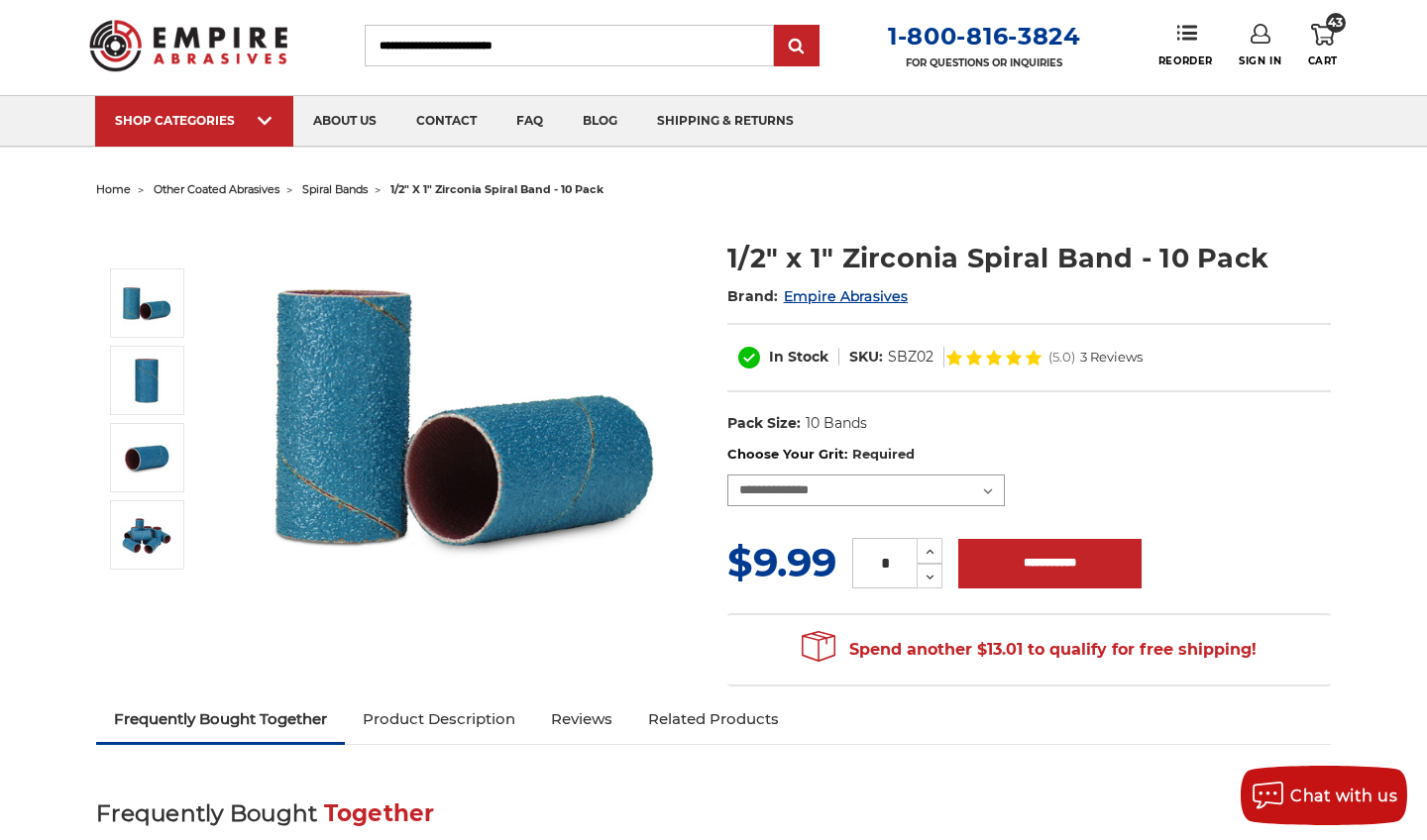 select on "****" 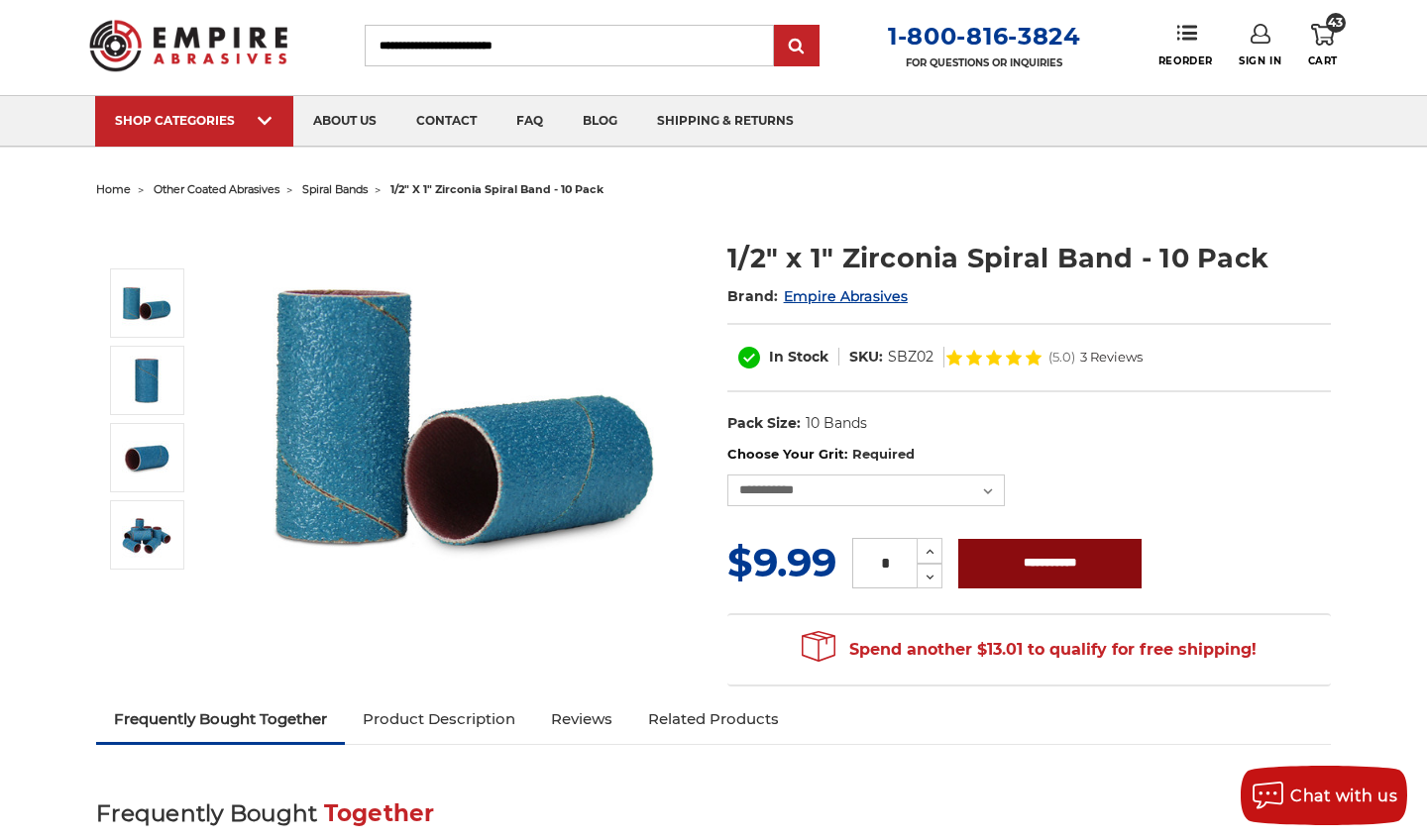 click on "**********" at bounding box center (1049, 564) 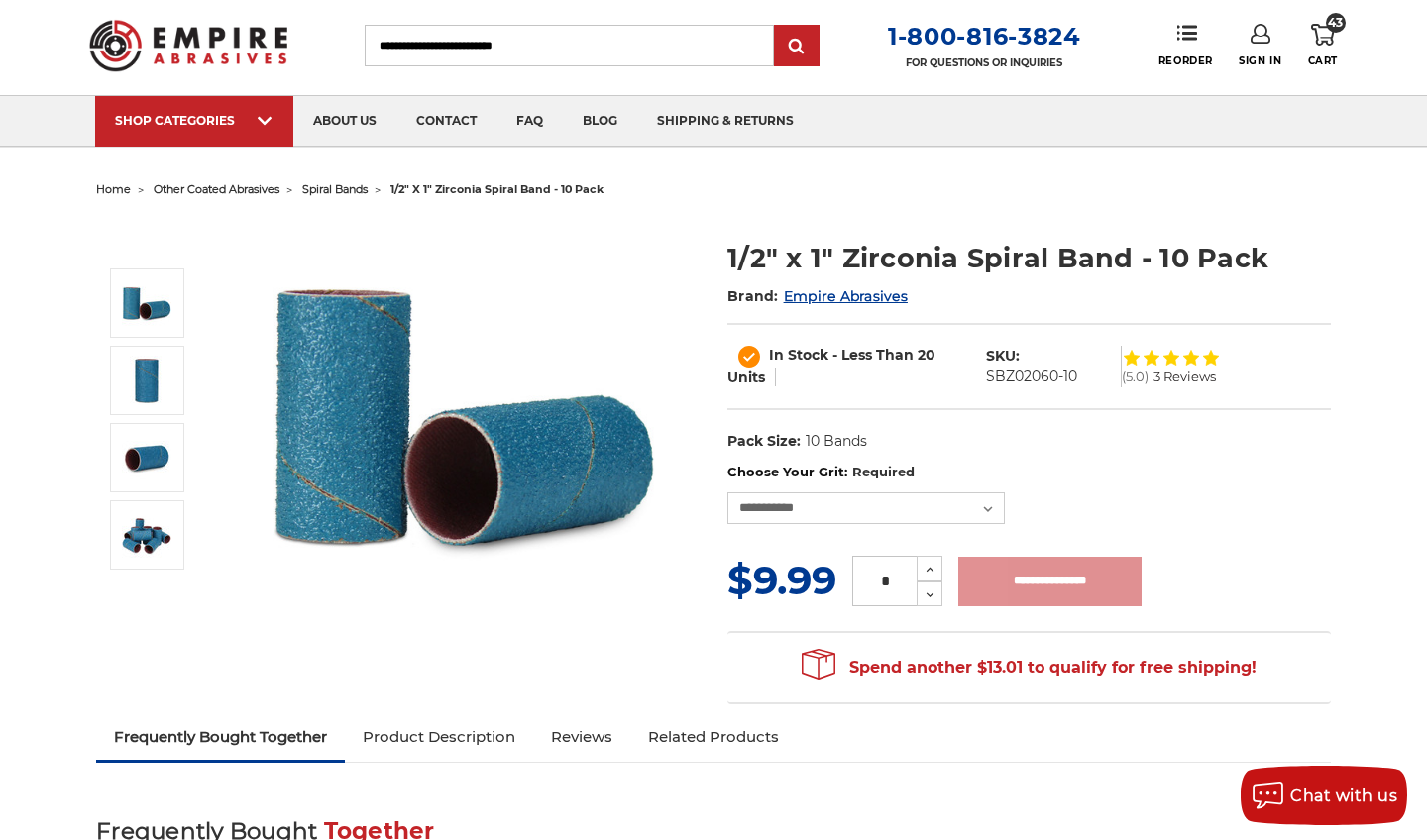type on "**********" 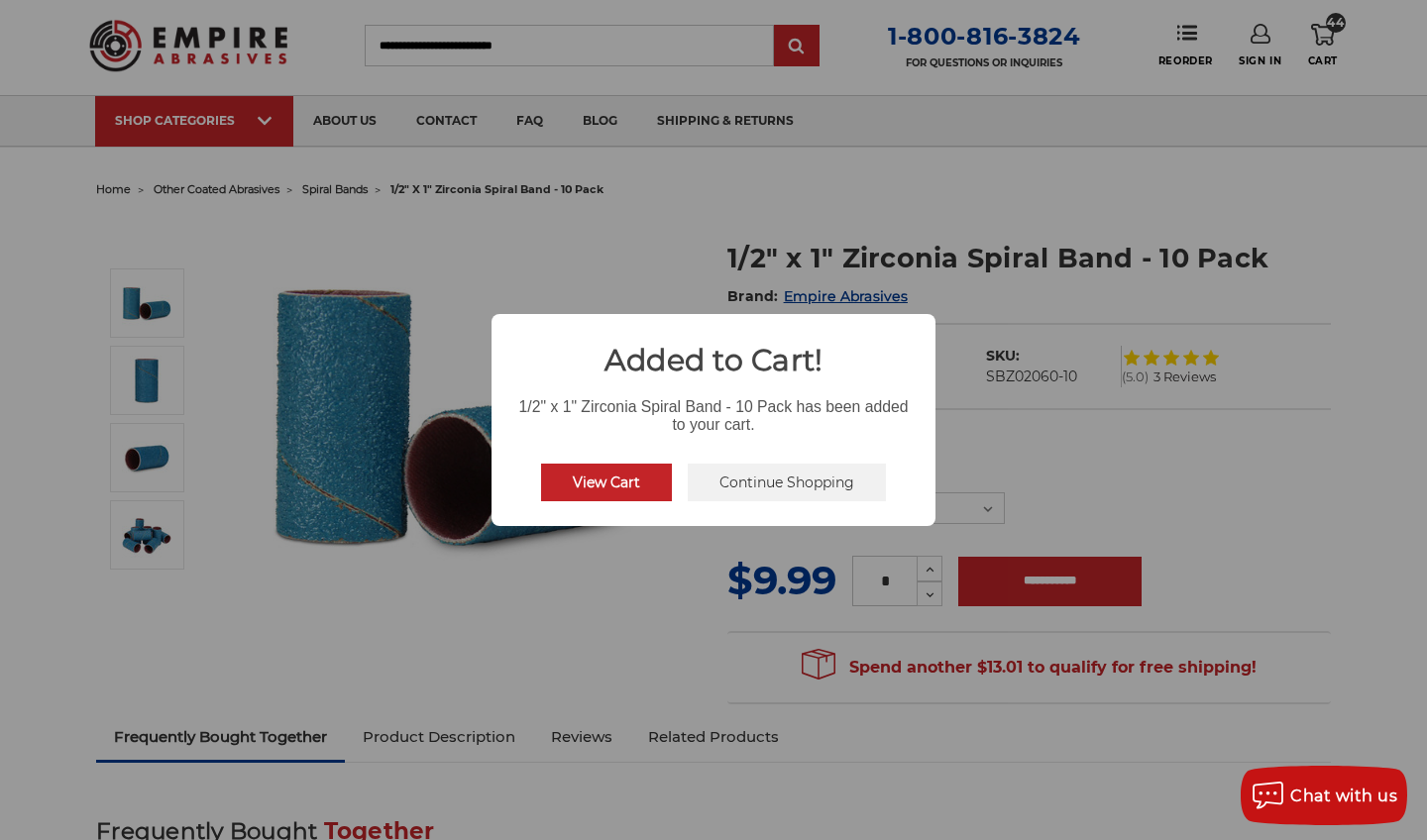 click on "Continue Shopping" at bounding box center [787, 482] 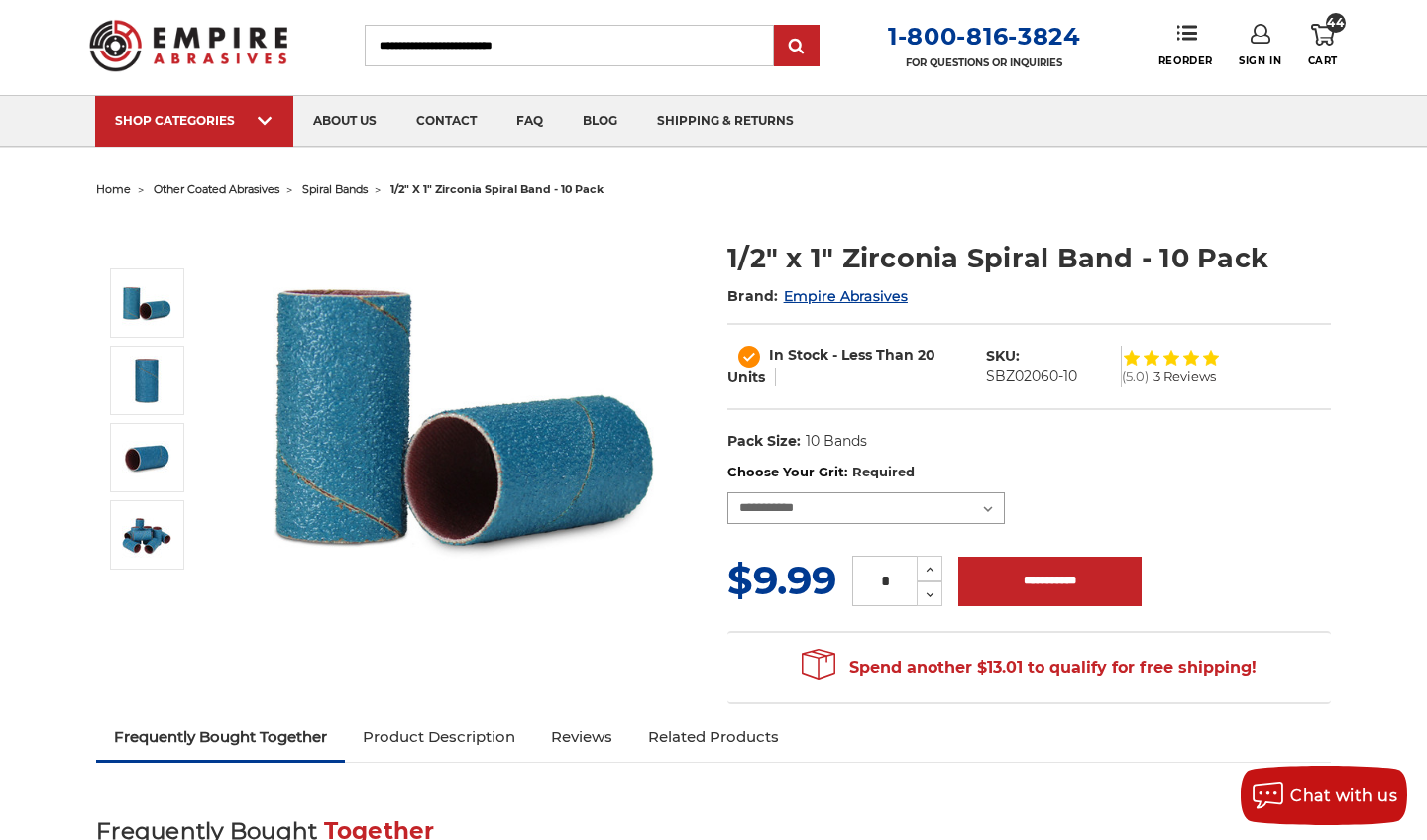 select on "****" 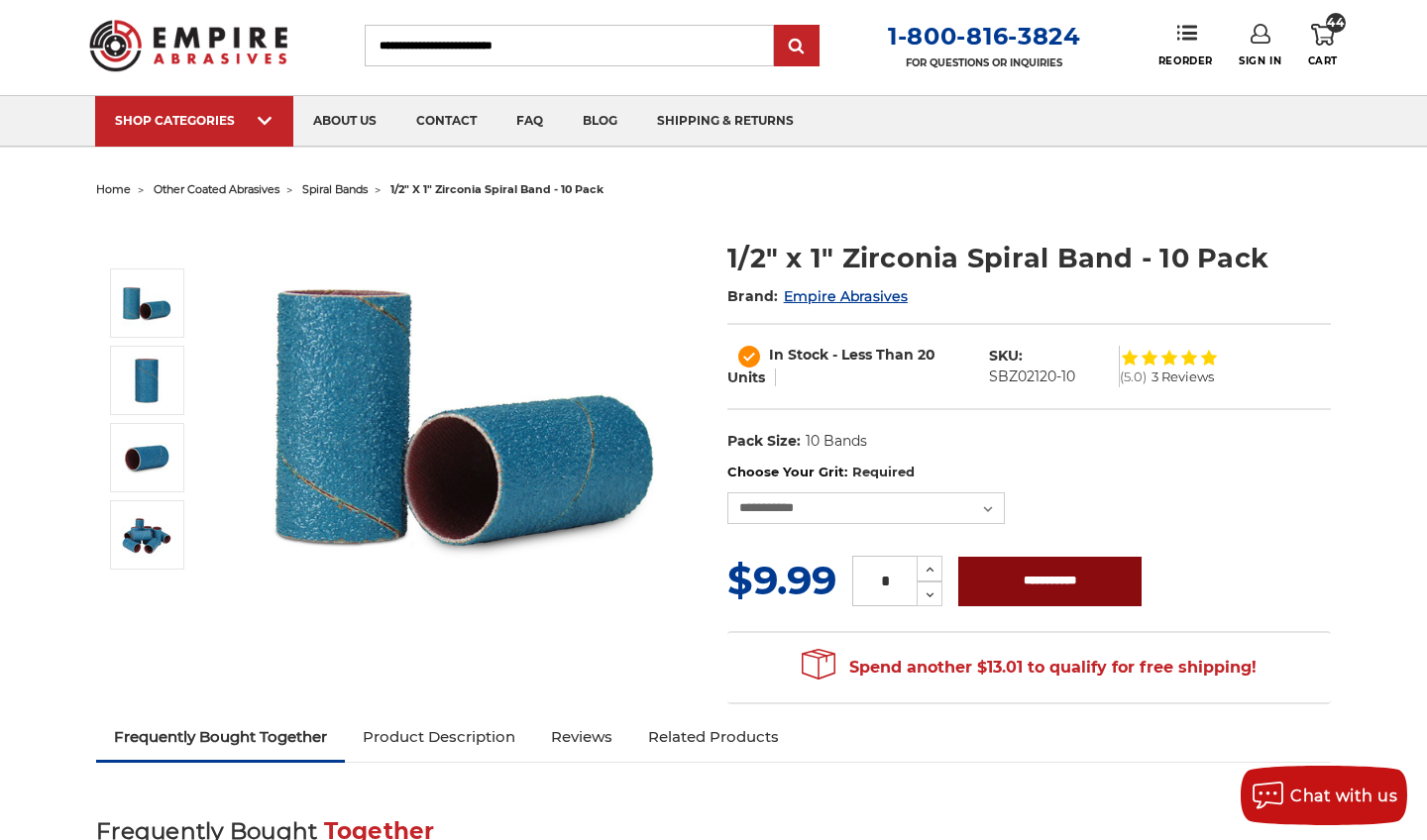 click on "**********" at bounding box center (1049, 581) 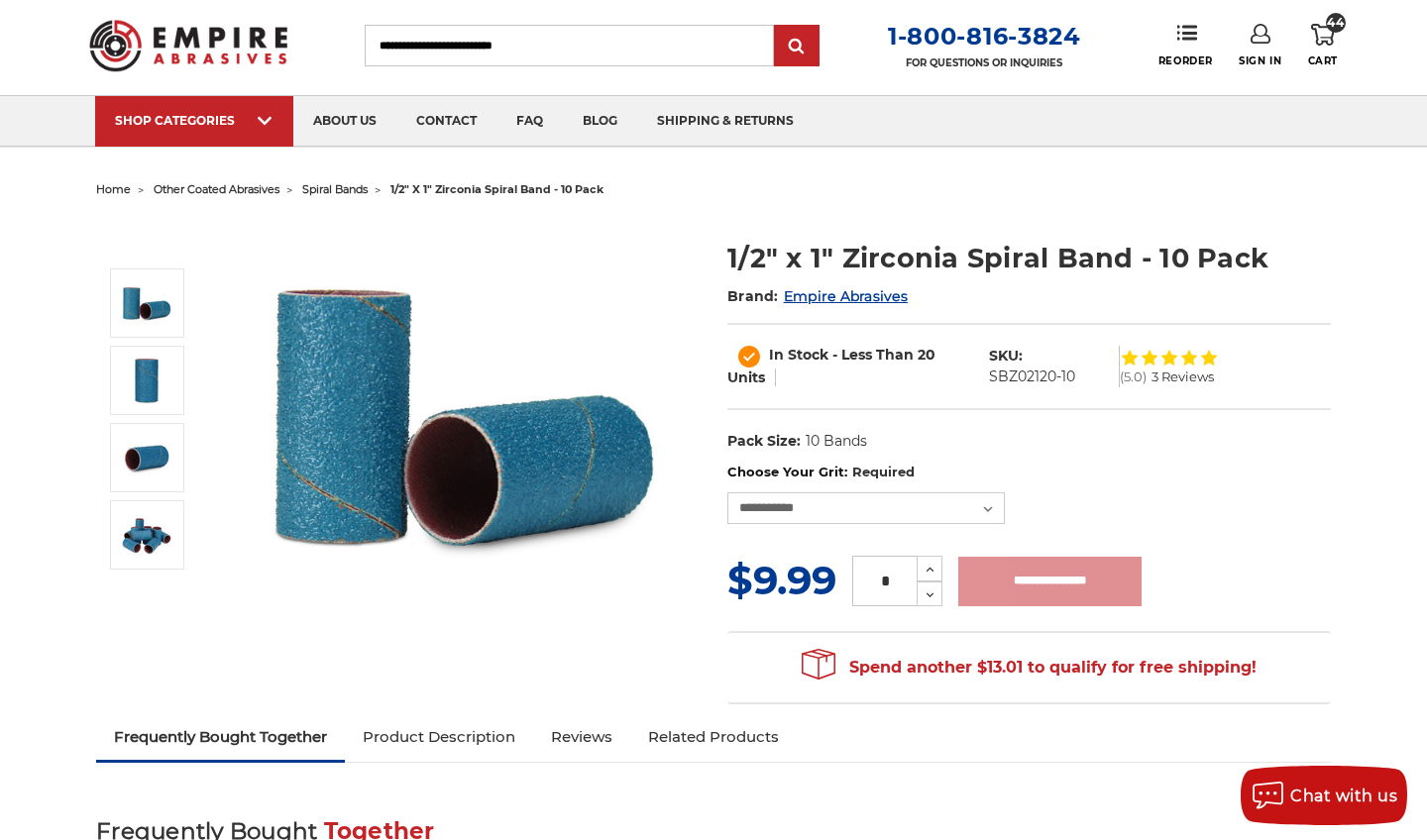 type on "**********" 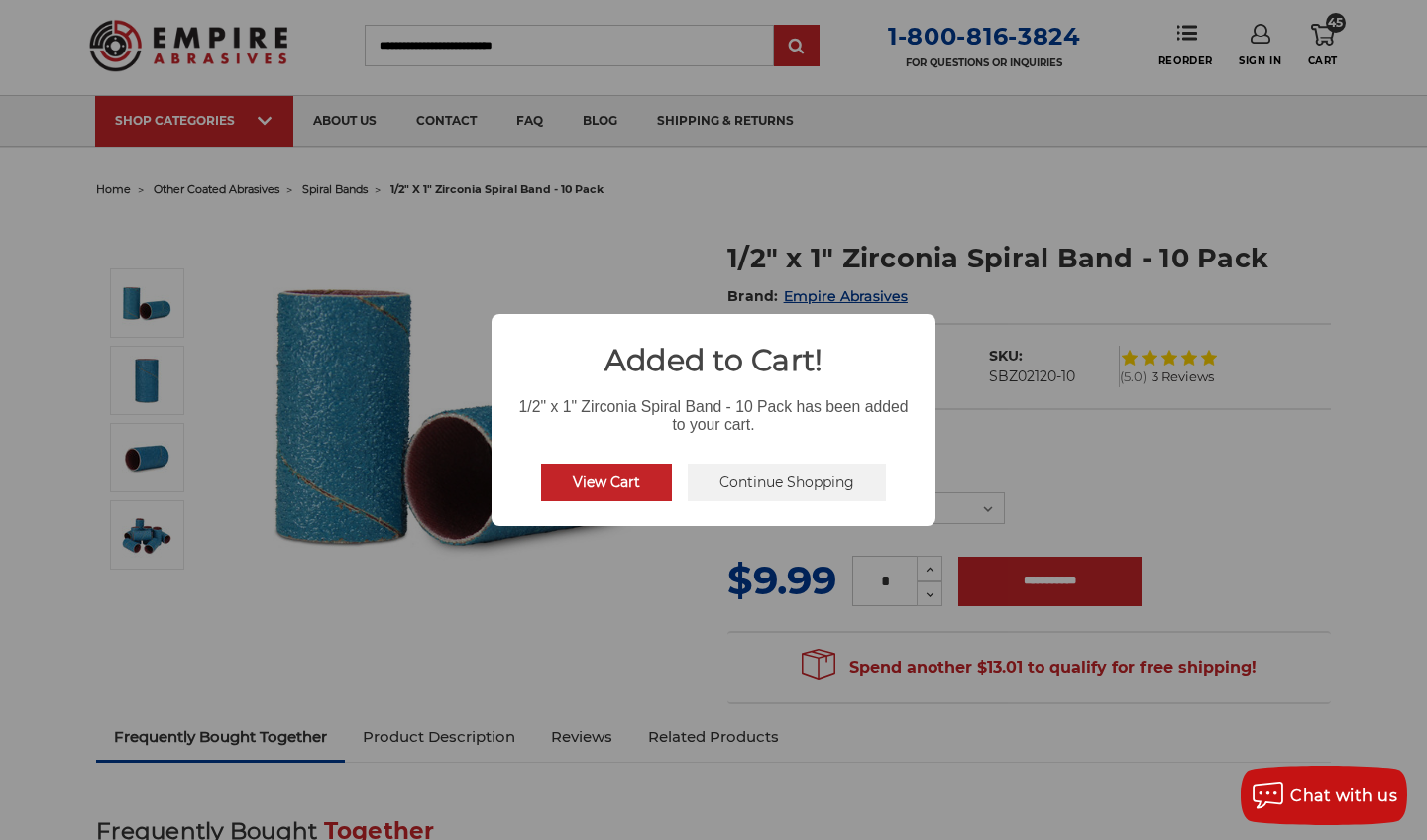 click on "Continue Shopping" at bounding box center (787, 482) 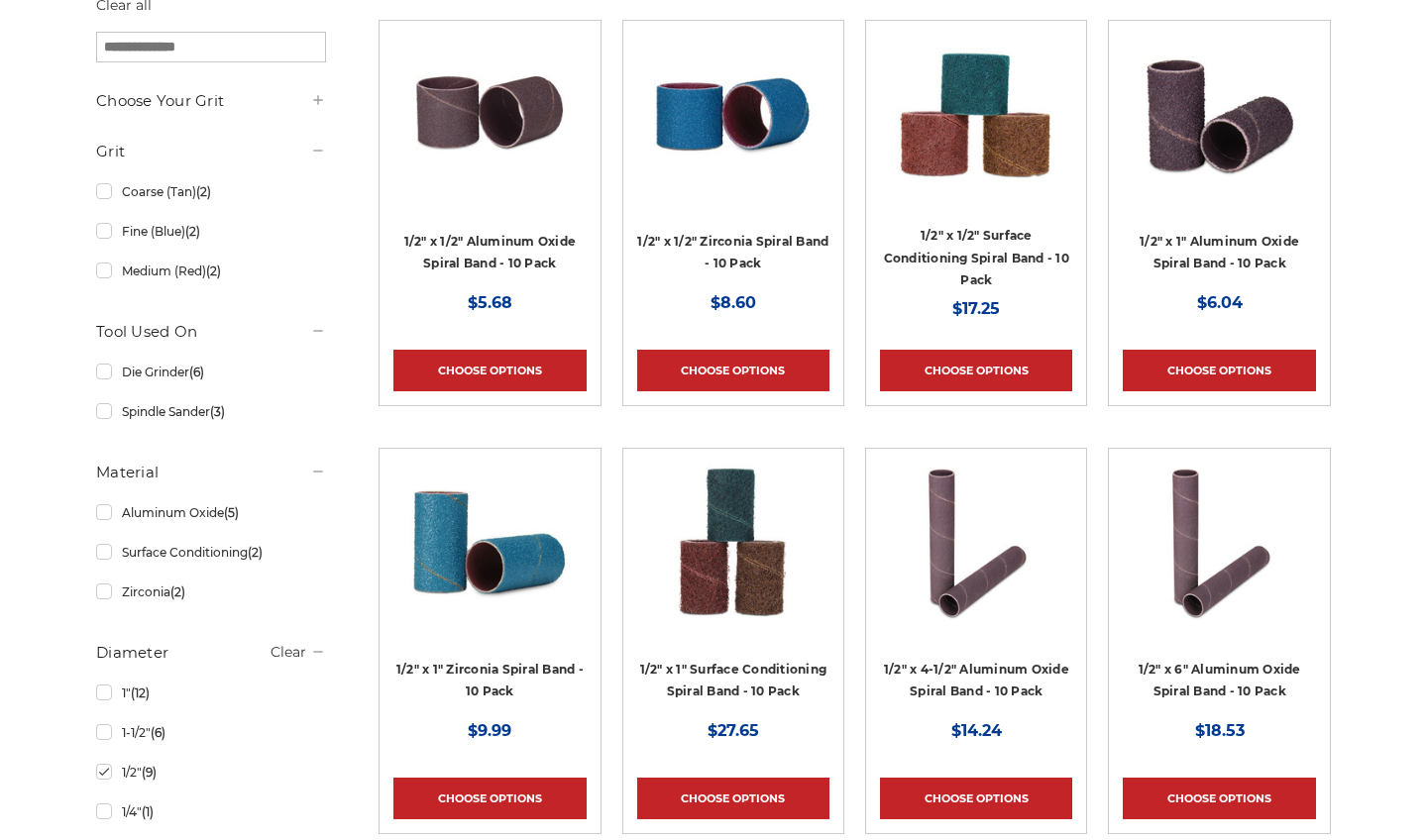 scroll, scrollTop: 420, scrollLeft: 0, axis: vertical 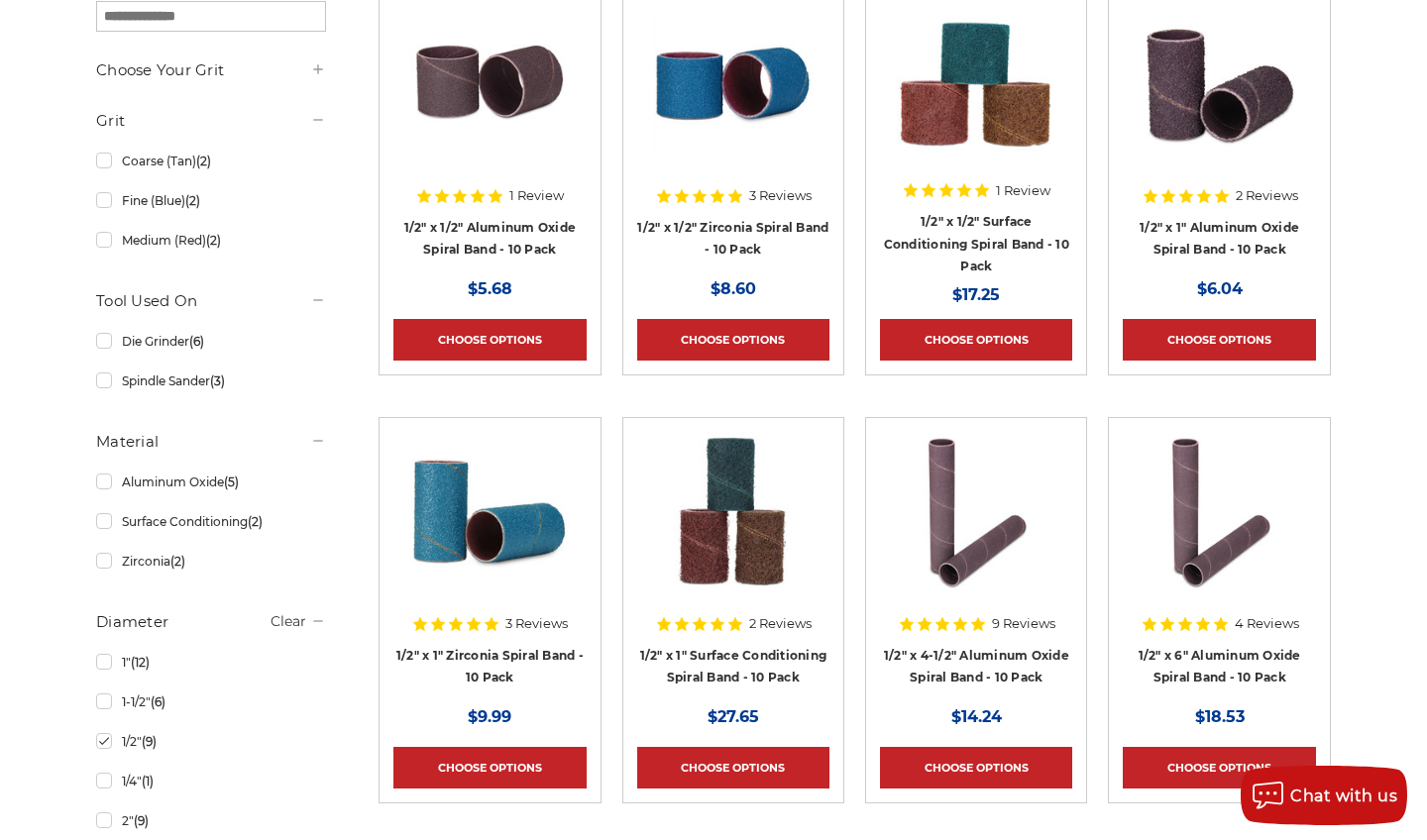 click on "2 Reviews" at bounding box center [1266, 195] 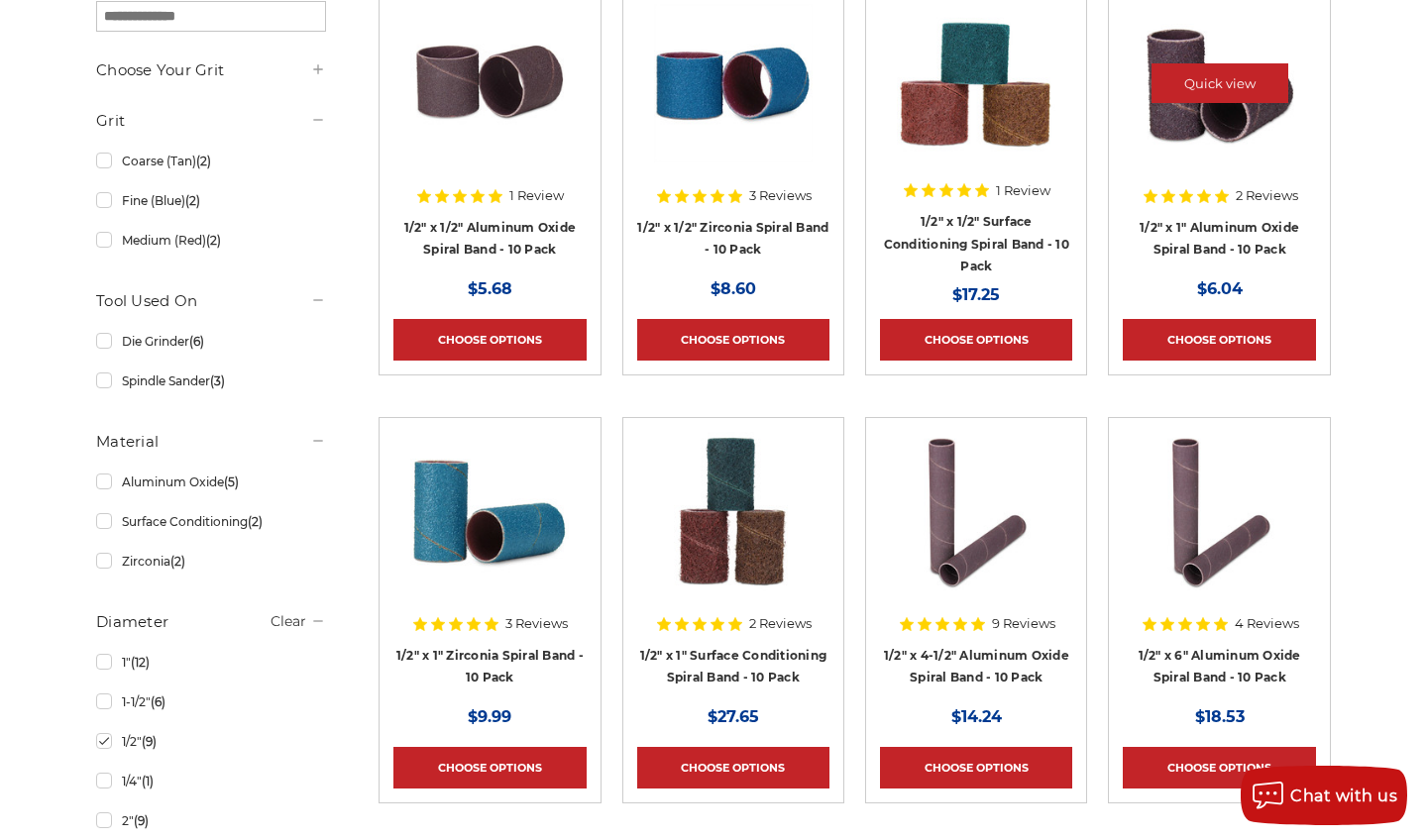 click at bounding box center [1220, 83] 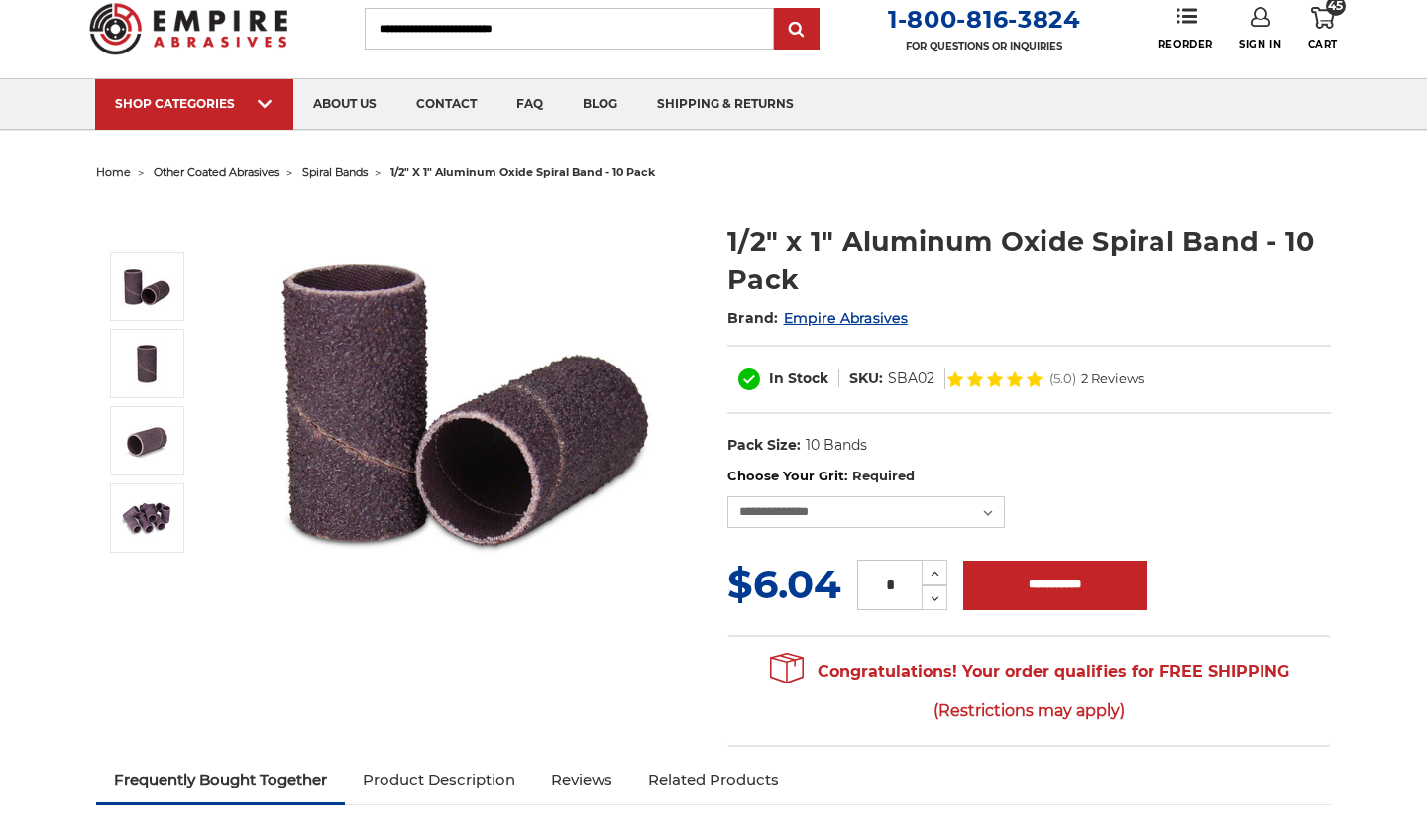 scroll, scrollTop: 58, scrollLeft: 0, axis: vertical 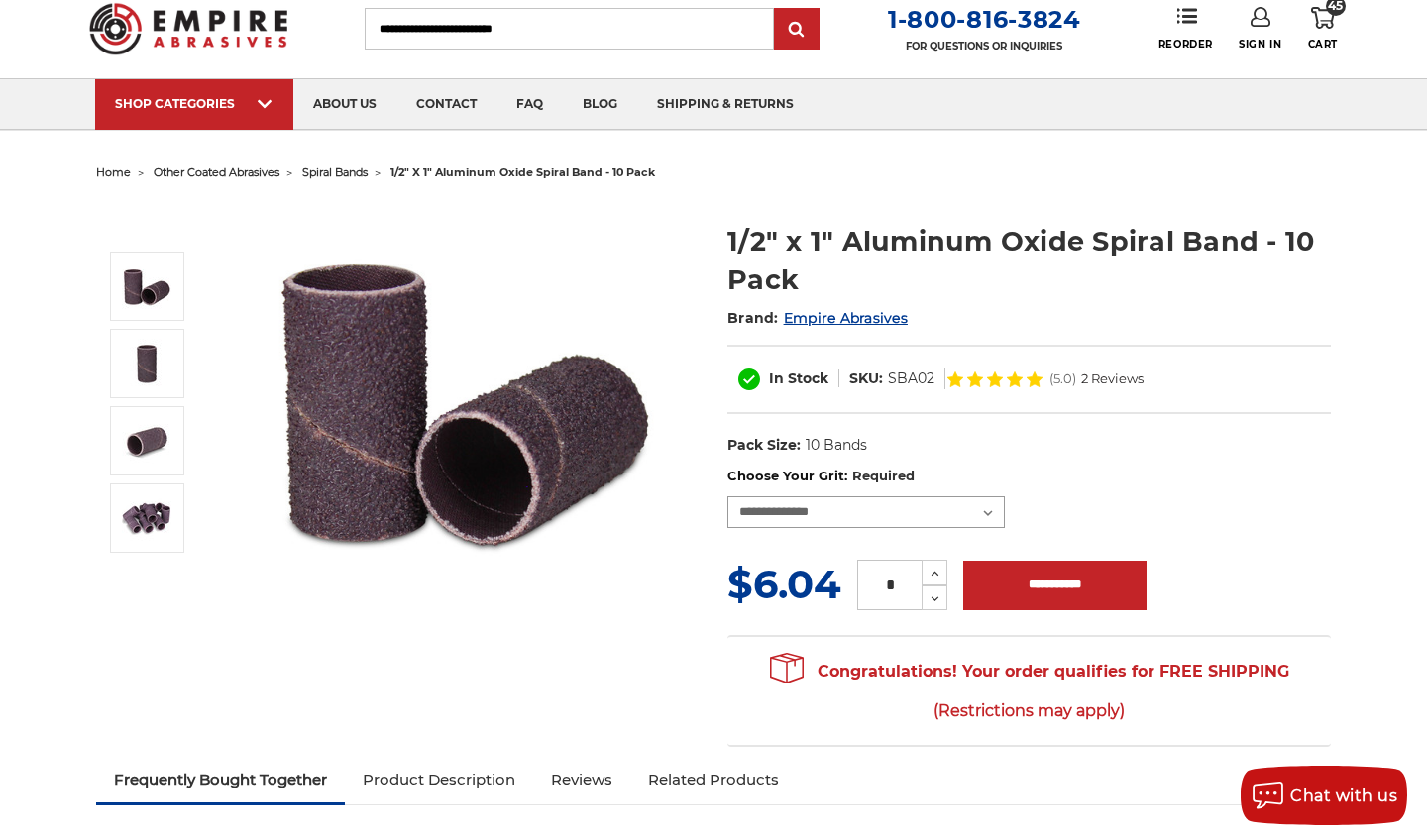 select on "****" 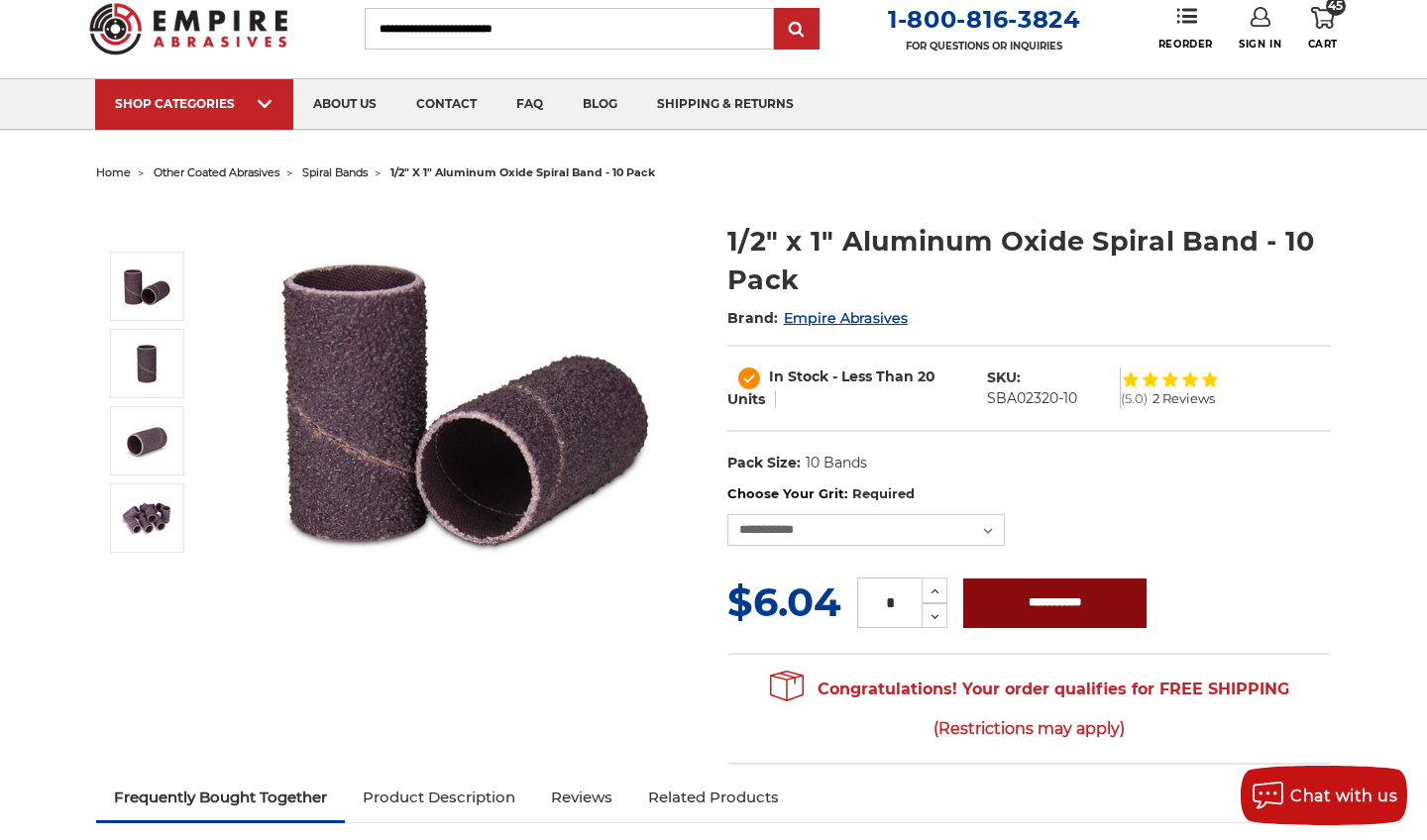 click on "**********" at bounding box center (1054, 603) 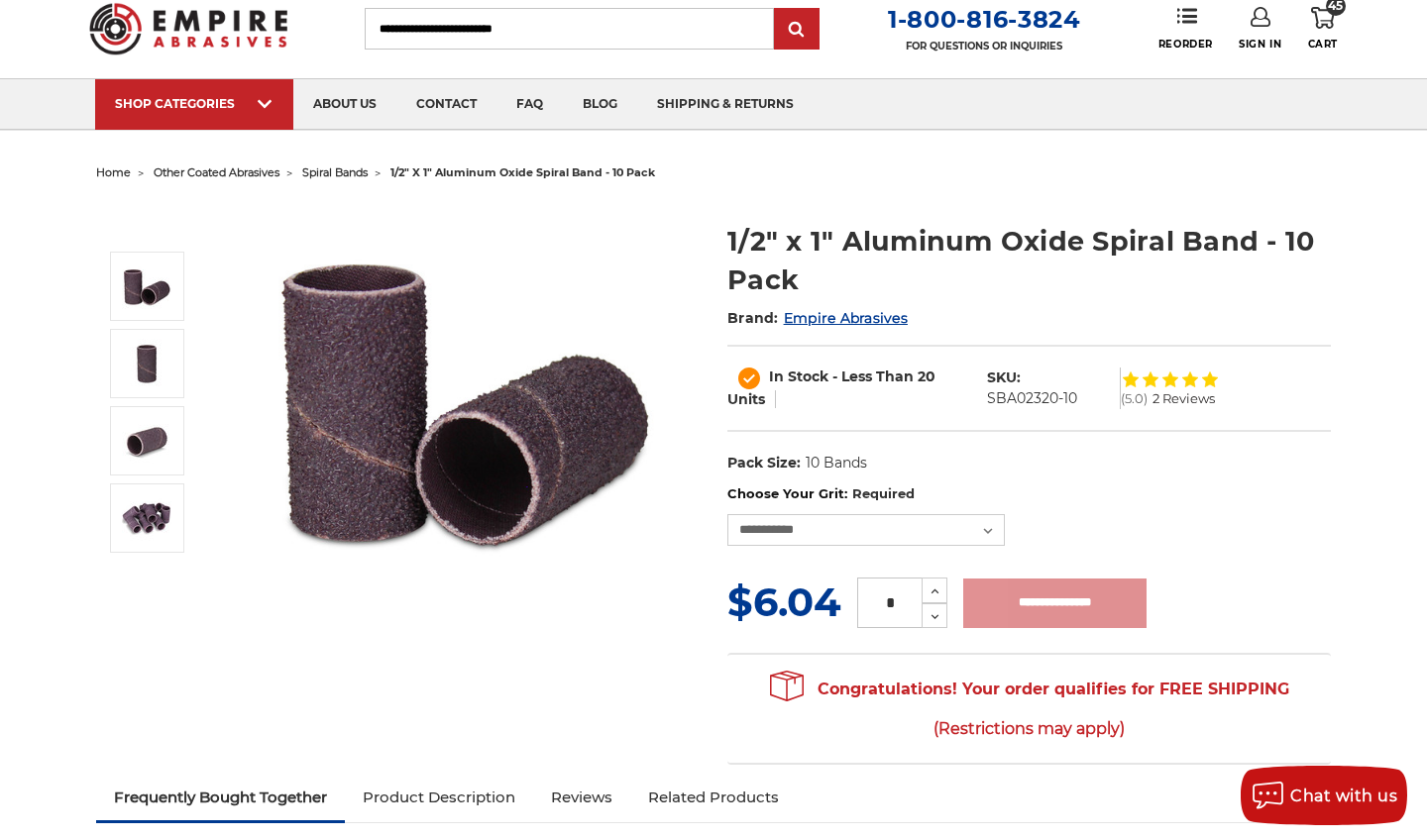 type on "**********" 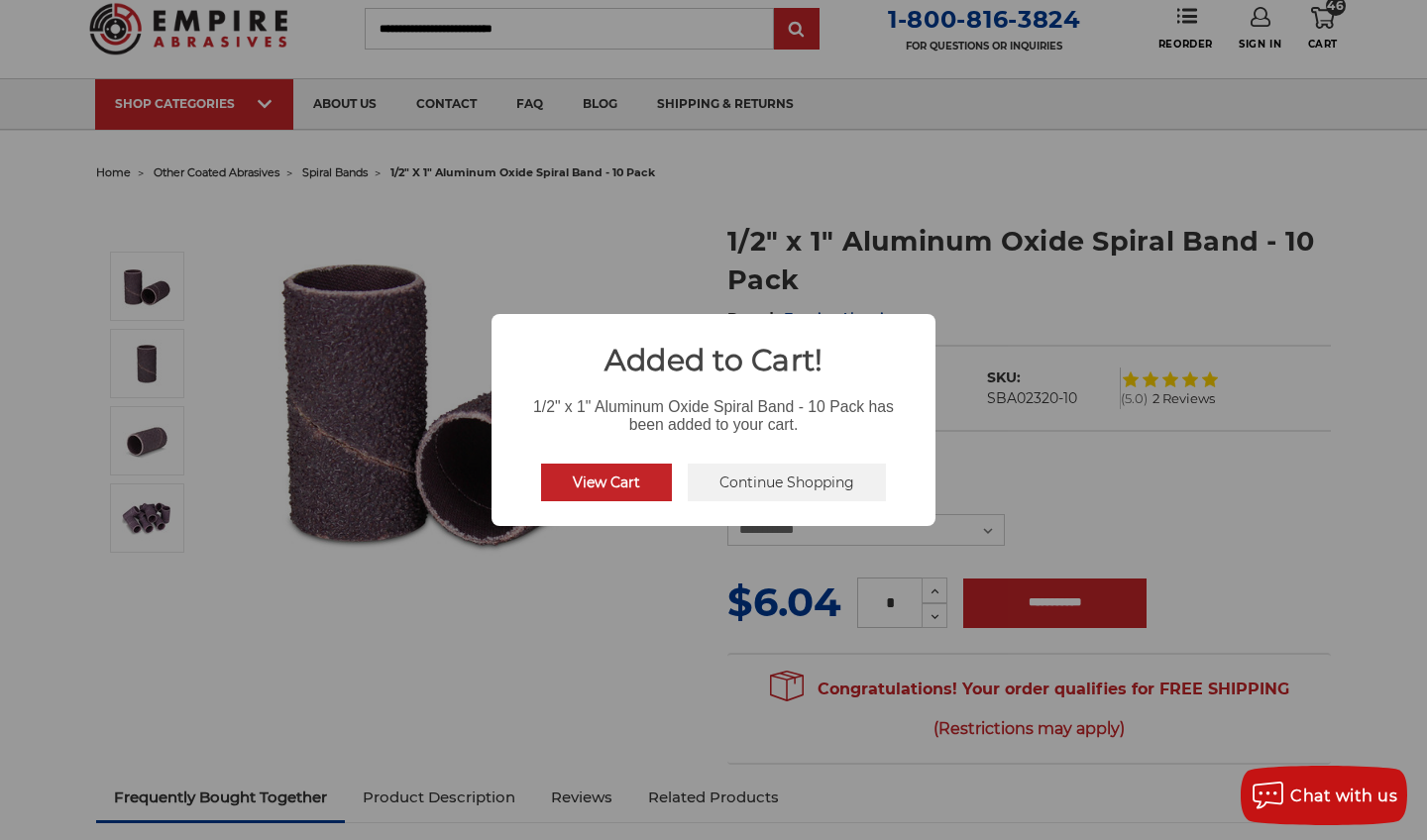 click on "View Cart" at bounding box center (606, 482) 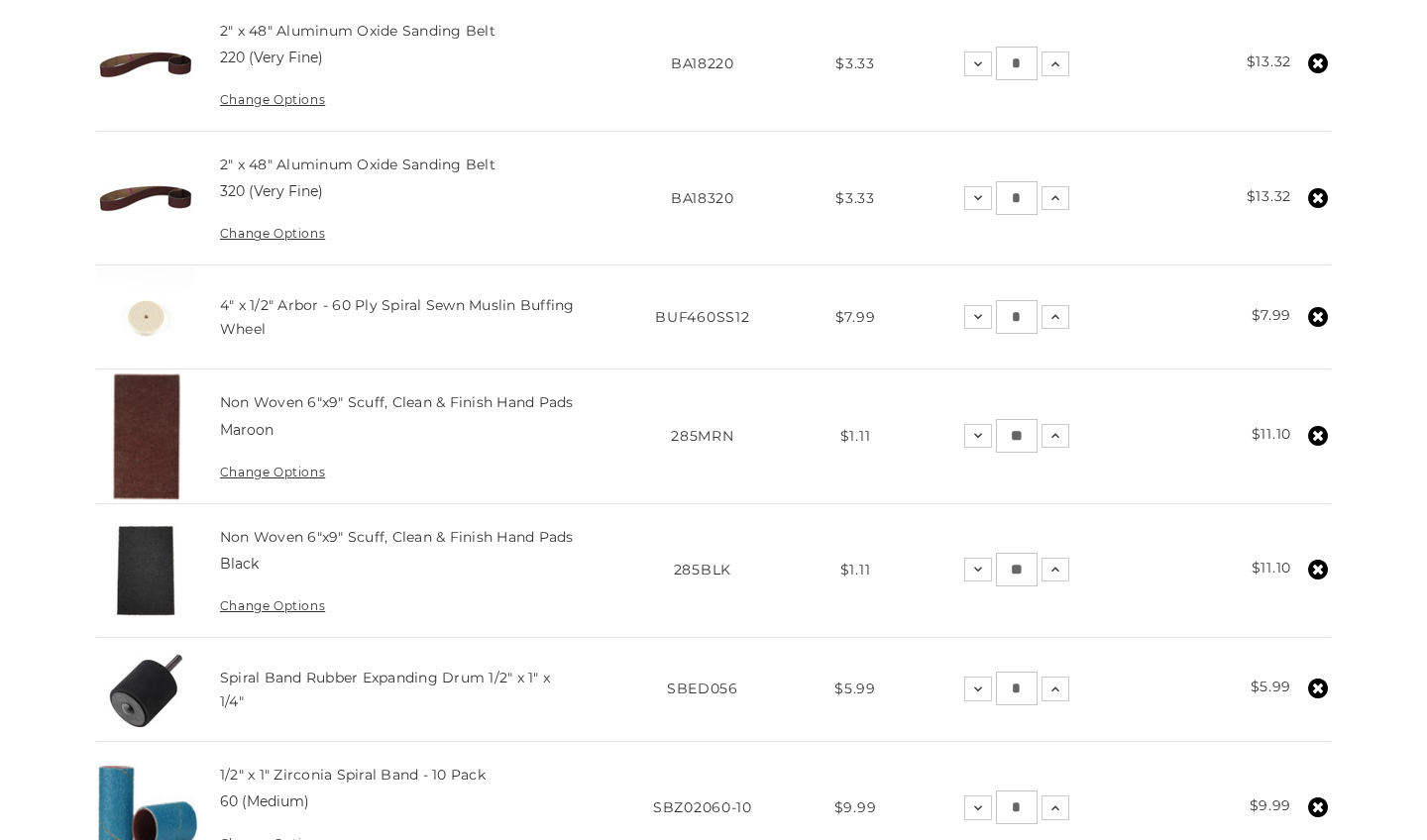 scroll, scrollTop: 1201, scrollLeft: 0, axis: vertical 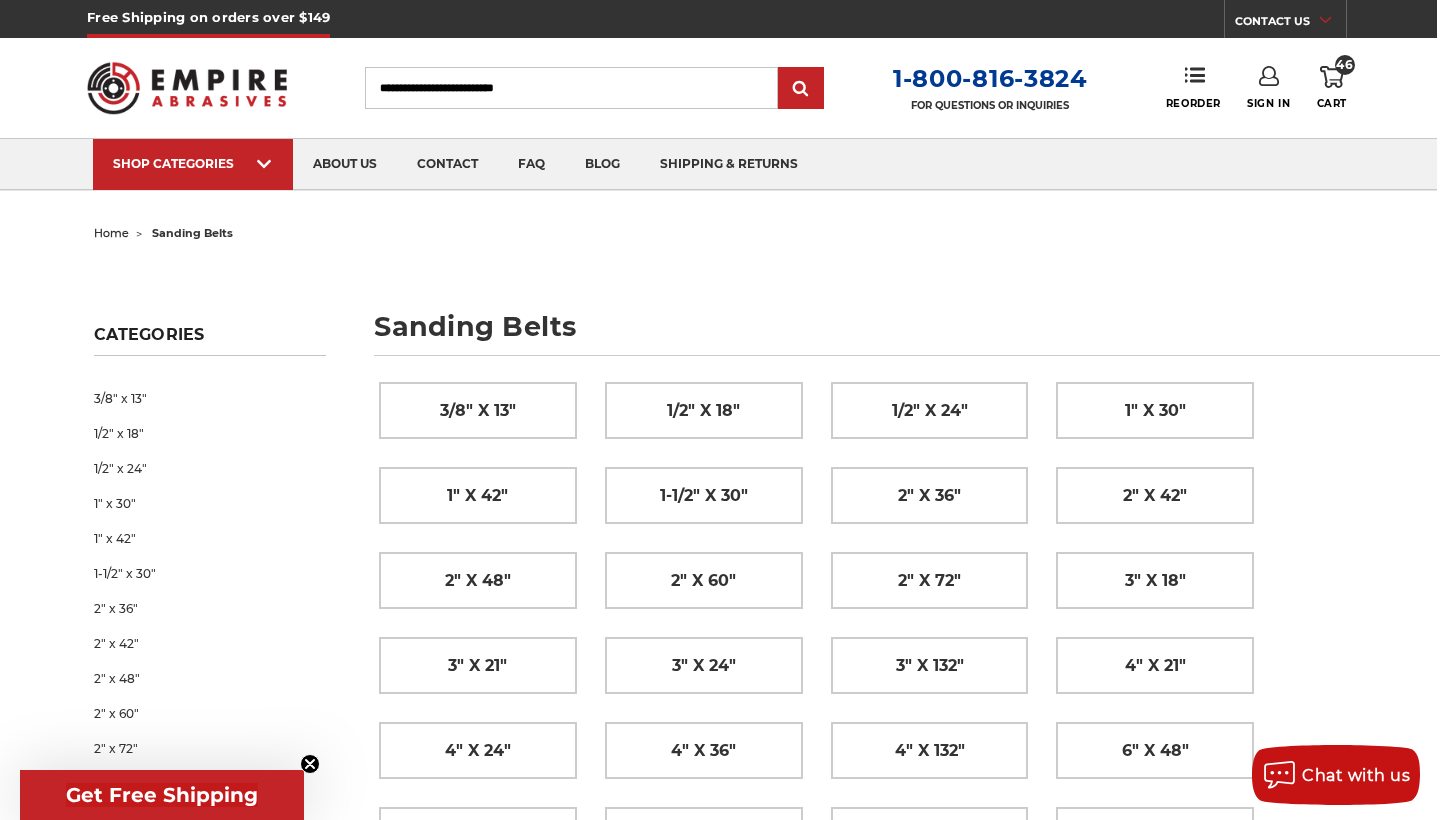 click on "46
Cart" at bounding box center [1332, 88] 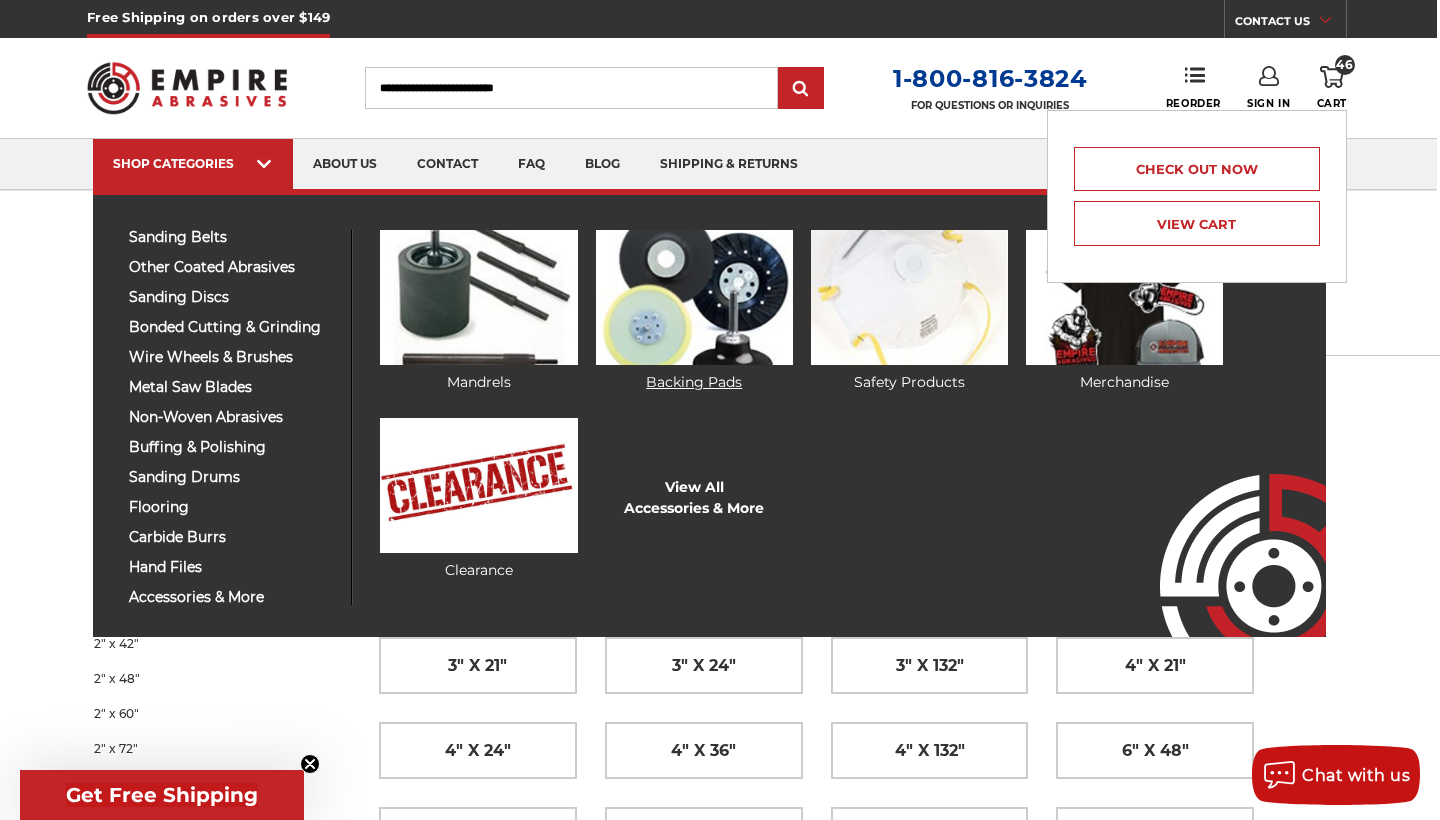 click at bounding box center (694, 297) 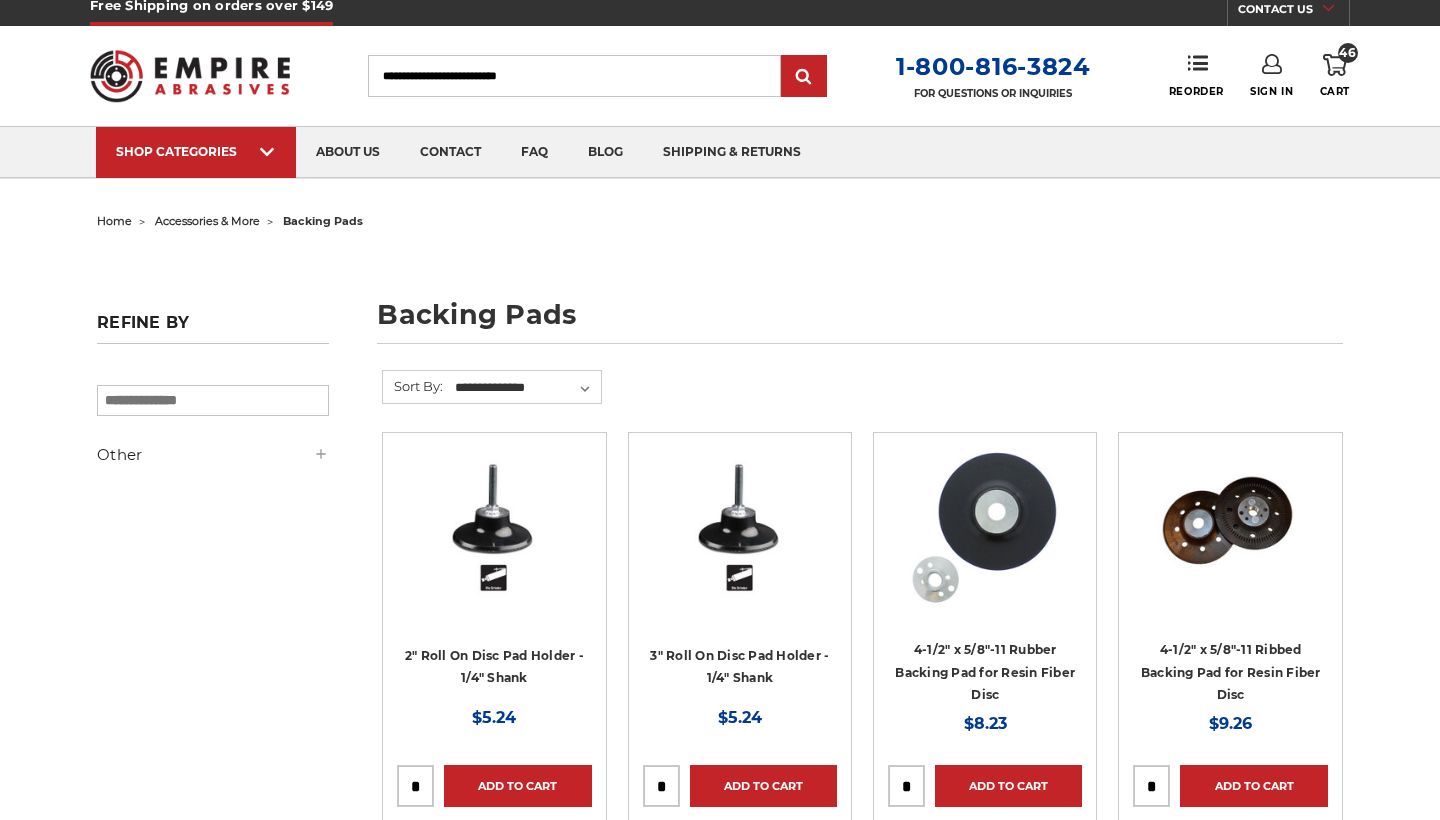 scroll, scrollTop: 33, scrollLeft: 0, axis: vertical 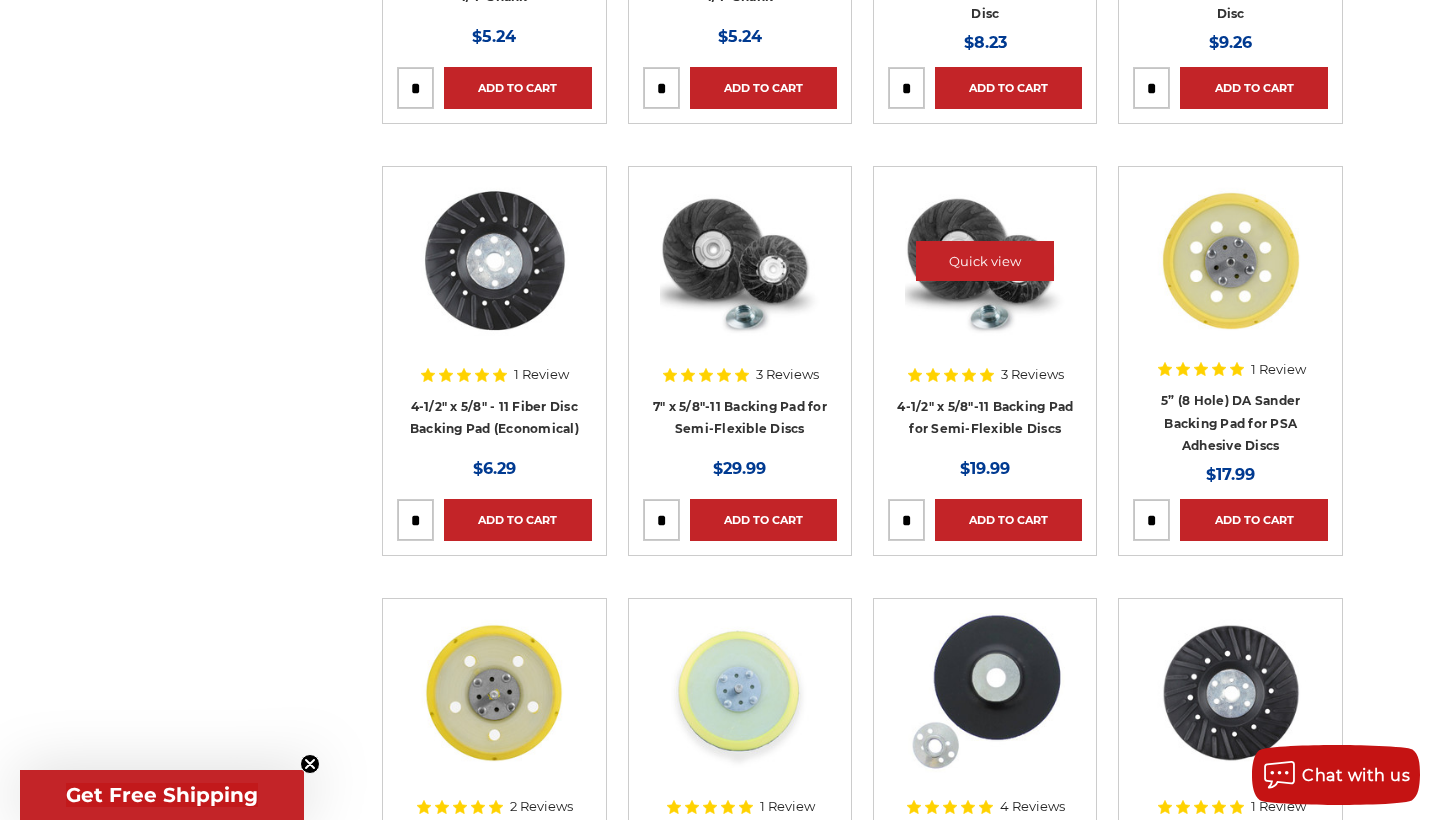 click at bounding box center [985, 261] 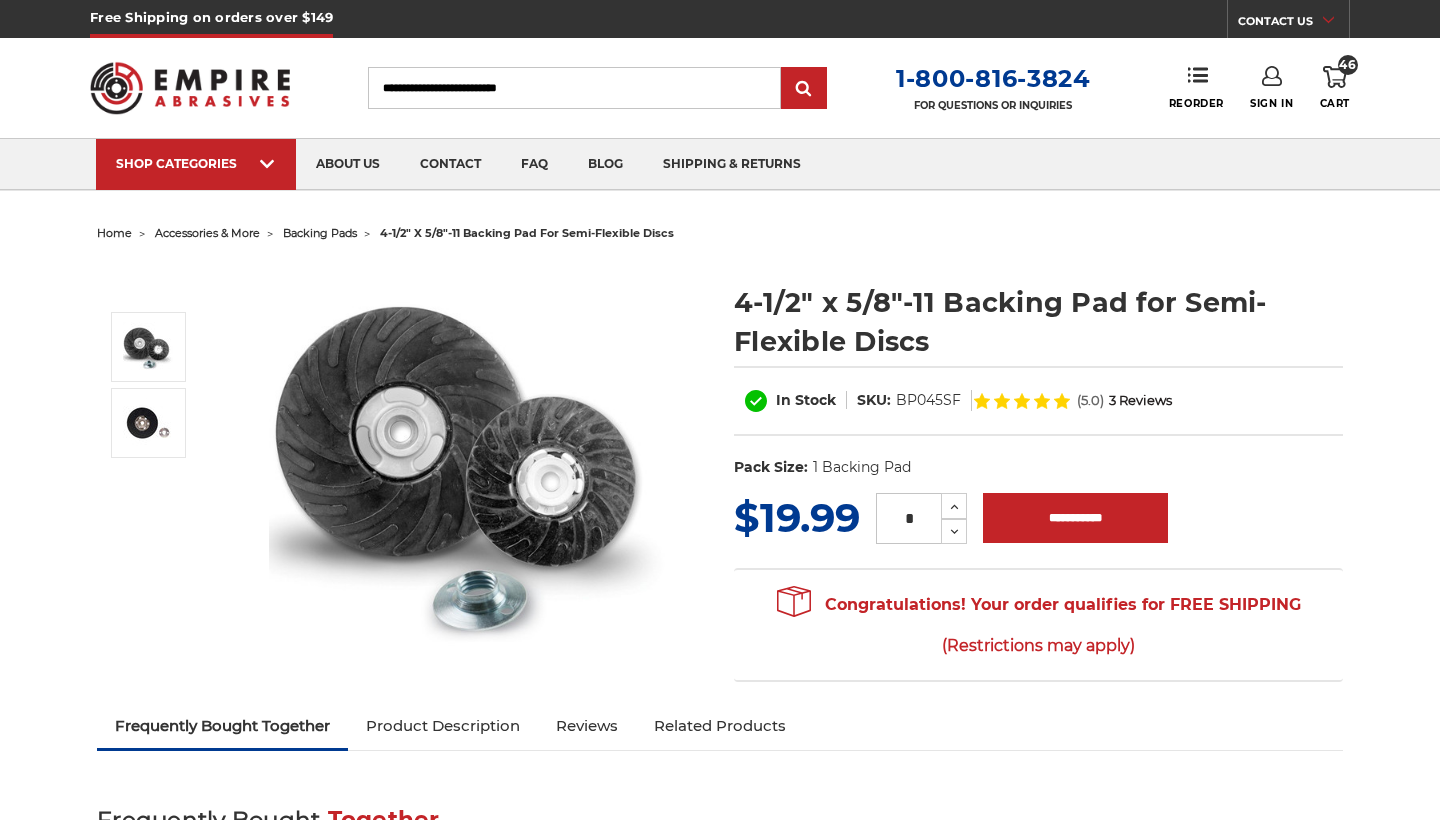scroll, scrollTop: 0, scrollLeft: 0, axis: both 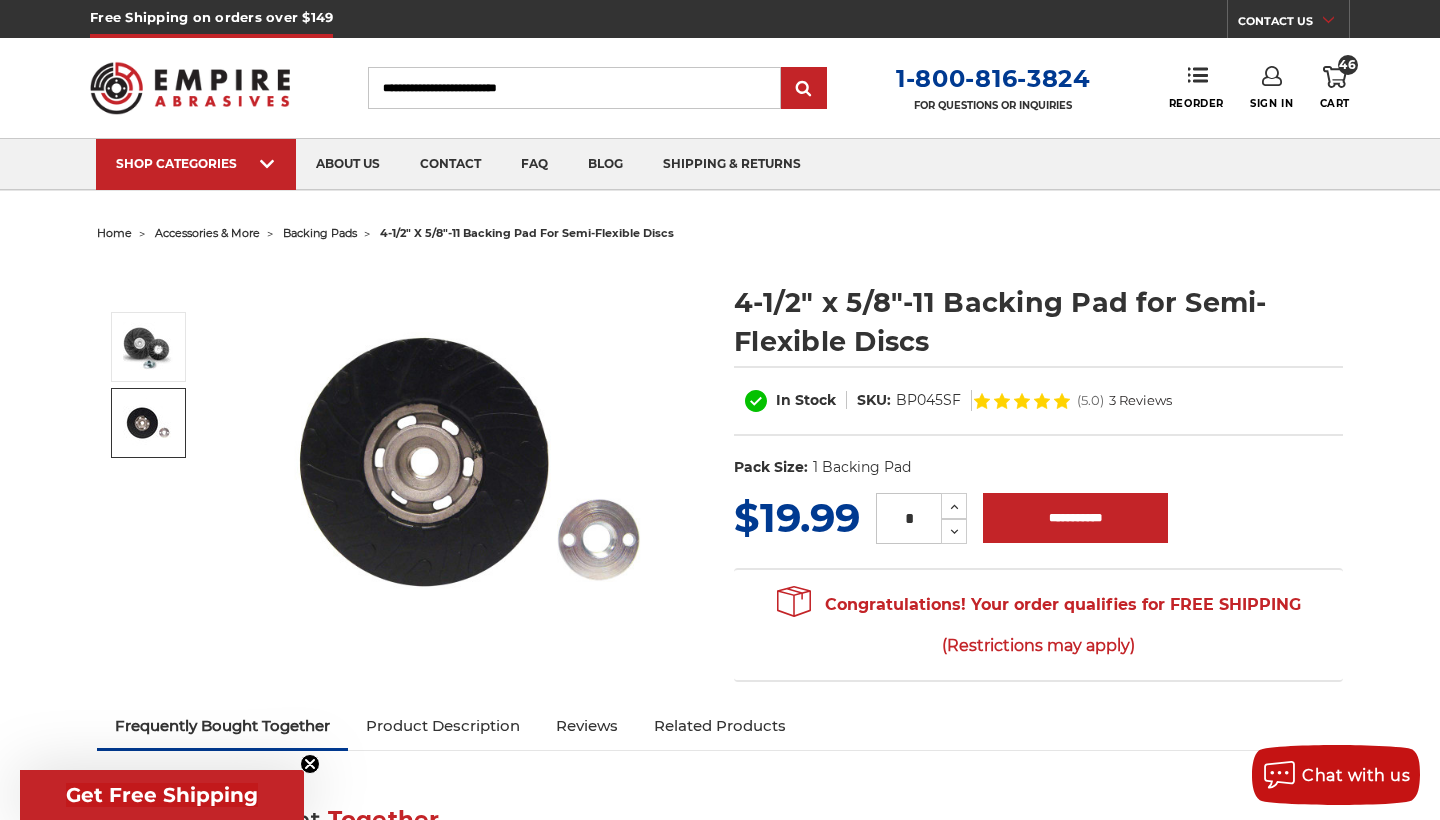 click at bounding box center (148, 423) 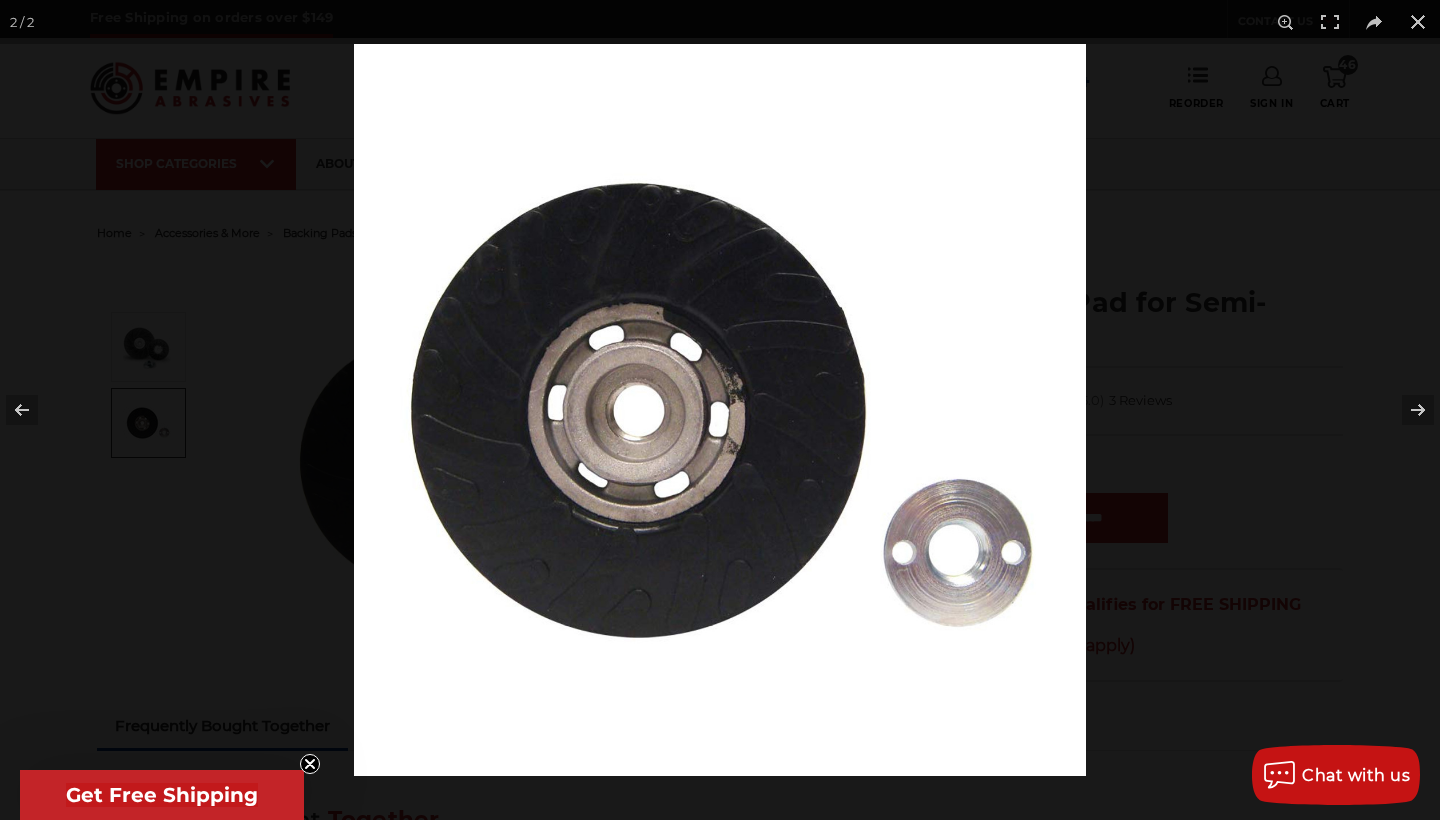 click at bounding box center (720, 410) 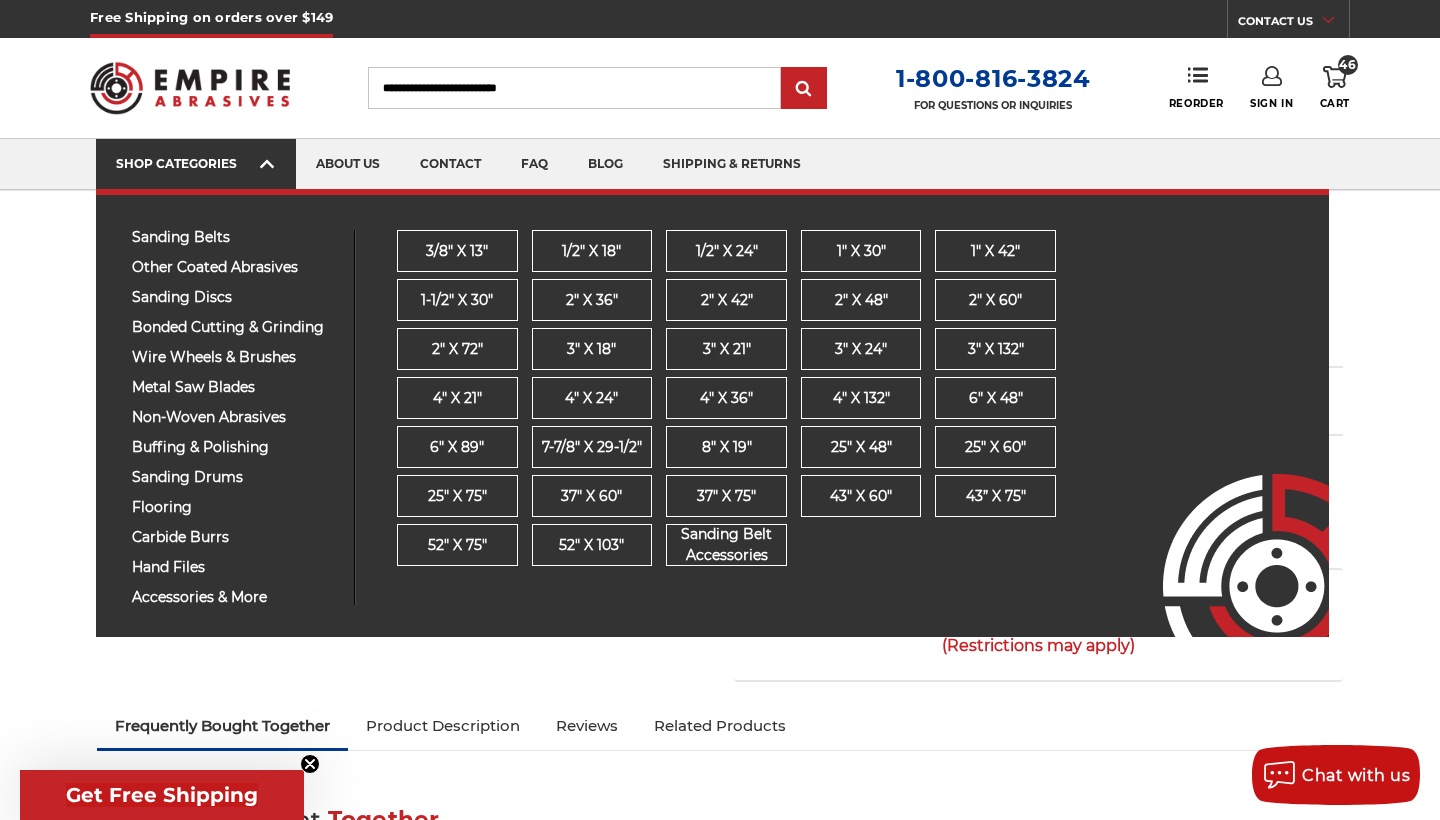scroll, scrollTop: 0, scrollLeft: 0, axis: both 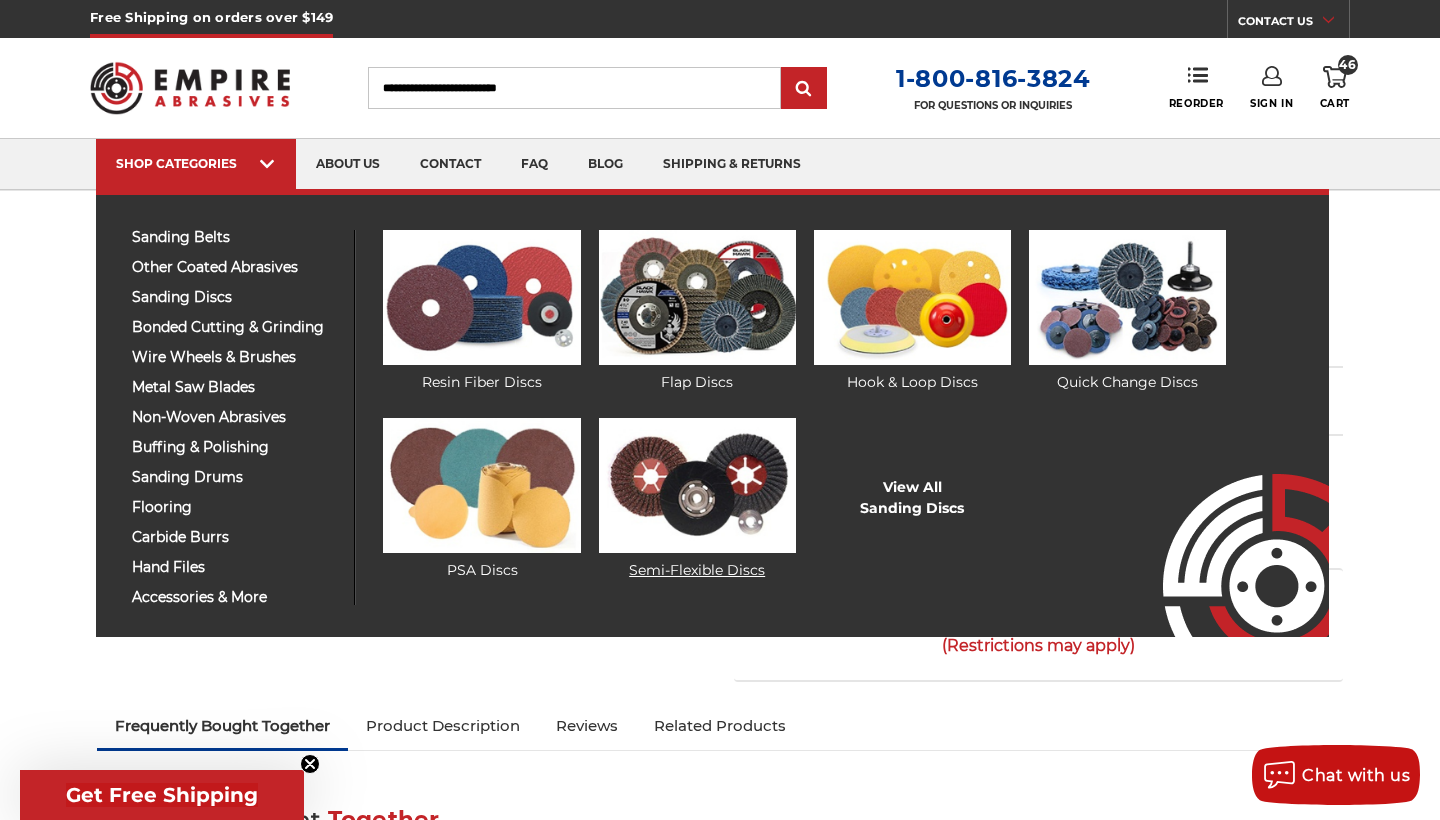 click at bounding box center (697, 485) 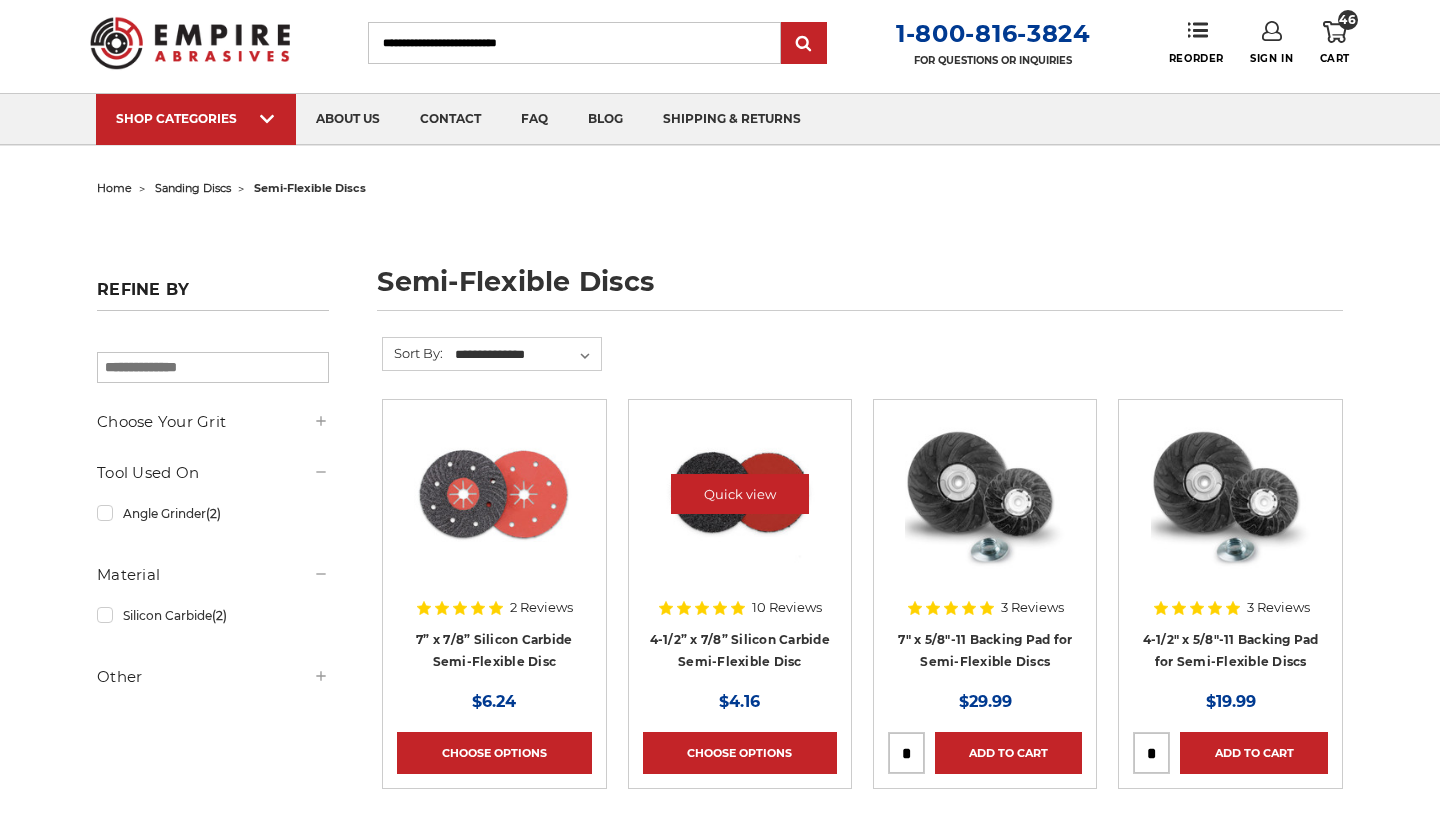 scroll, scrollTop: 45, scrollLeft: 0, axis: vertical 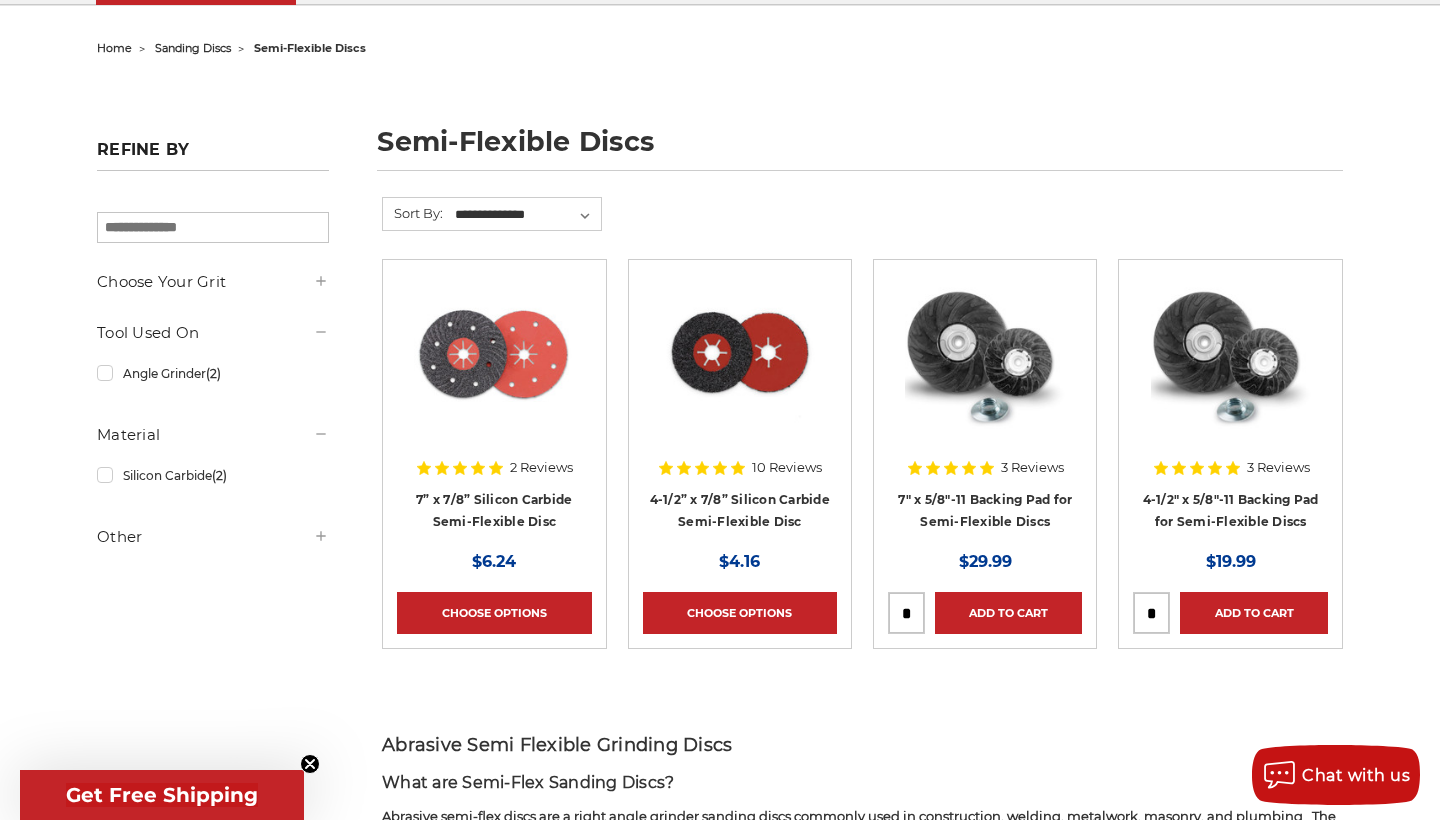 click on "7” x 7/8” Silicon Carbide Semi-Flexible Disc" at bounding box center [494, 516] 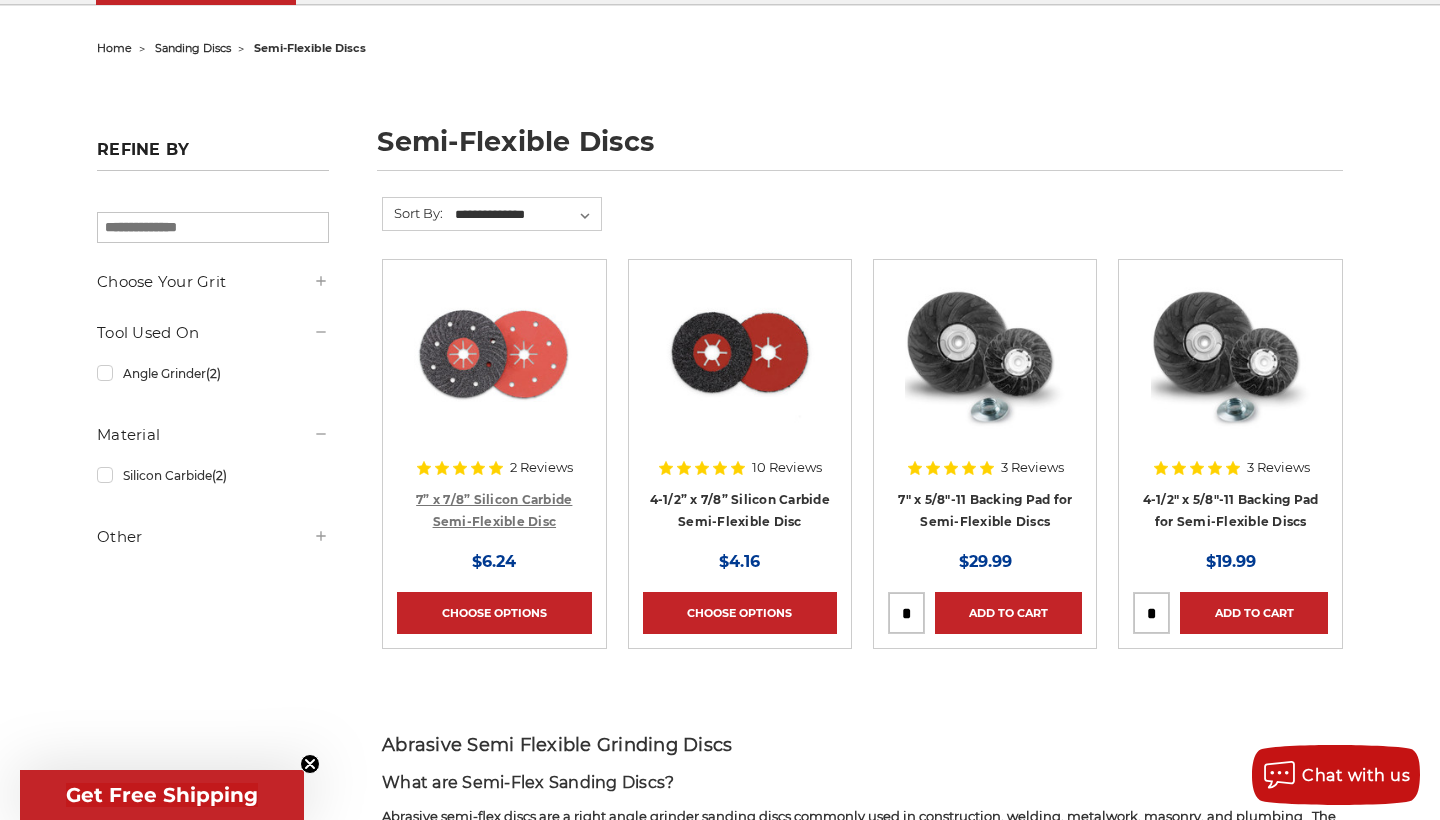 click on "7” x 7/8” Silicon Carbide Semi-Flexible Disc" at bounding box center (494, 511) 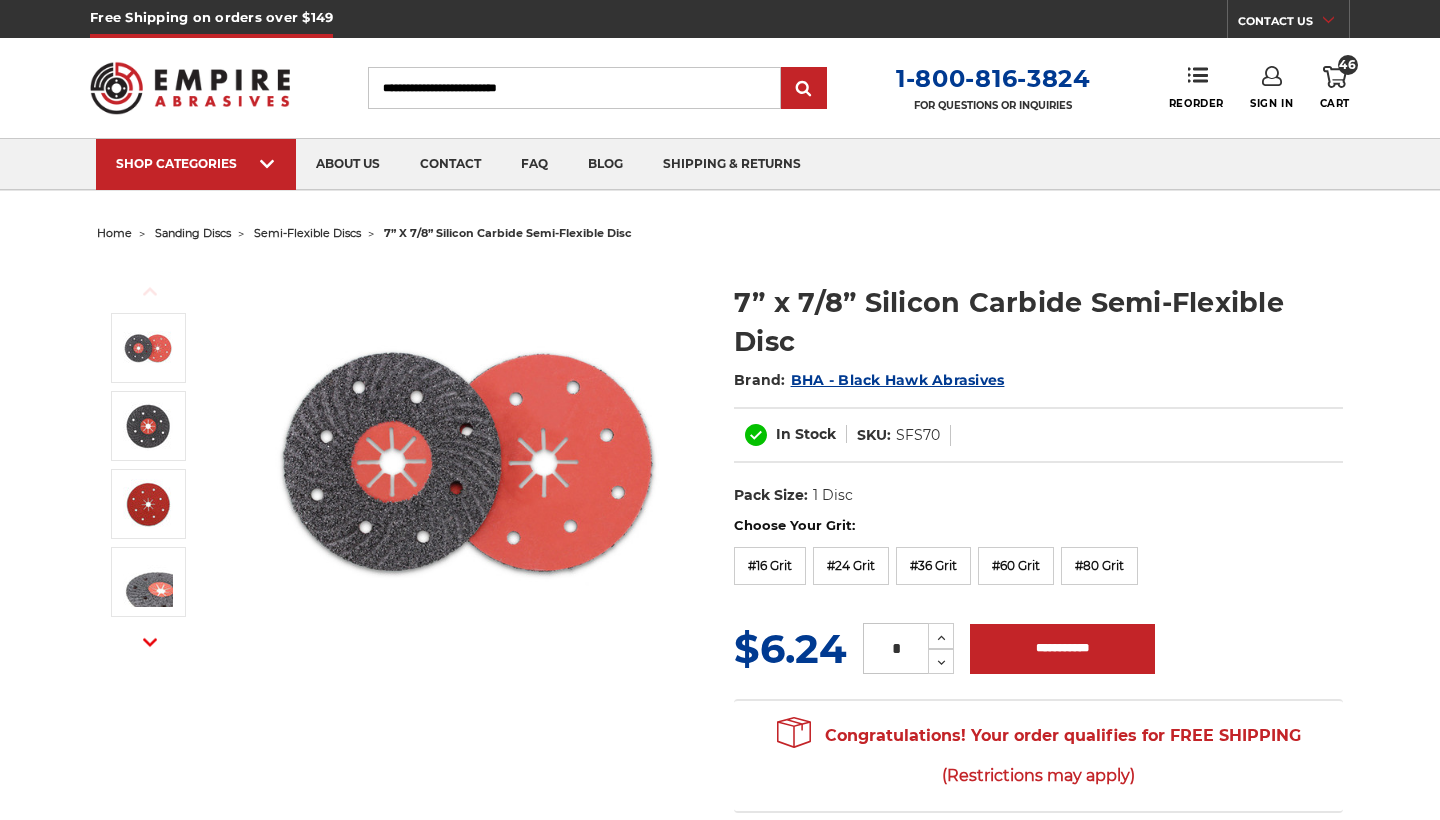 scroll, scrollTop: 0, scrollLeft: 0, axis: both 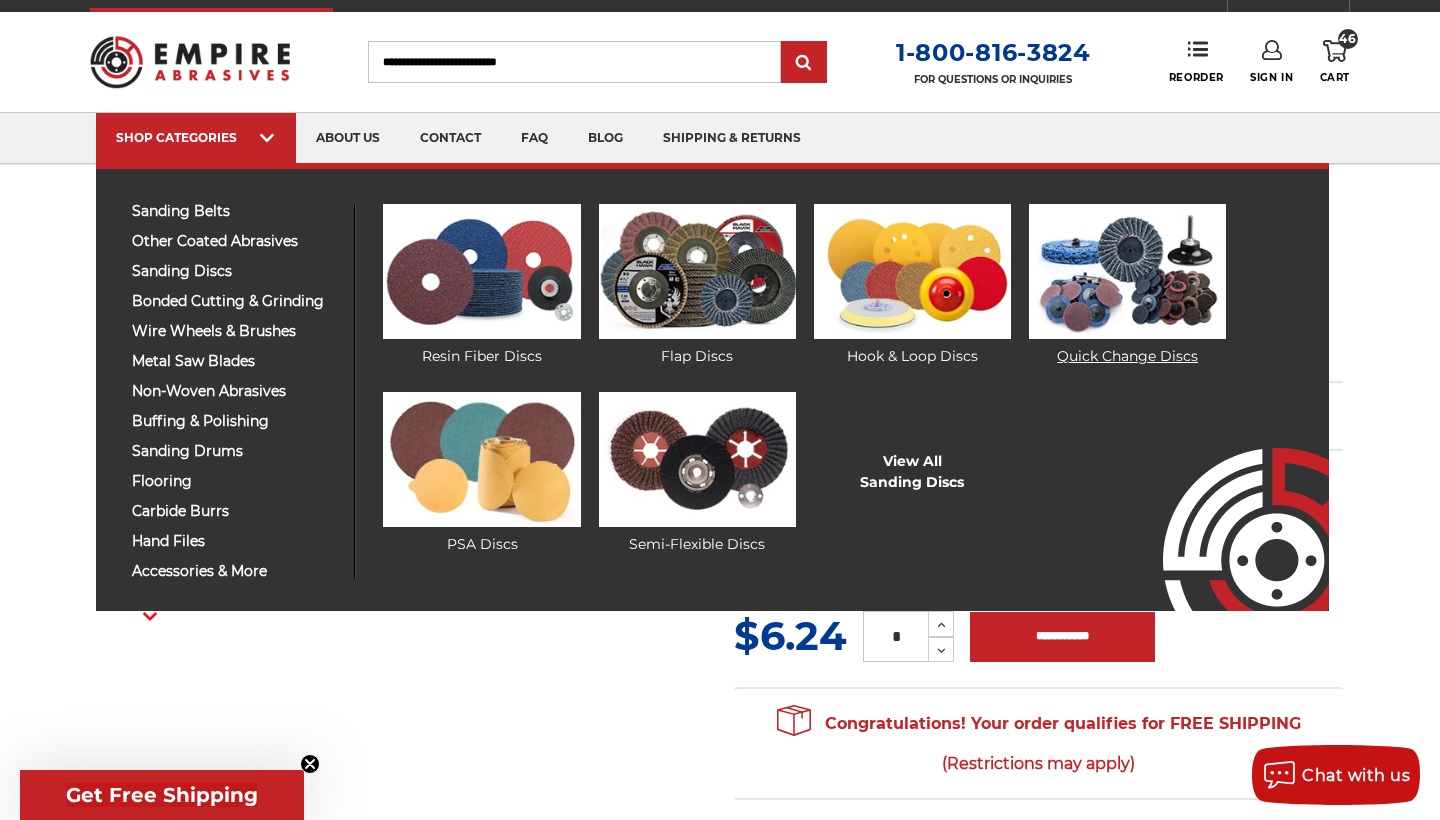 click at bounding box center (1127, 271) 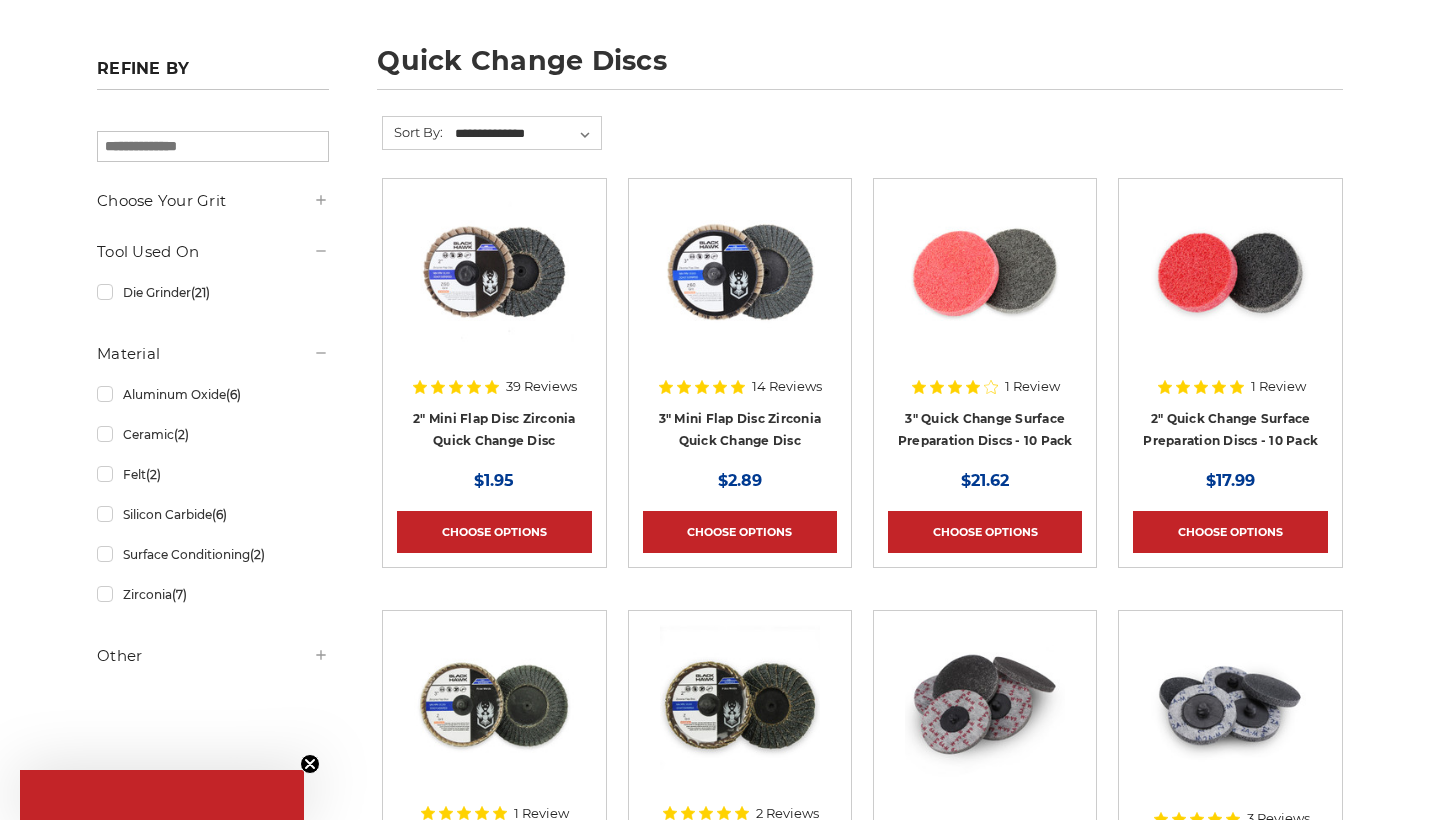 scroll, scrollTop: 314, scrollLeft: 0, axis: vertical 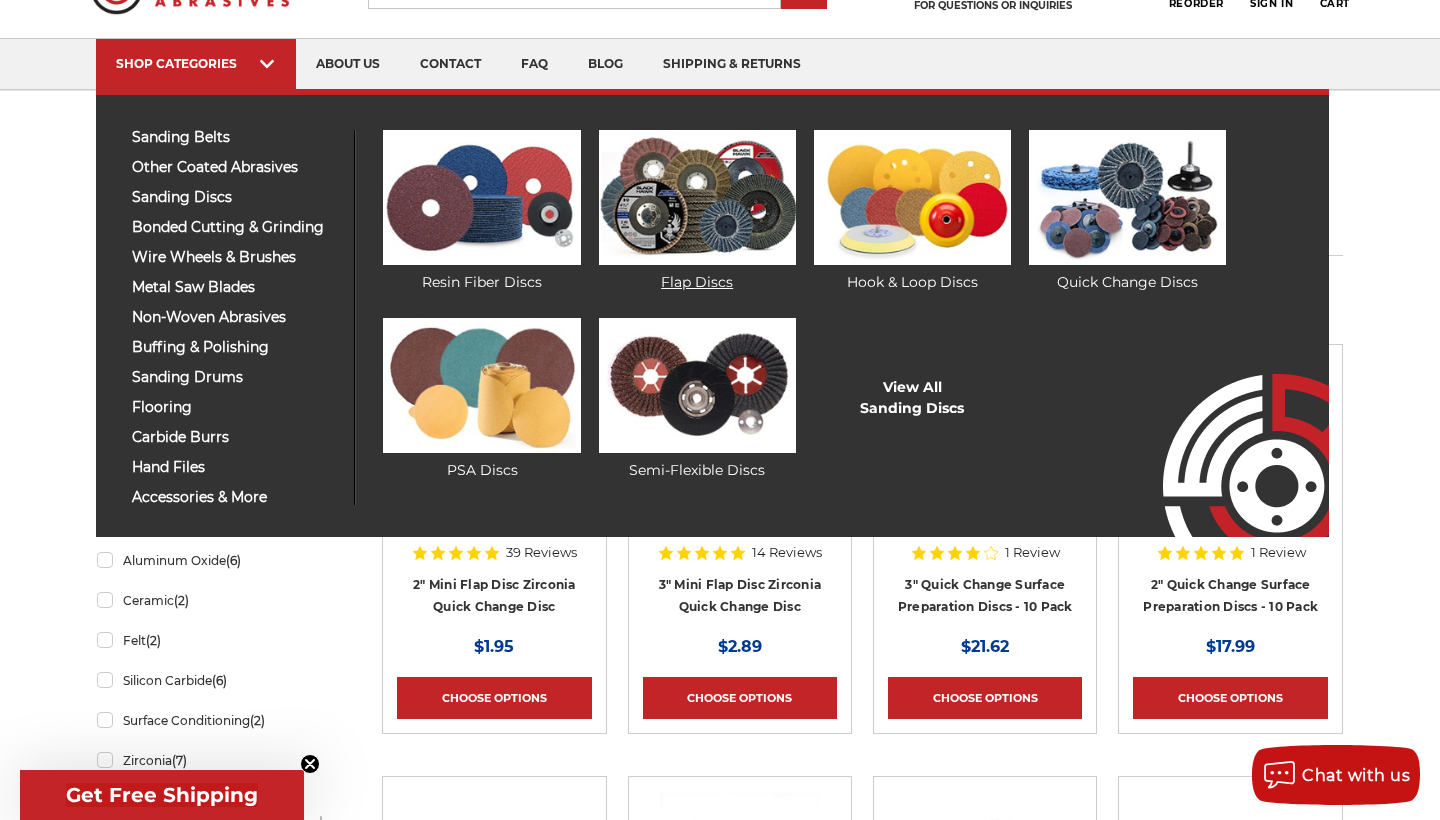 click at bounding box center [697, 197] 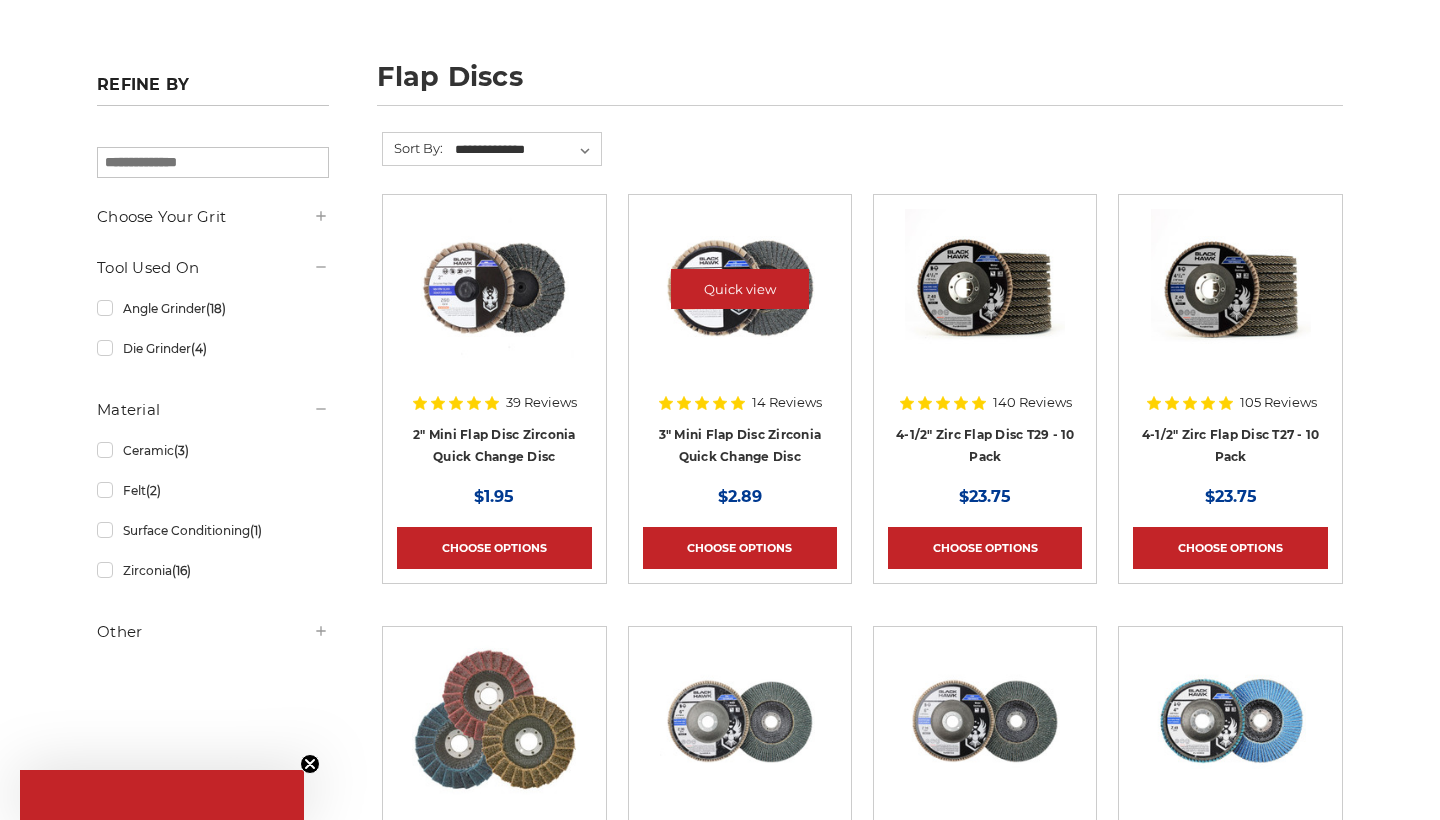 scroll, scrollTop: 251, scrollLeft: 0, axis: vertical 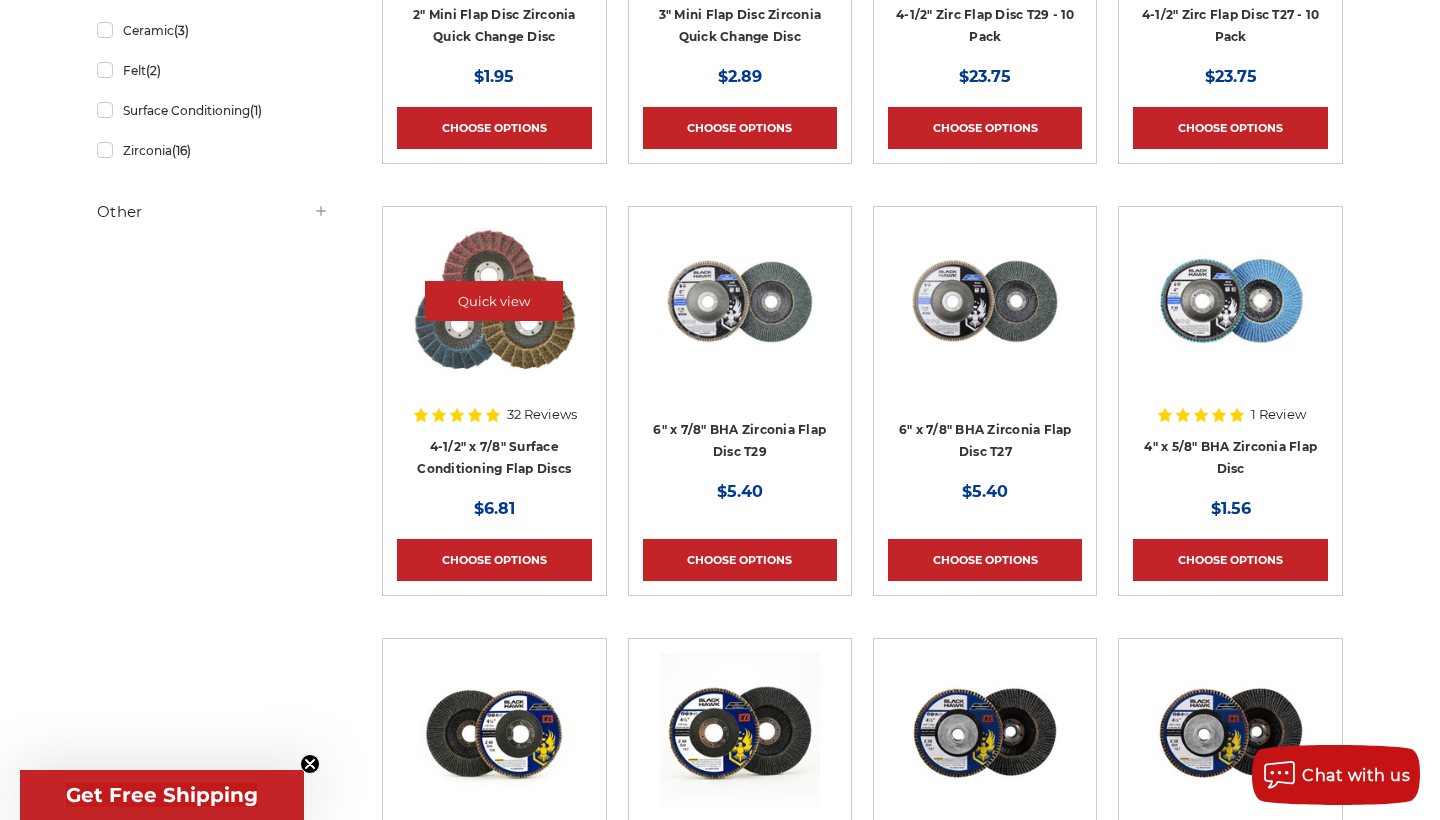 click at bounding box center (494, 318) 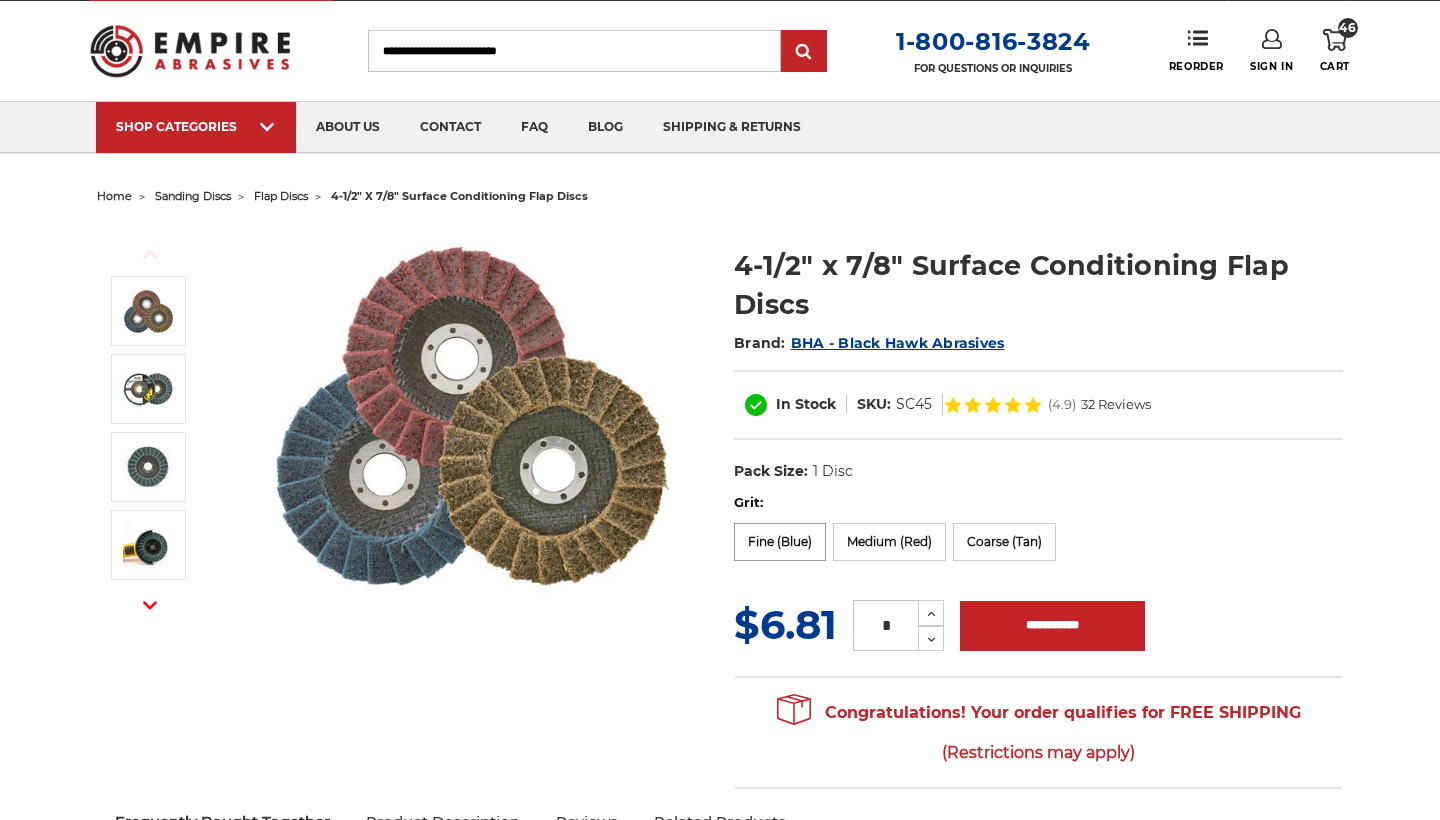 scroll, scrollTop: 37, scrollLeft: 0, axis: vertical 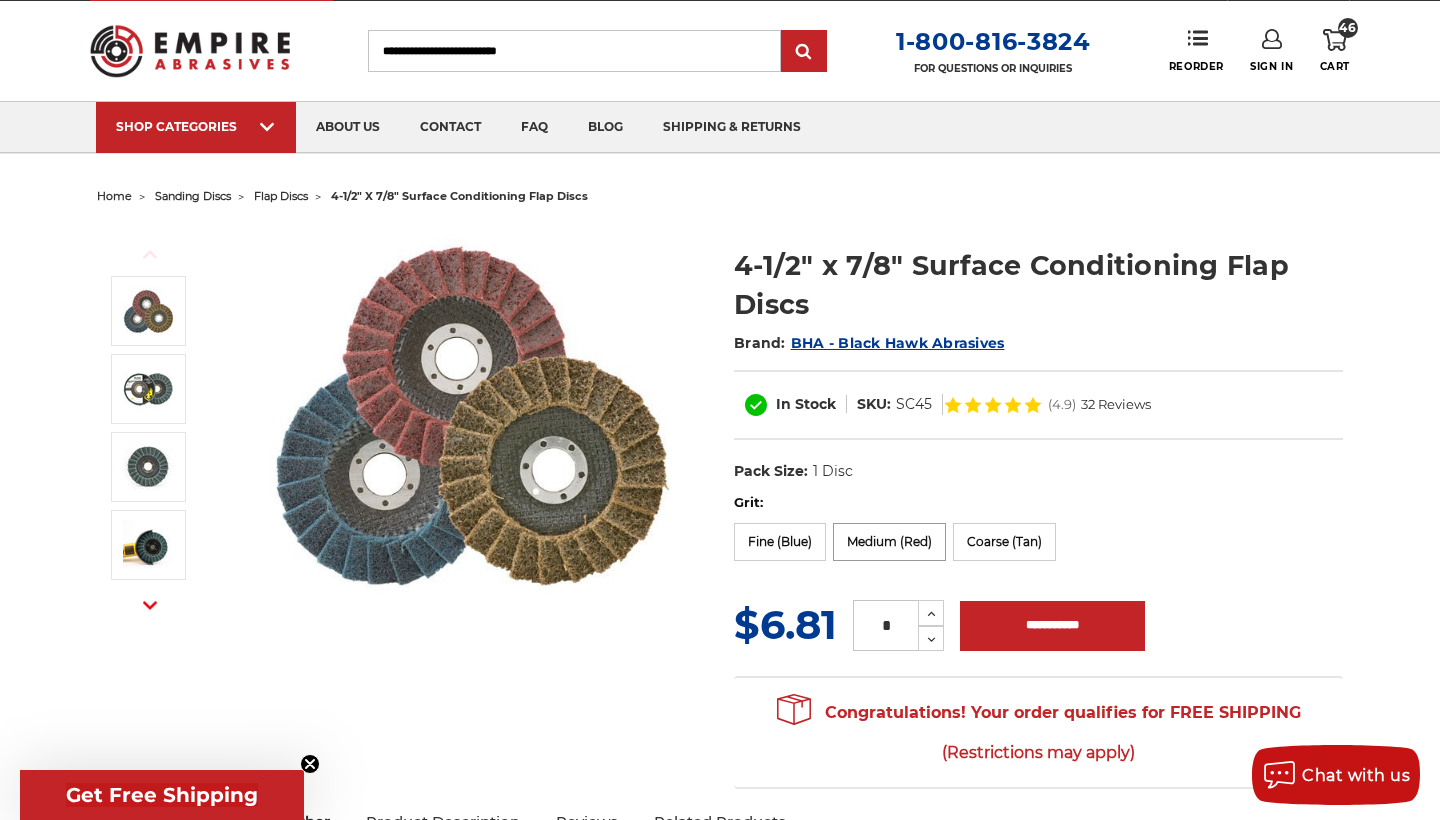 click on "Medium (Red)" at bounding box center [889, 542] 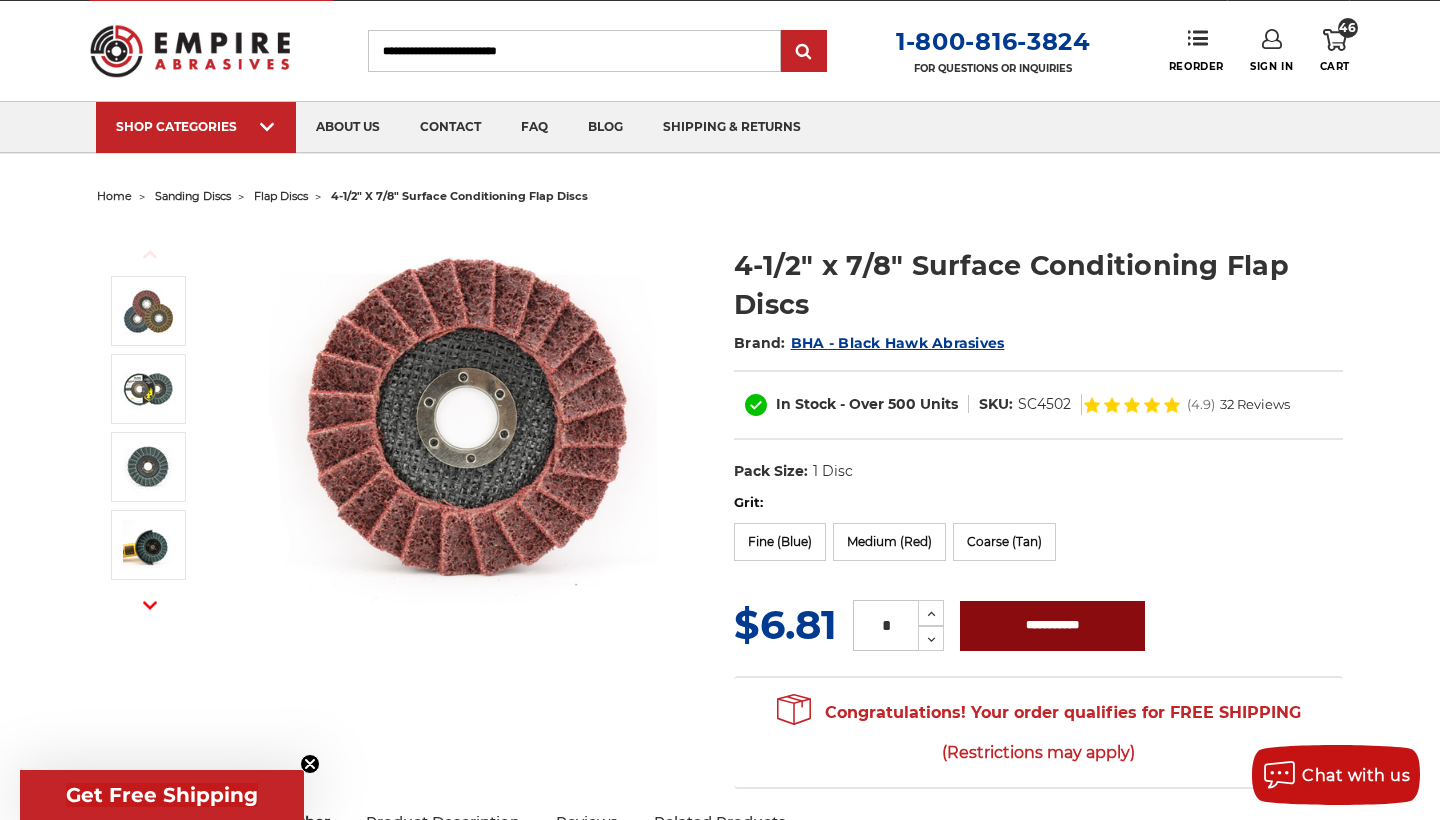 click on "**********" at bounding box center (1052, 626) 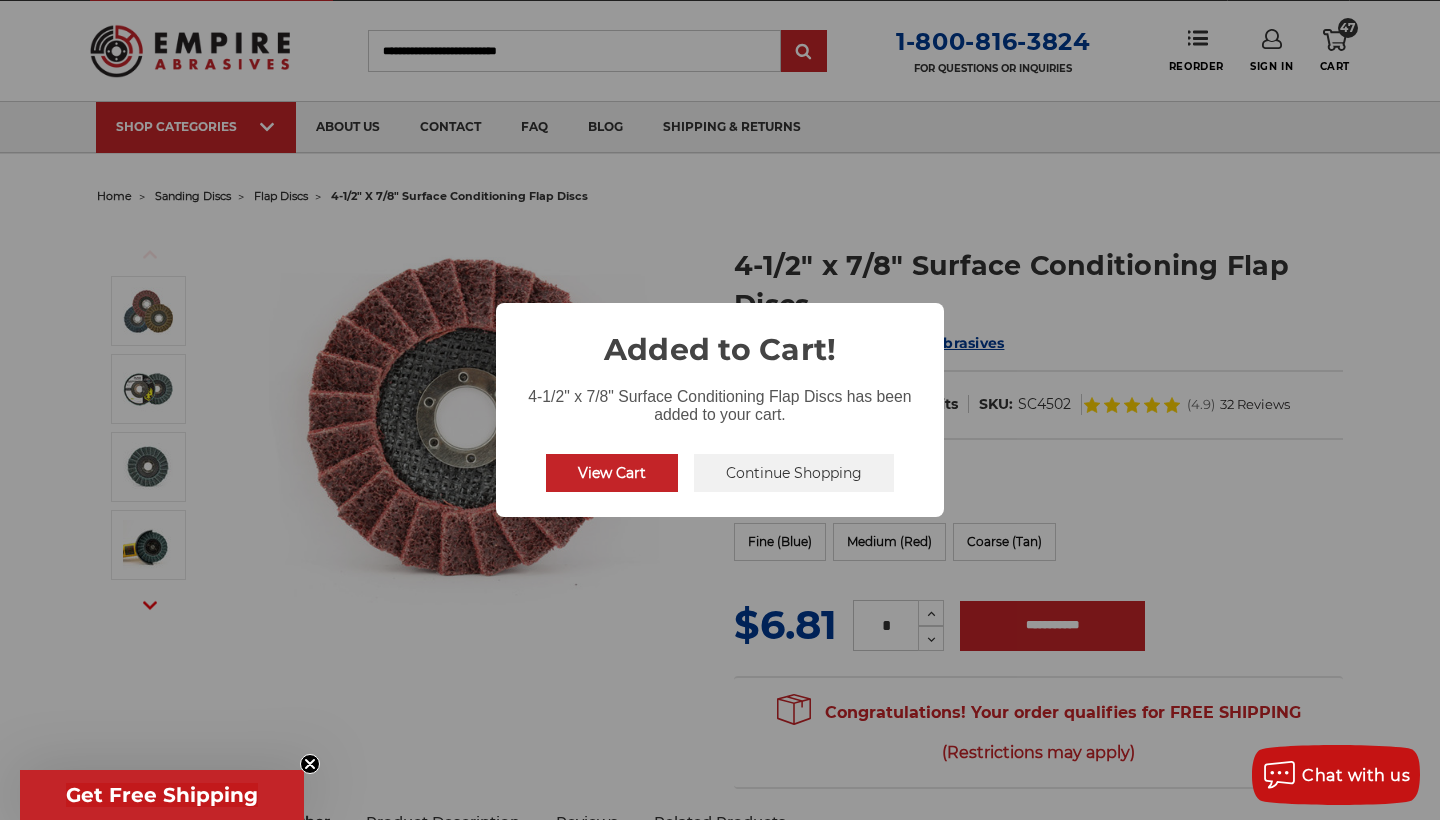 click on "Continue Shopping" at bounding box center (794, 473) 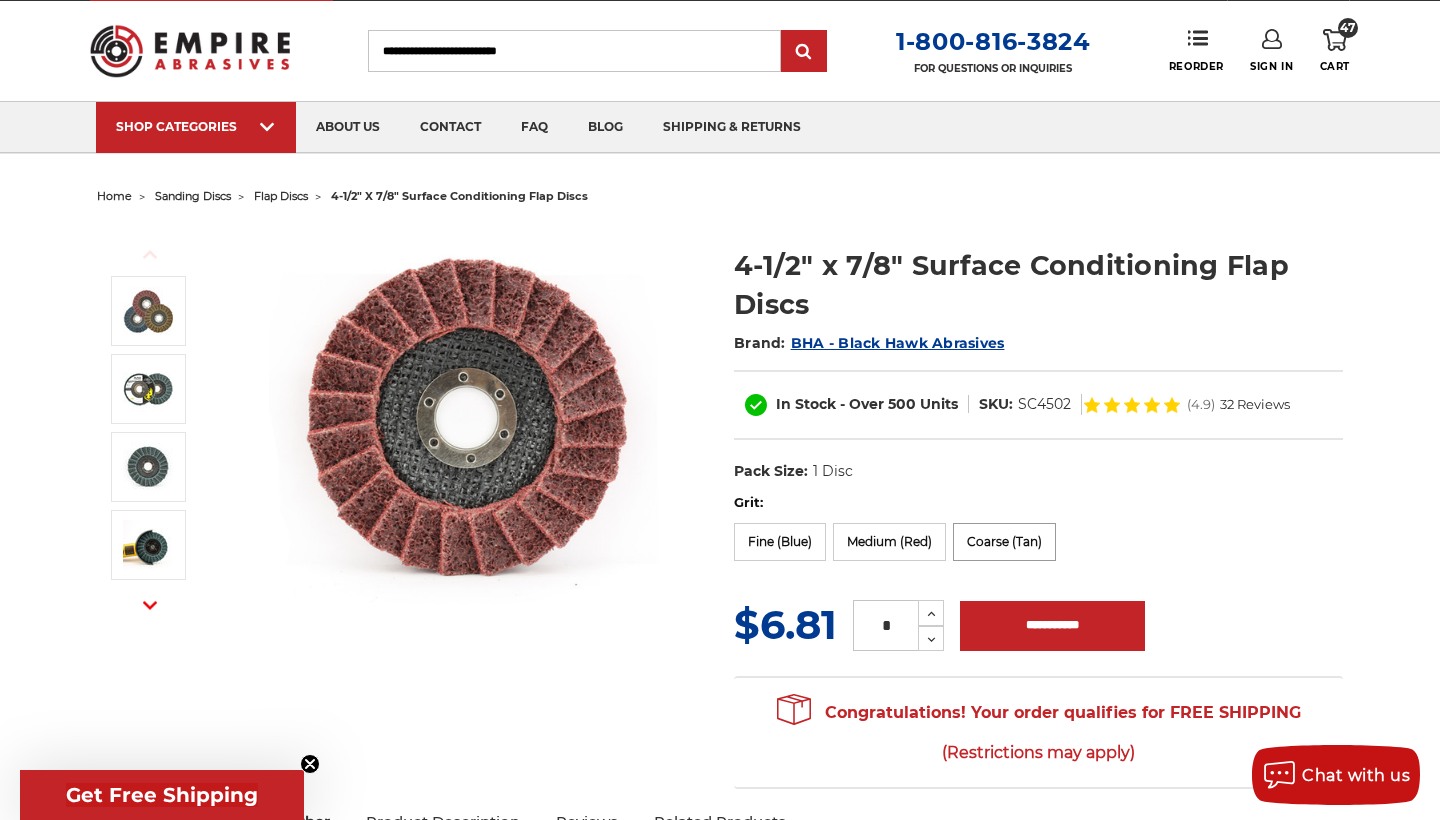 click on "Coarse (Tan)" at bounding box center (1004, 542) 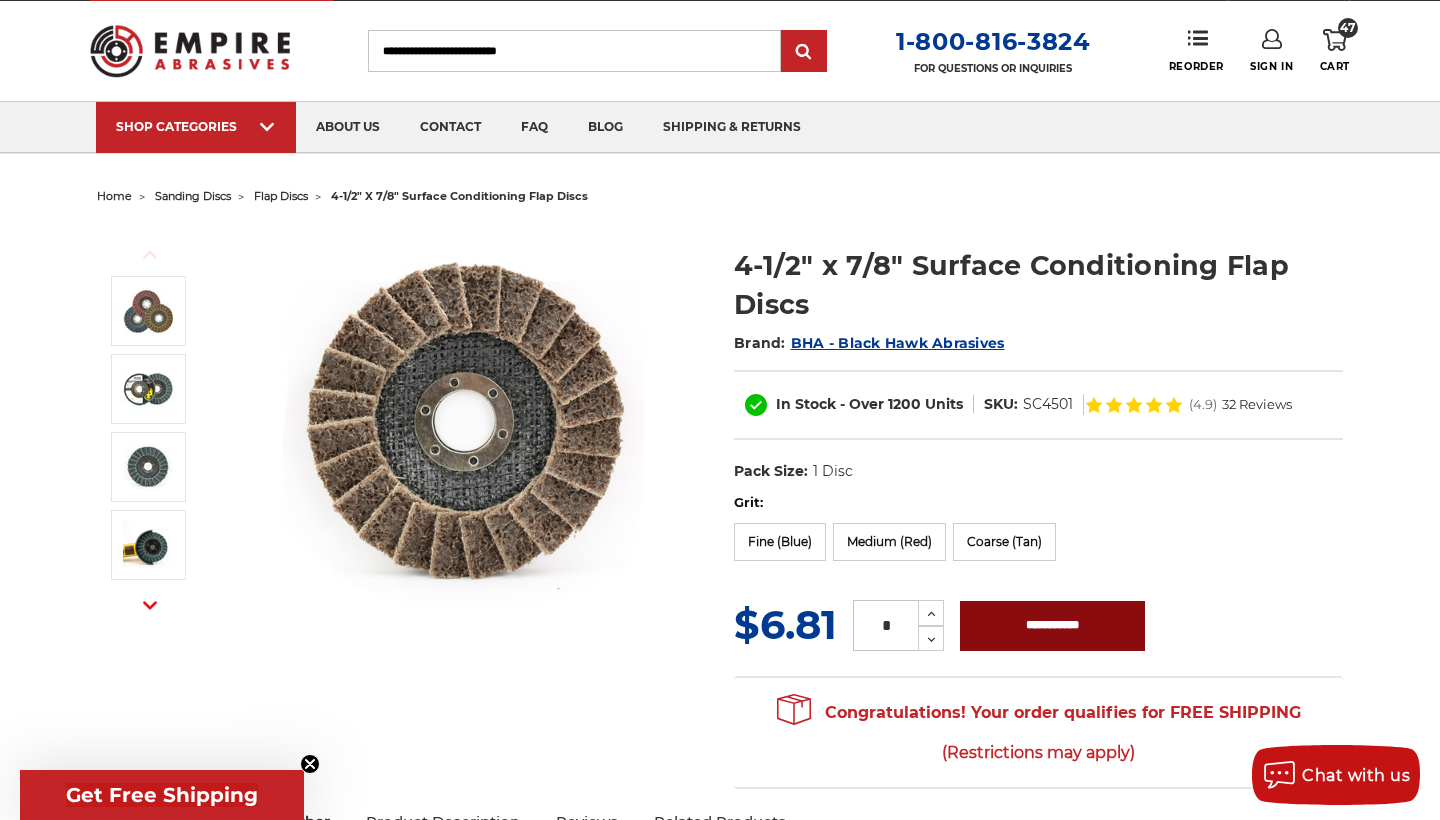 click on "**********" at bounding box center [1052, 626] 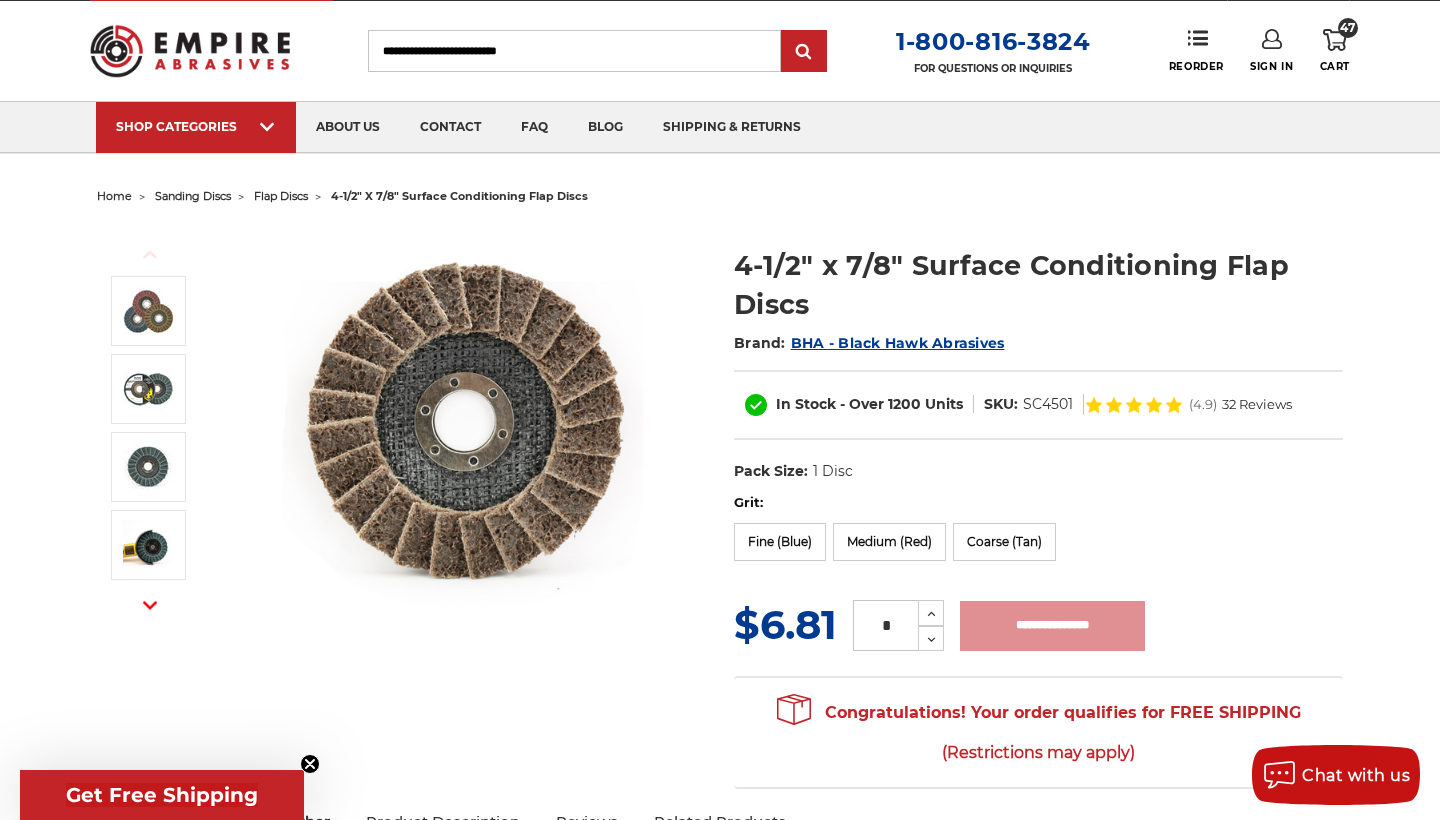 type on "**********" 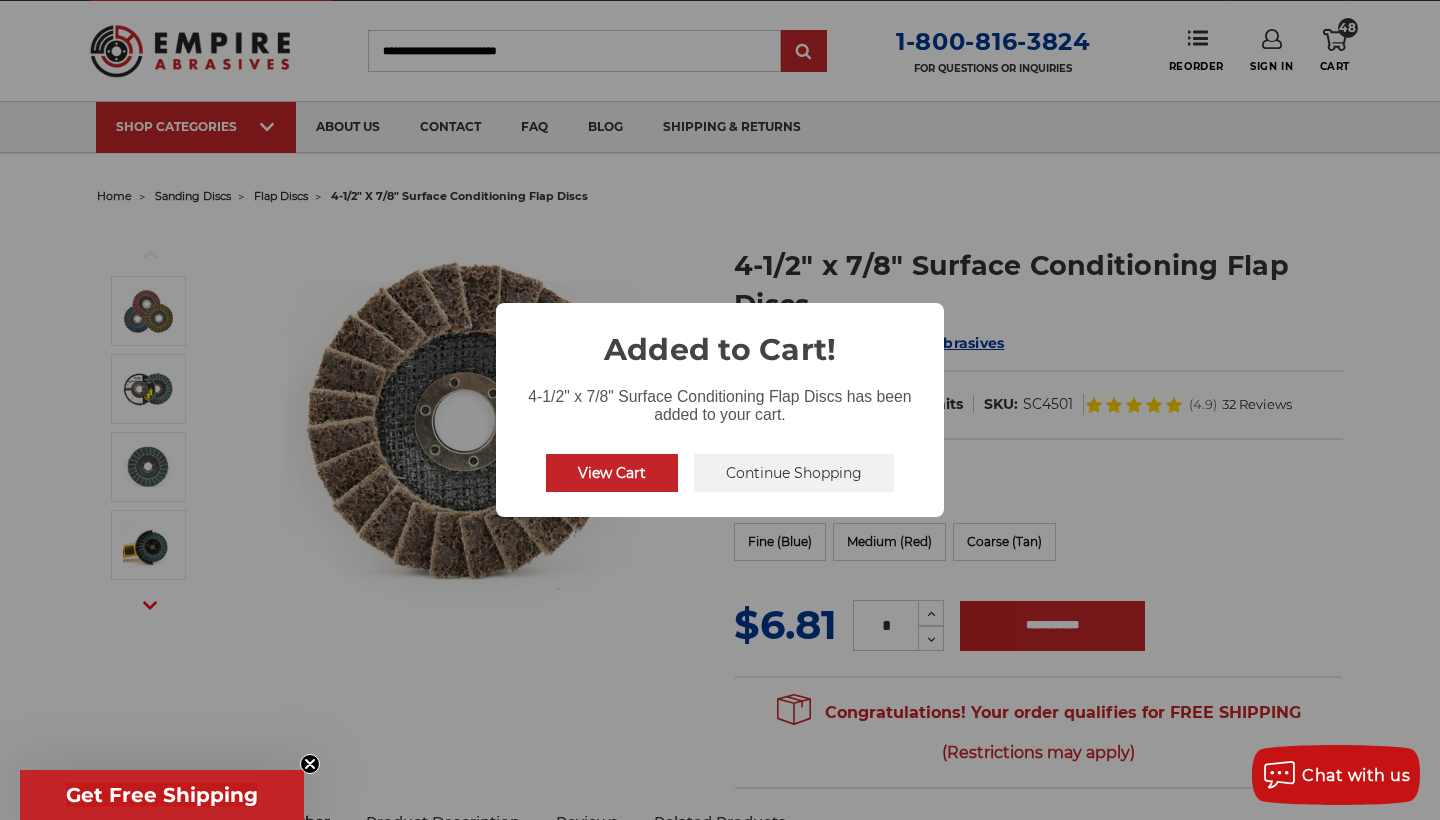 click on "Continue Shopping" at bounding box center (794, 473) 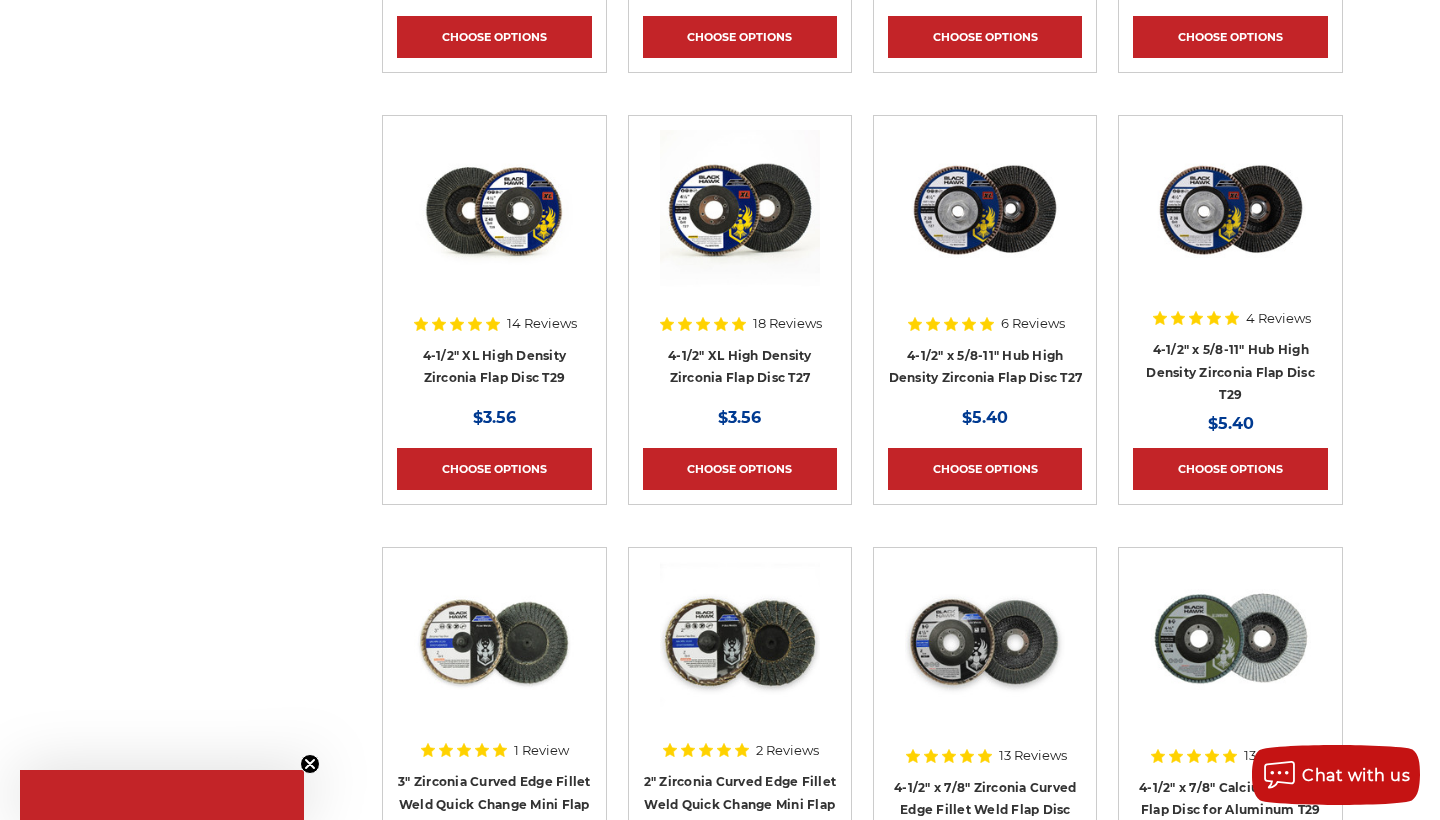 scroll, scrollTop: 1208, scrollLeft: 0, axis: vertical 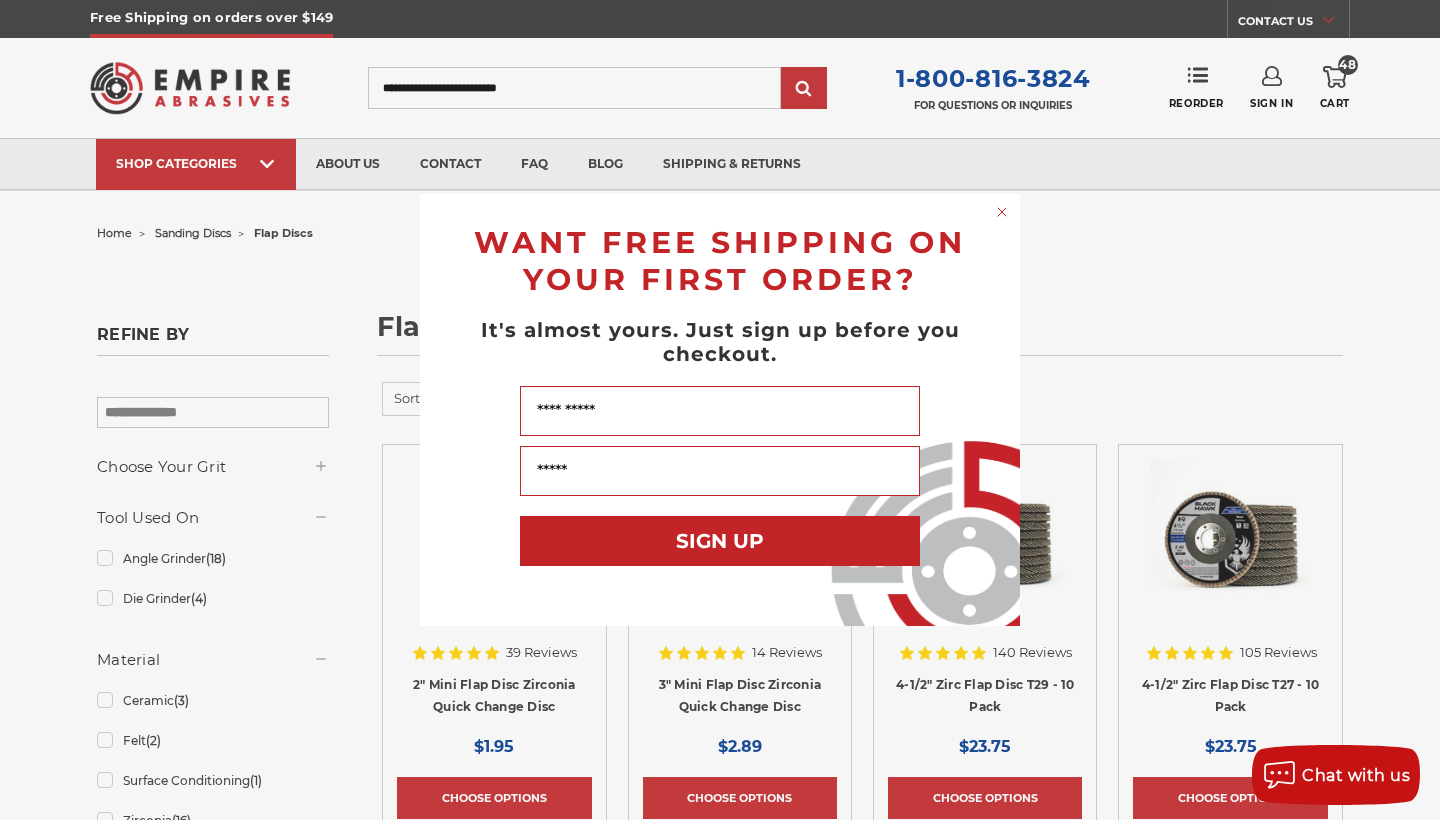 click 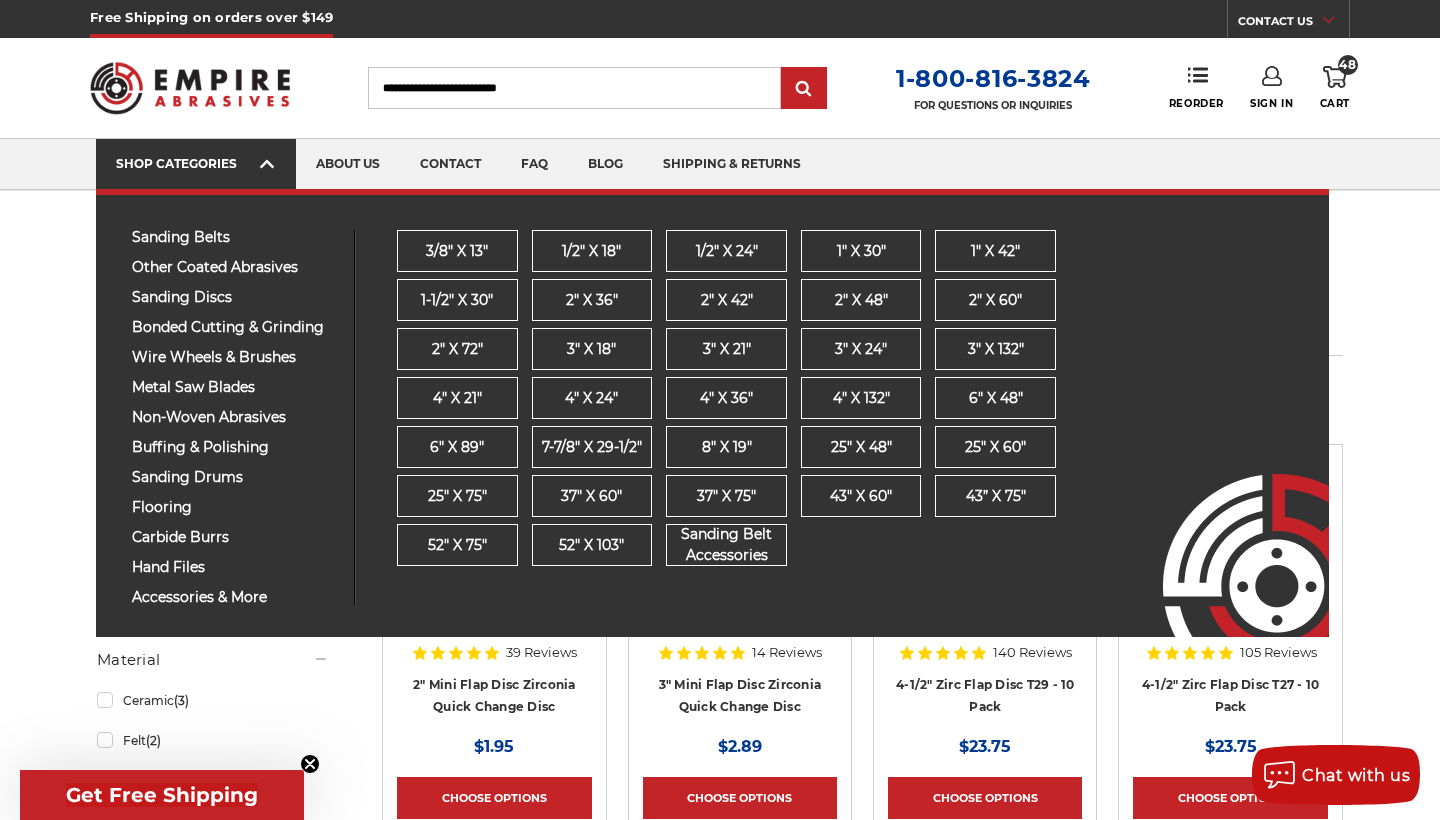 scroll, scrollTop: 0, scrollLeft: 0, axis: both 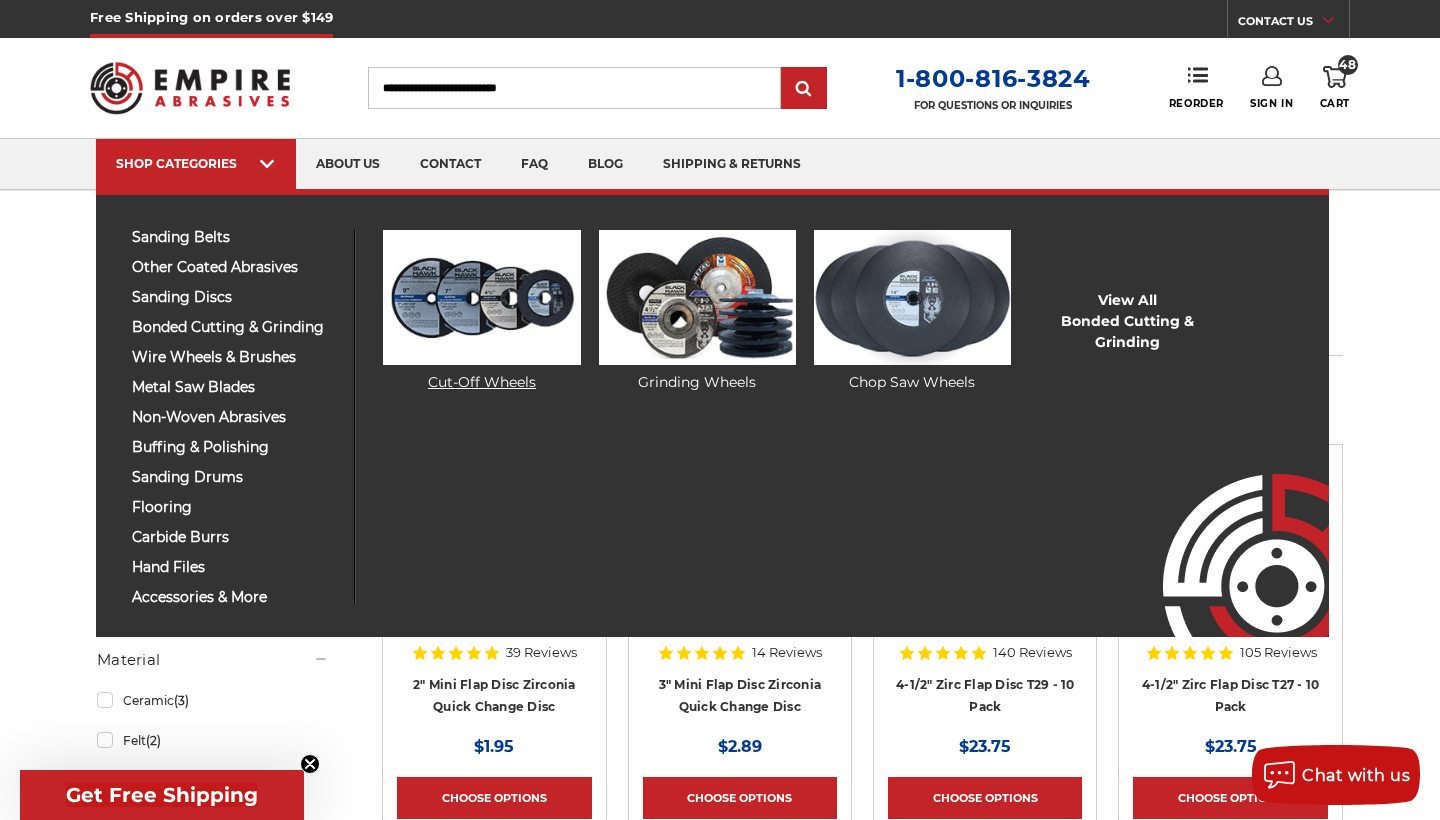 click at bounding box center [481, 297] 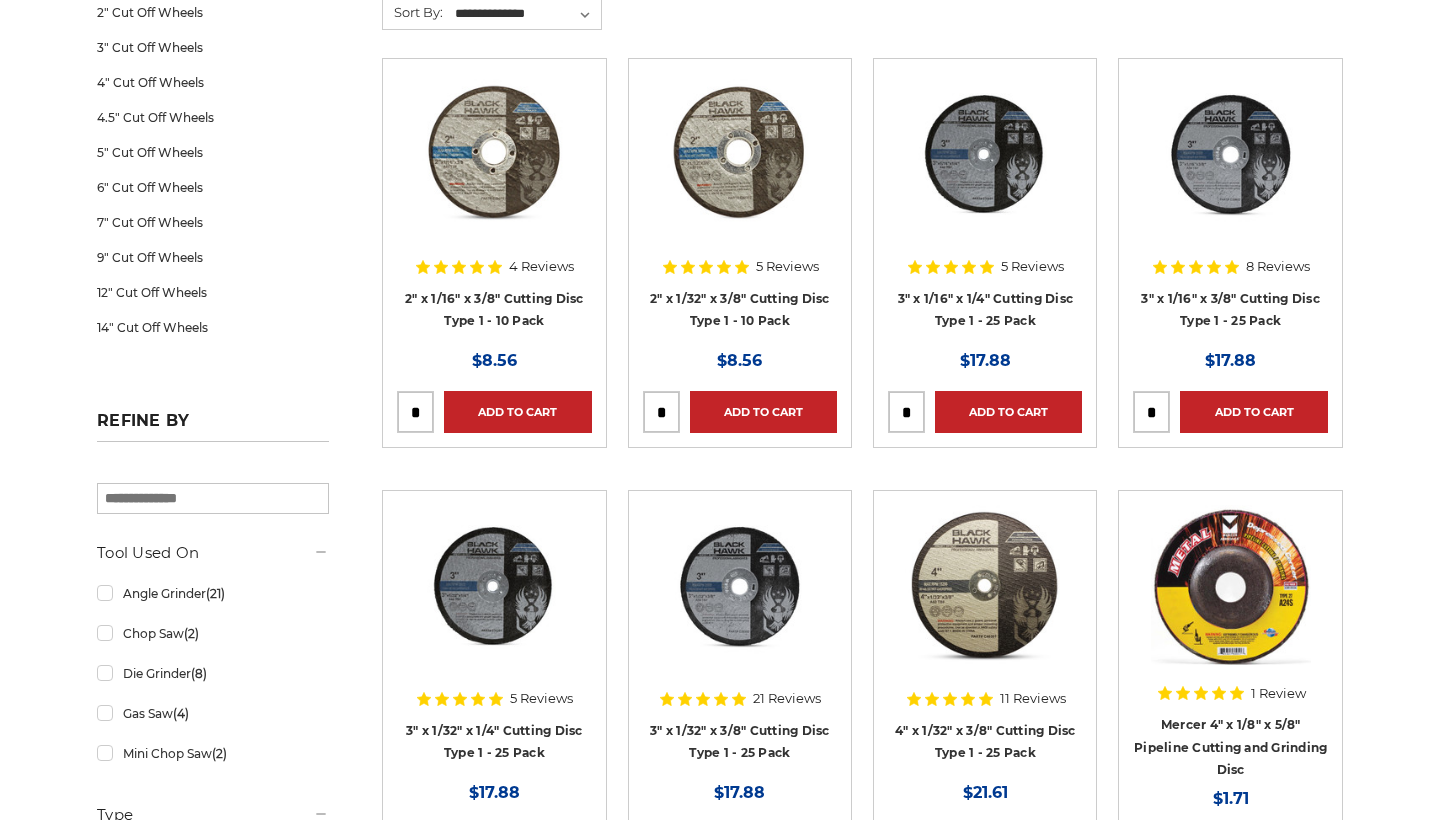 scroll, scrollTop: 386, scrollLeft: 0, axis: vertical 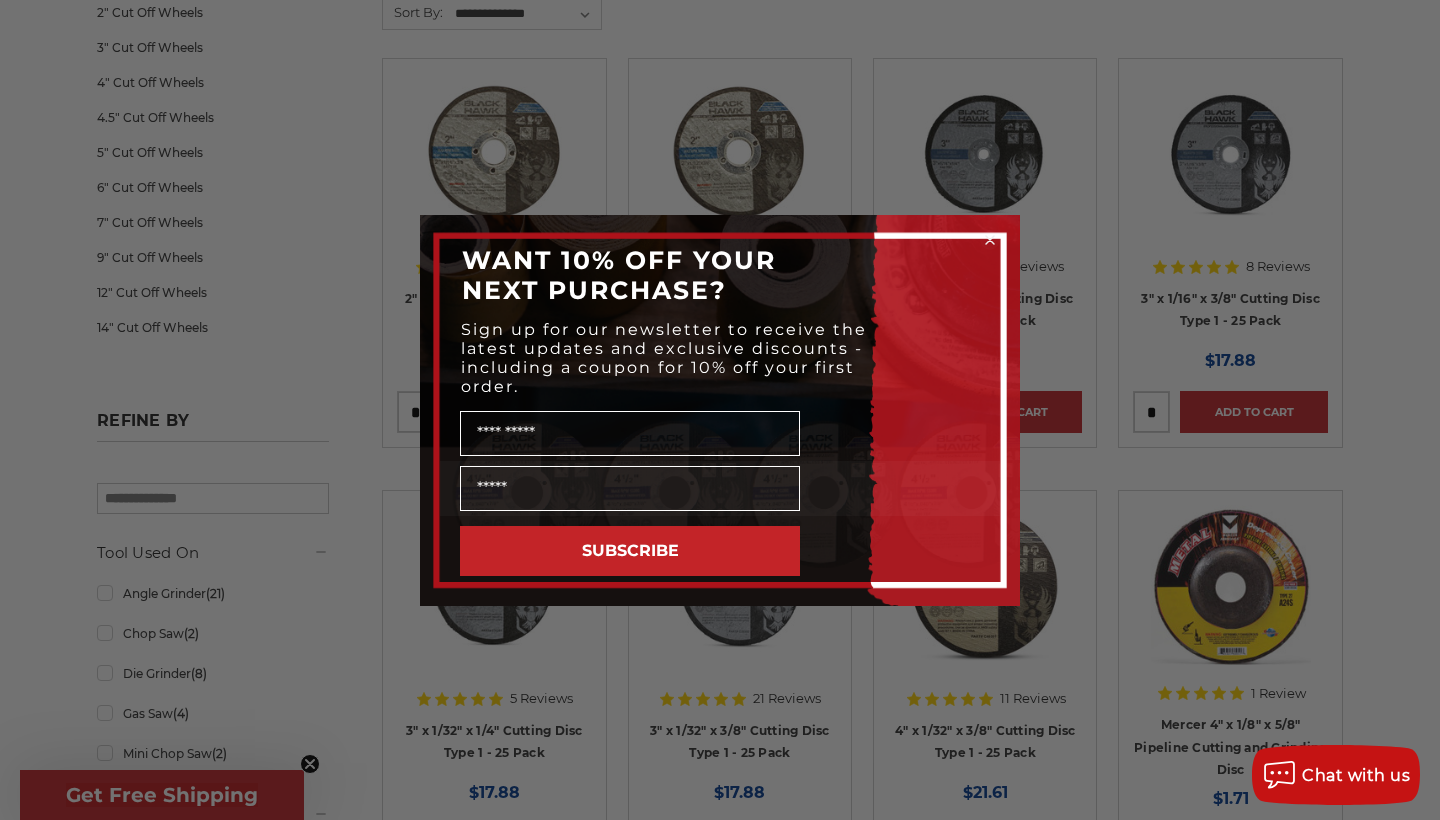 click 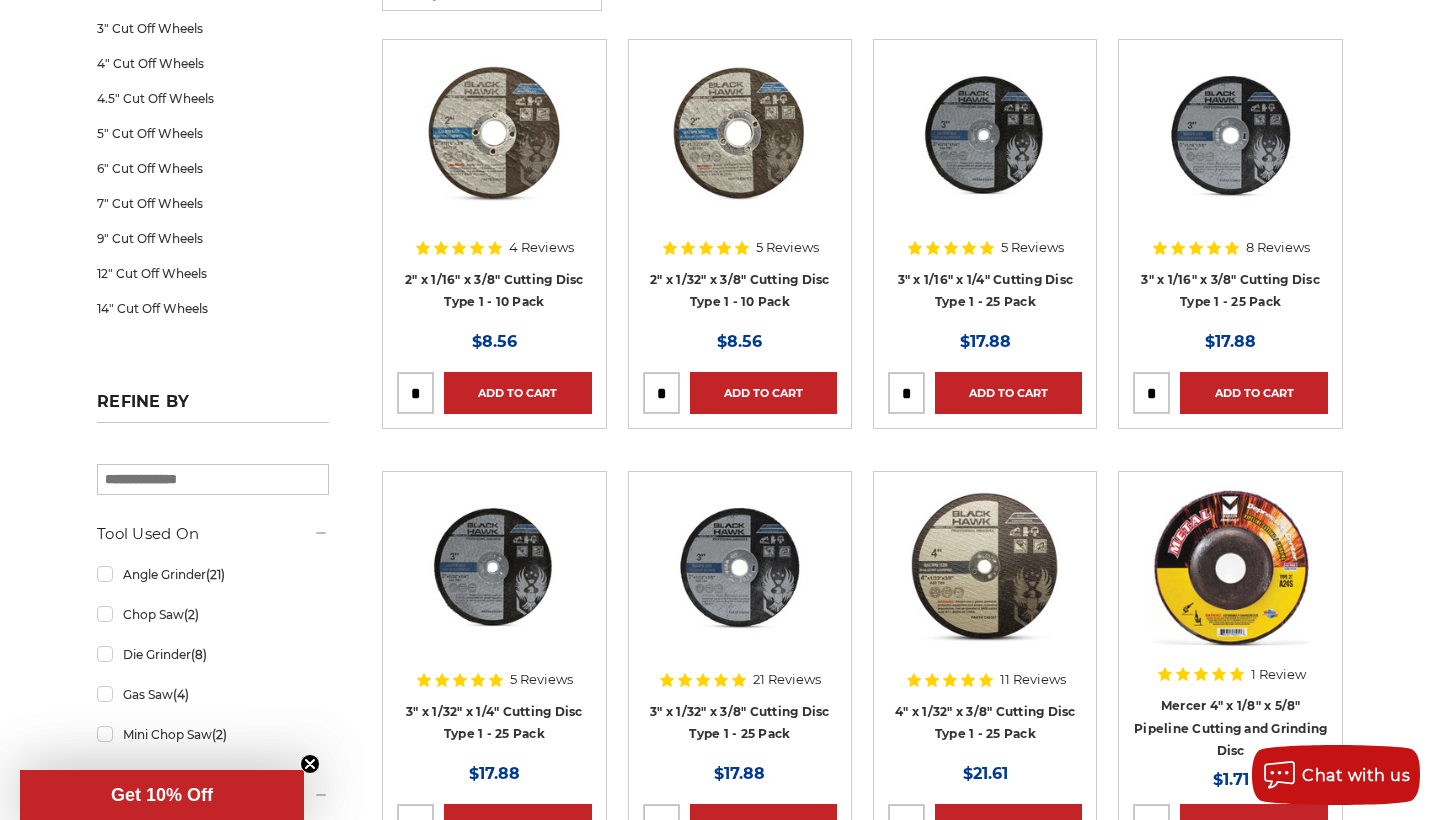scroll, scrollTop: 420, scrollLeft: 0, axis: vertical 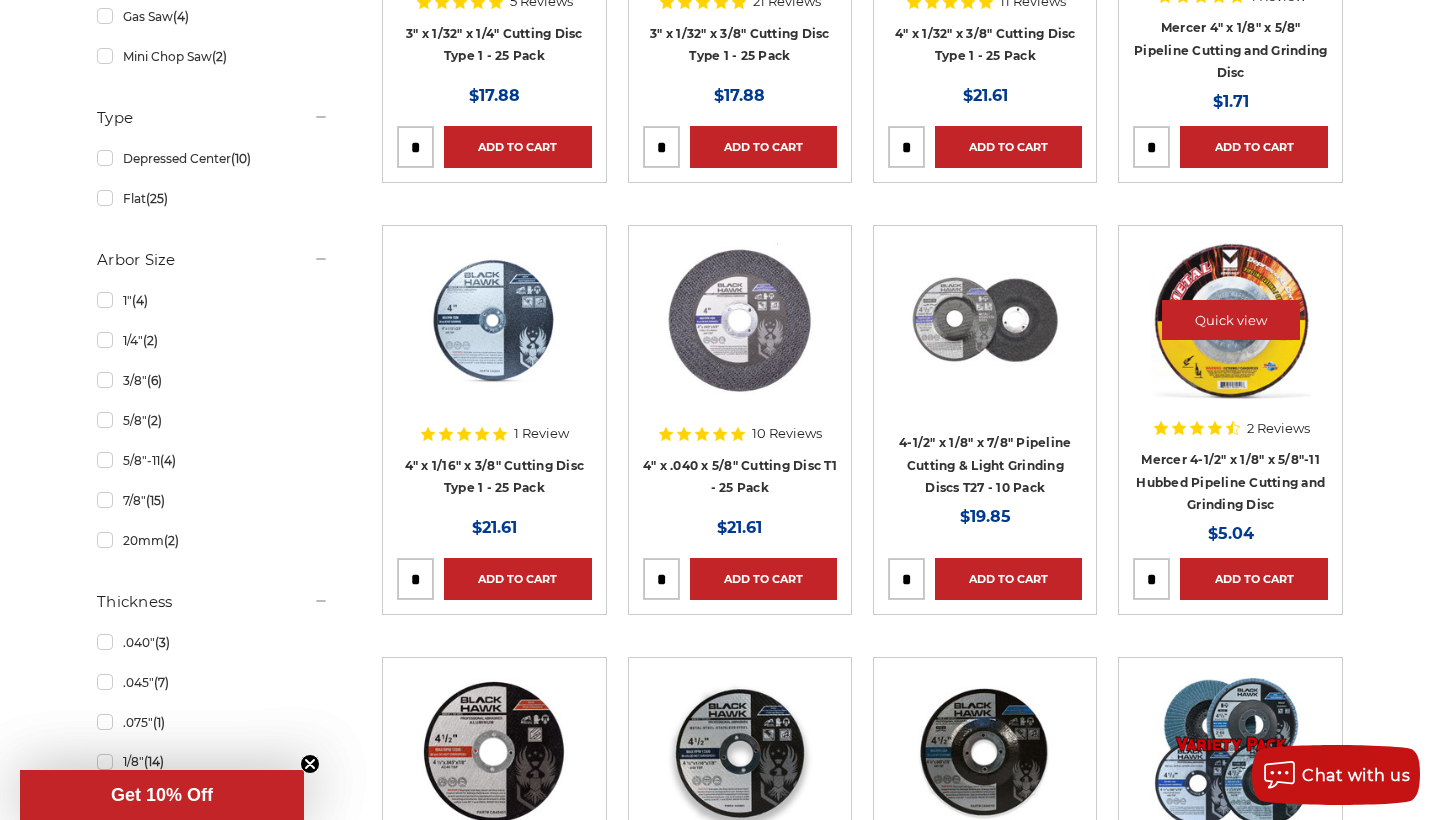 click at bounding box center (1231, 320) 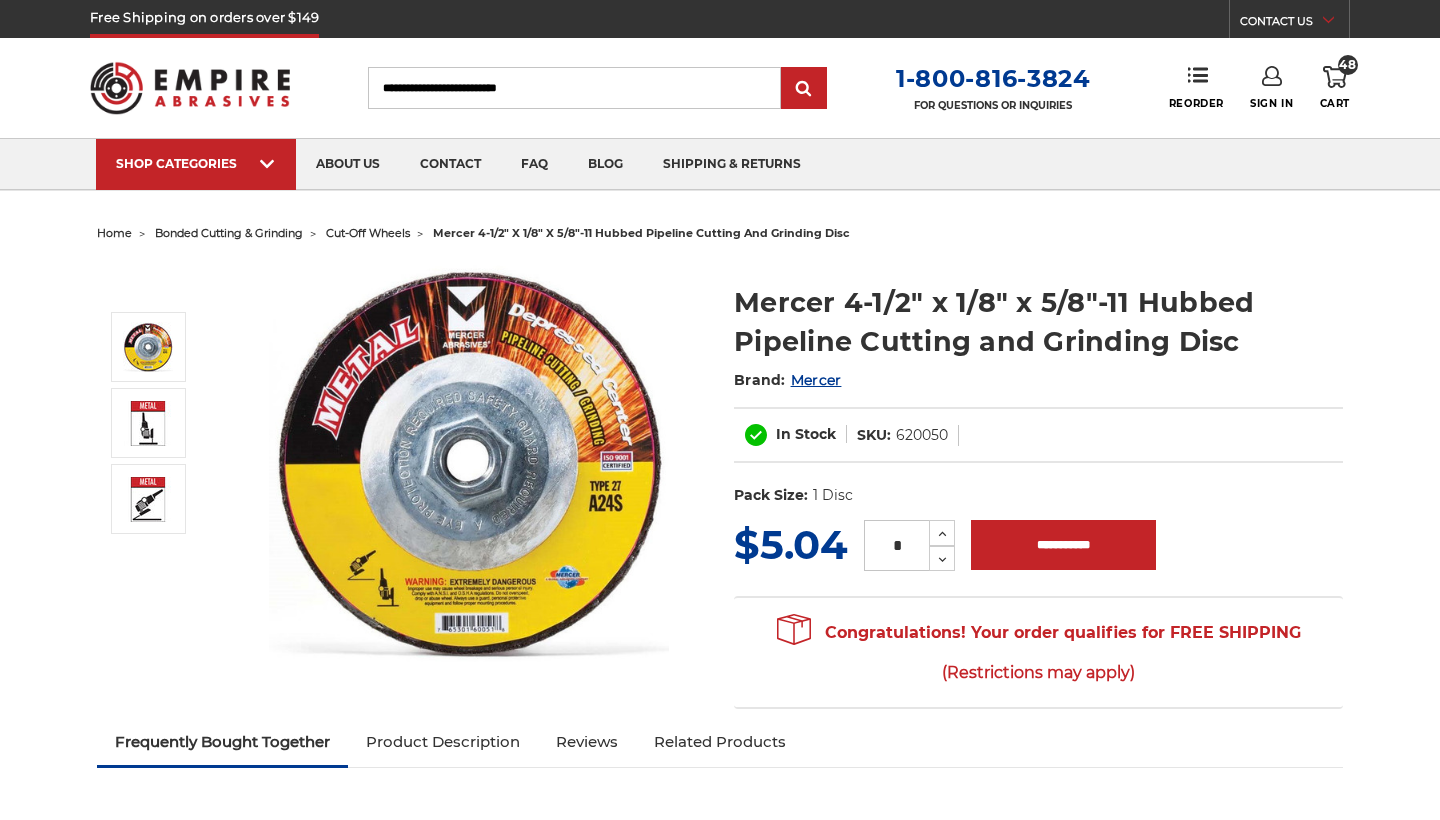 scroll, scrollTop: 0, scrollLeft: 0, axis: both 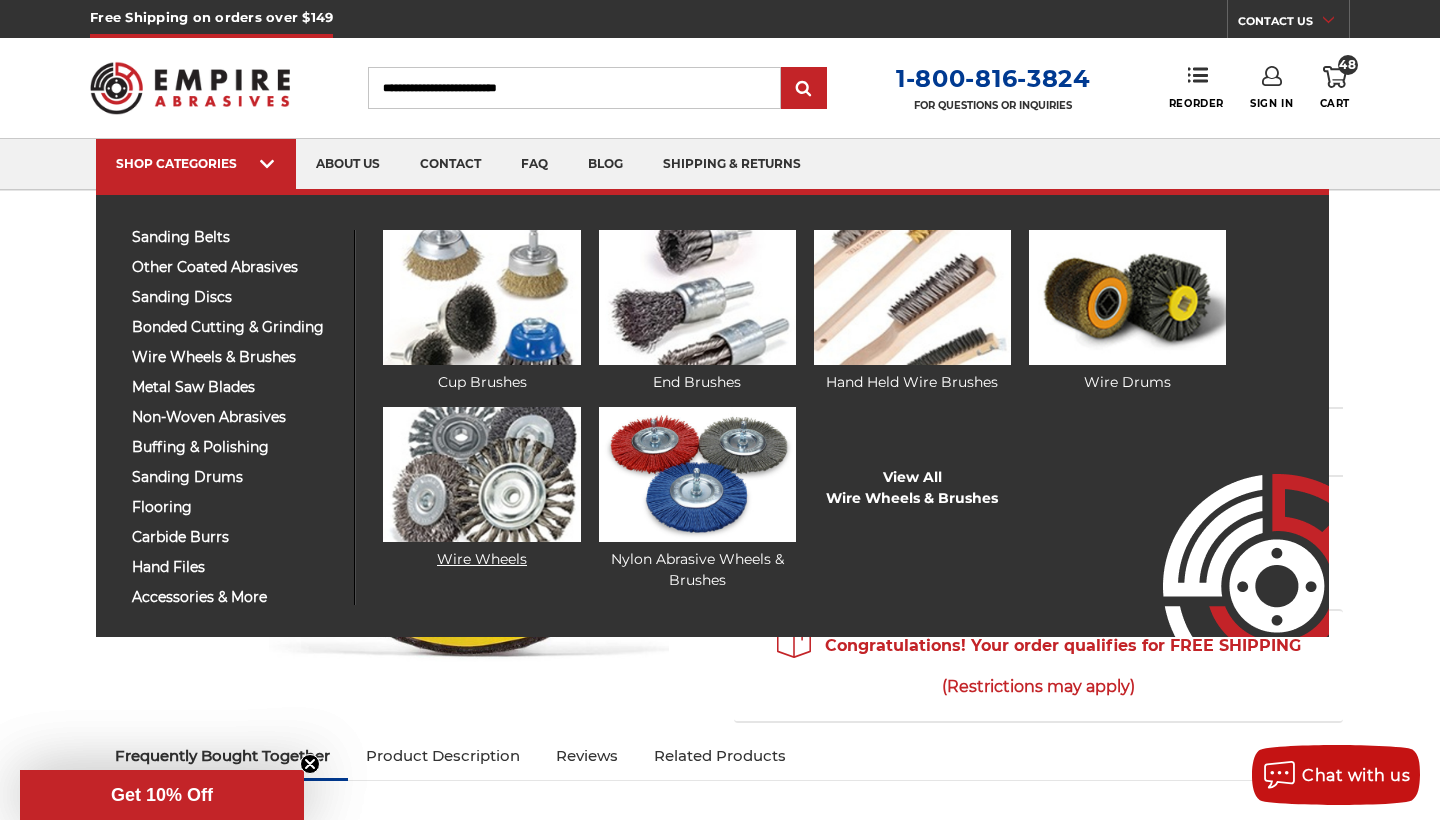 click at bounding box center (481, 474) 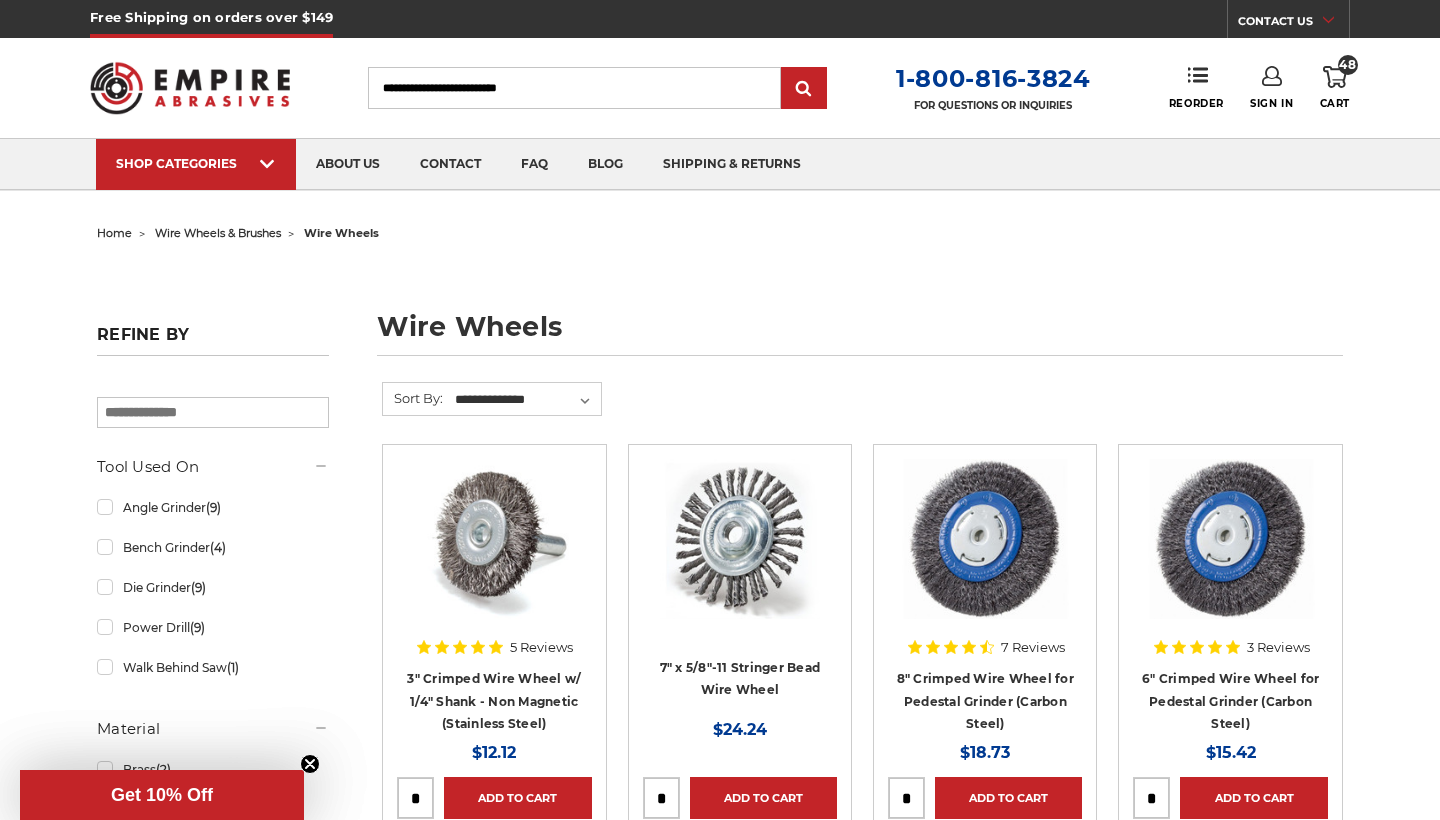 scroll, scrollTop: 16, scrollLeft: 0, axis: vertical 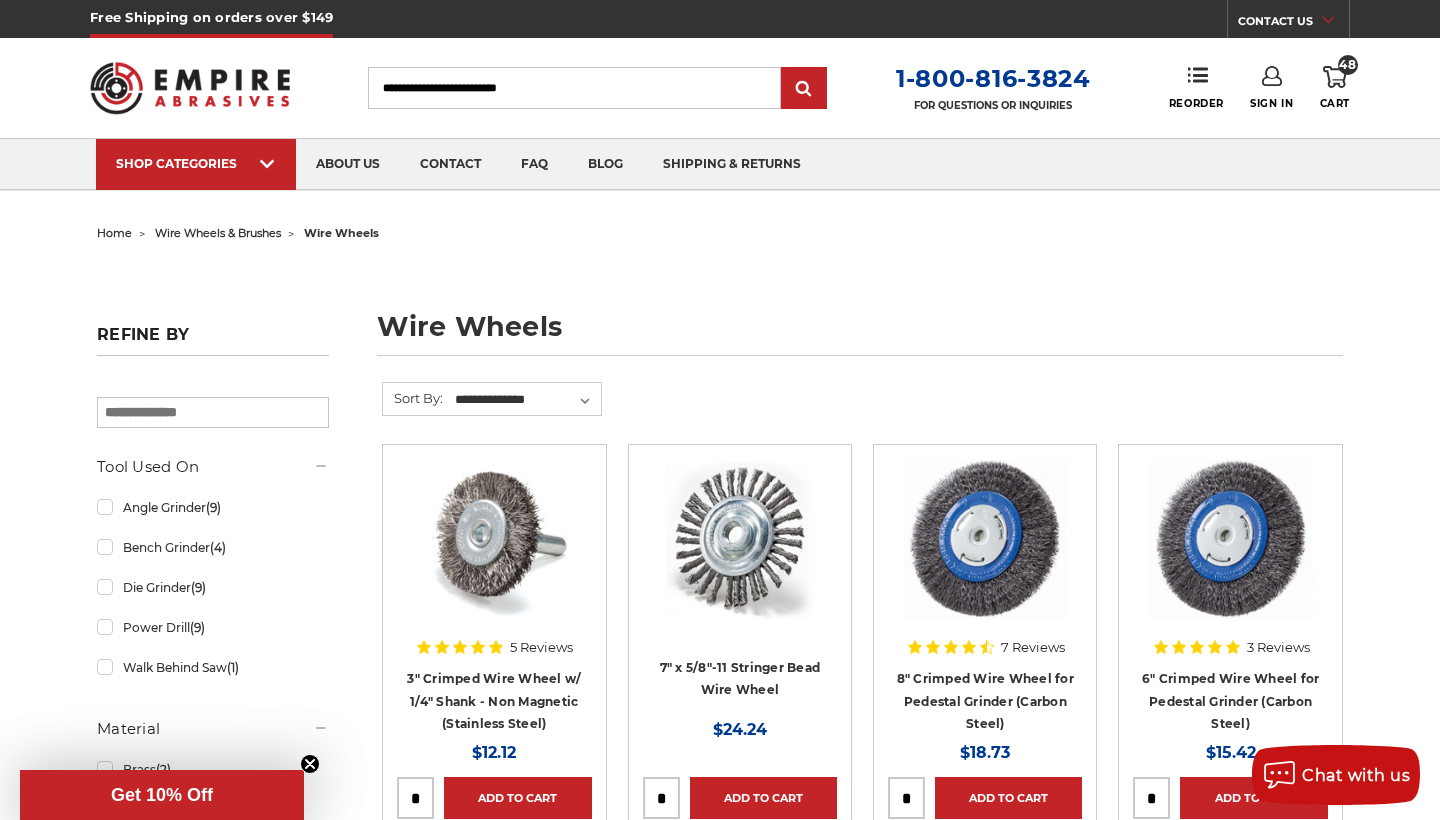 click 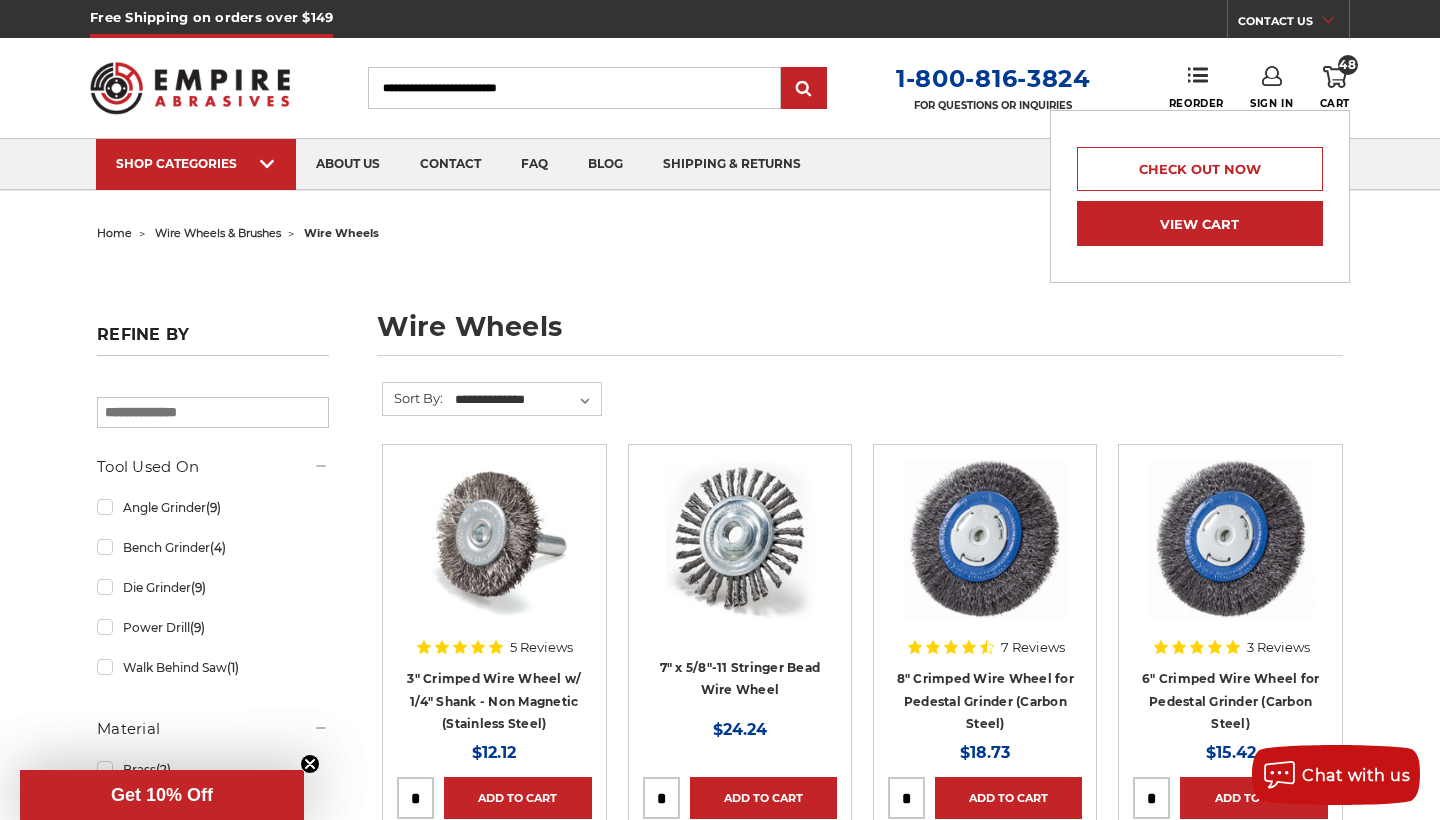 click on "View Cart" at bounding box center [1200, 223] 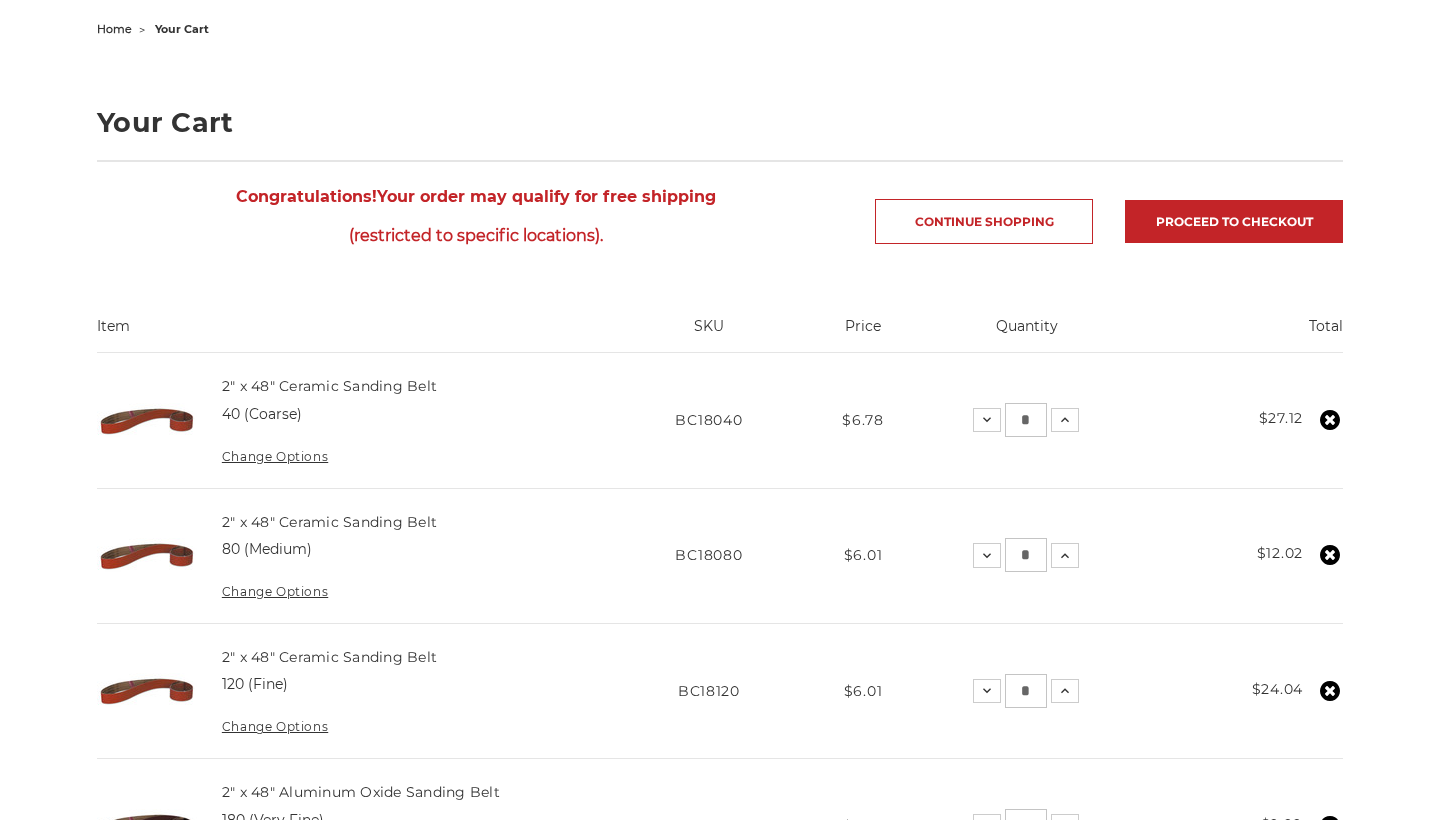 scroll, scrollTop: 0, scrollLeft: 0, axis: both 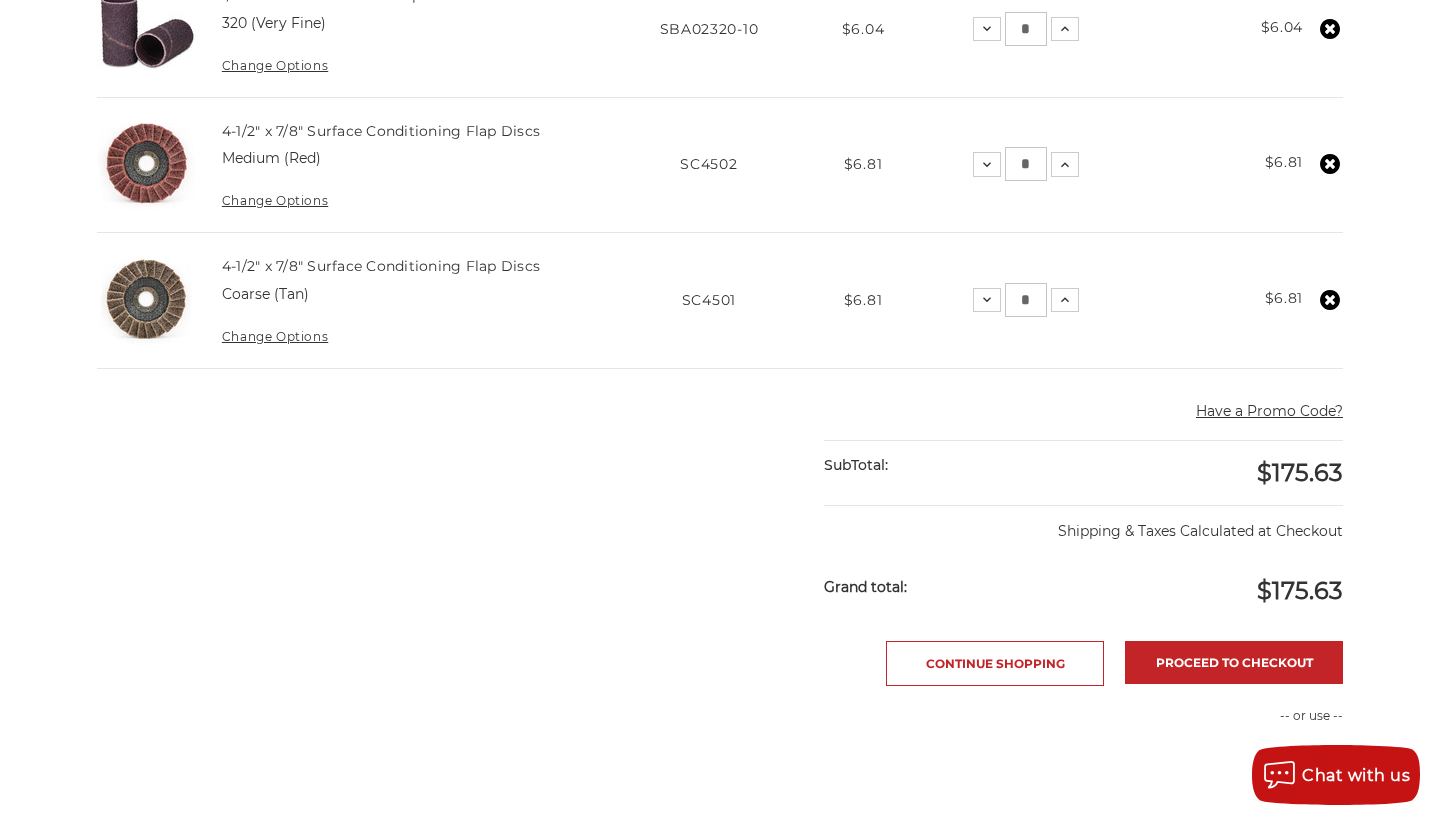 click 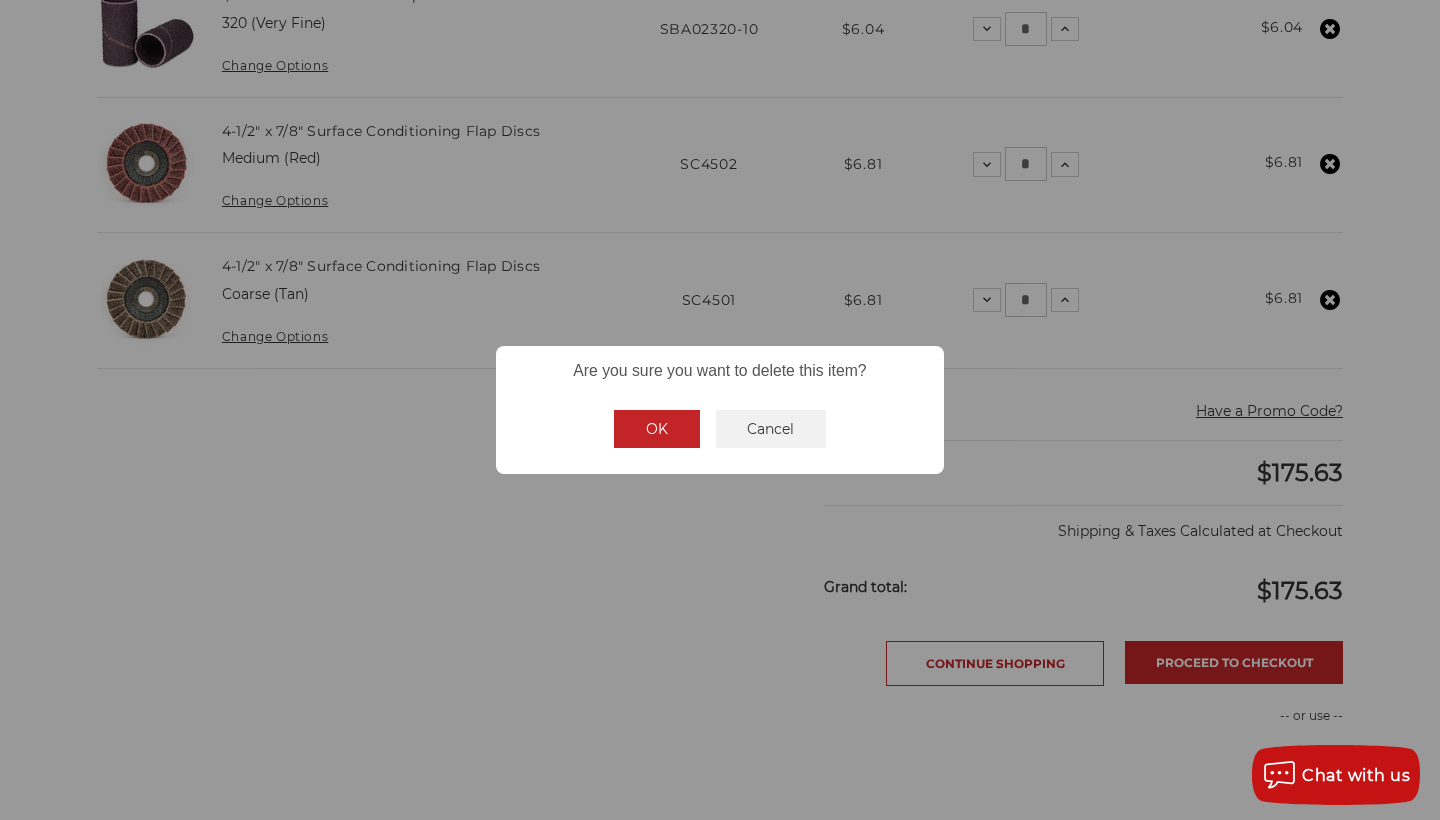 click on "OK" at bounding box center (657, 429) 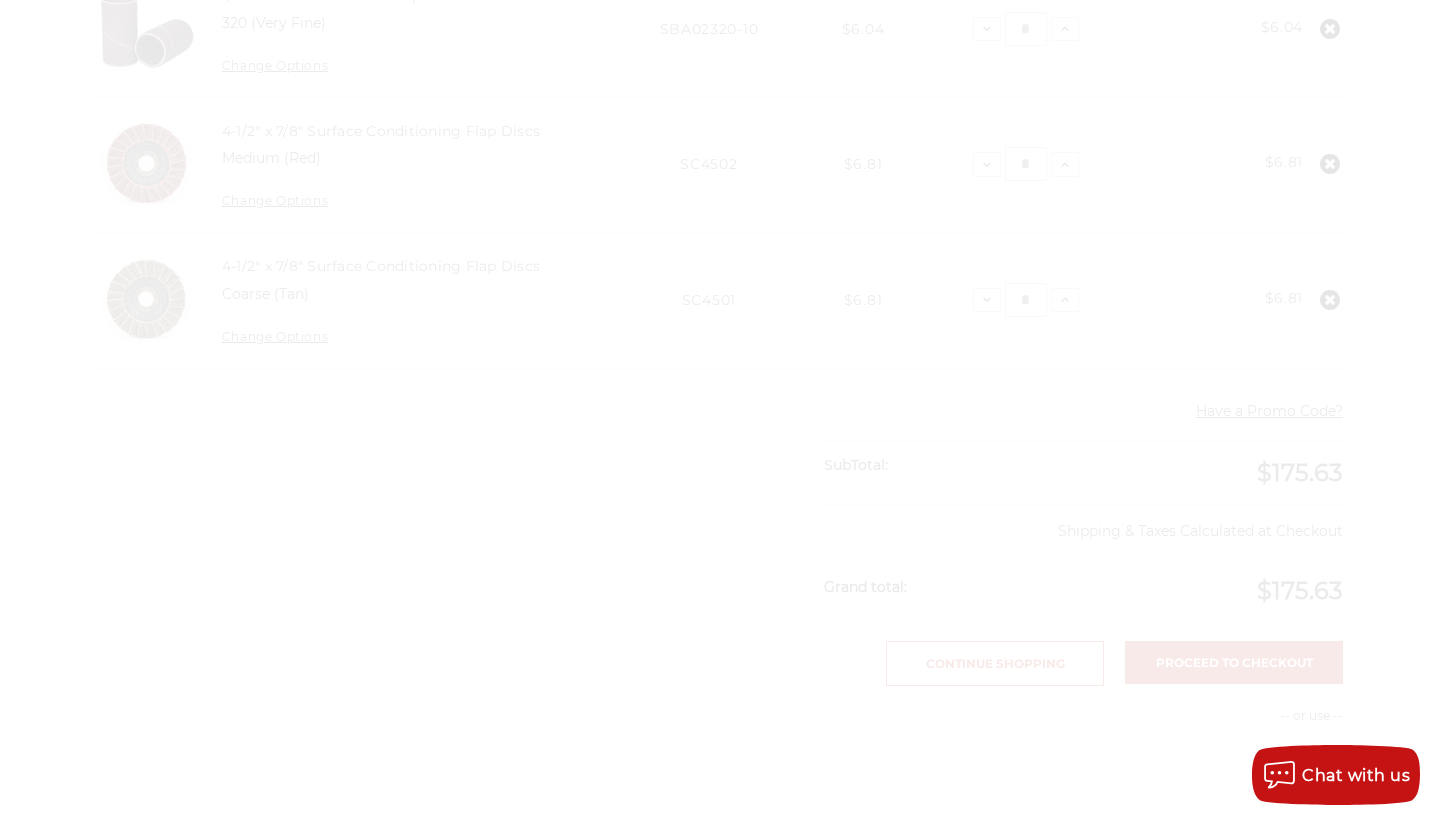 scroll, scrollTop: 2147, scrollLeft: 0, axis: vertical 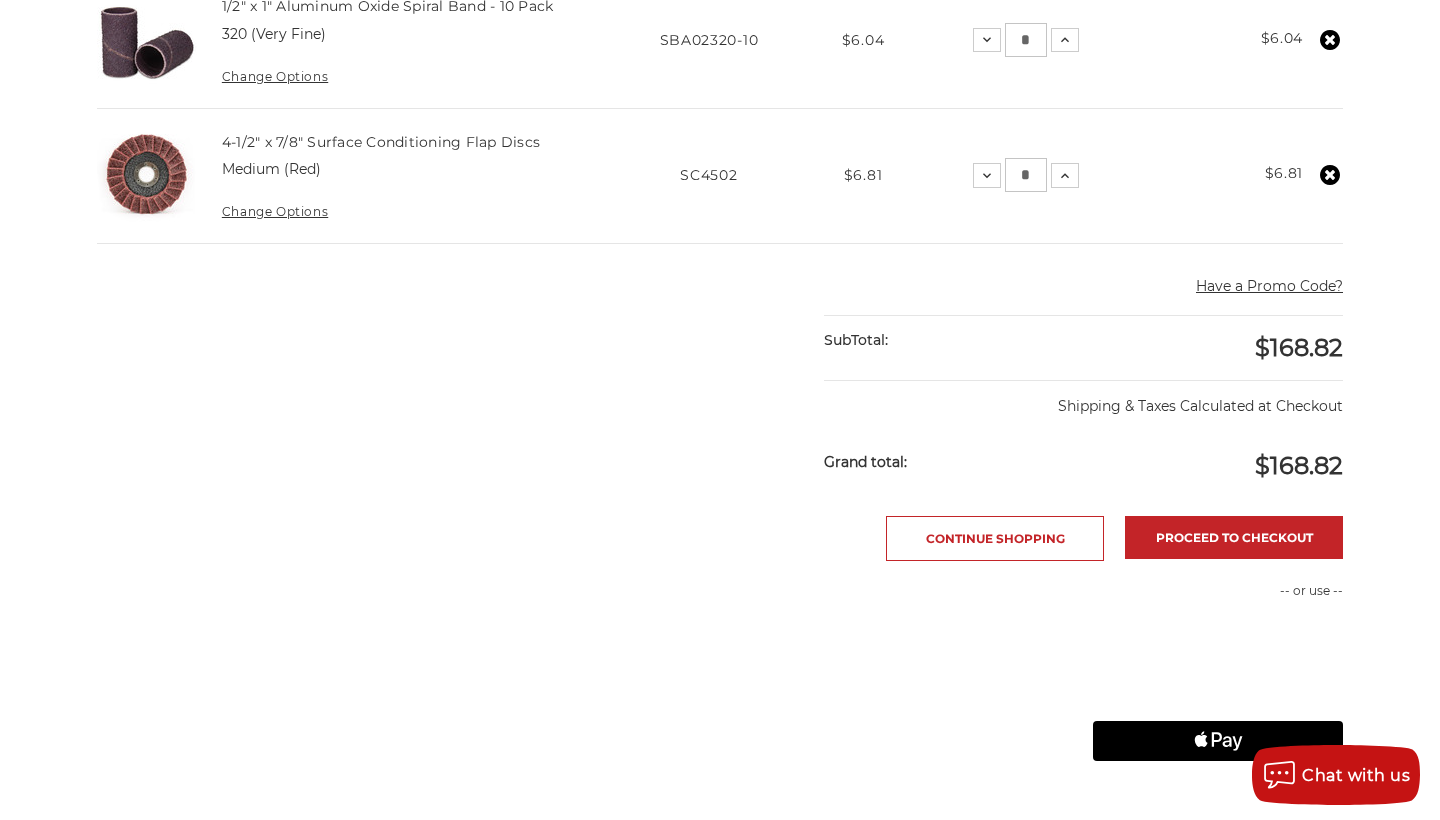 click 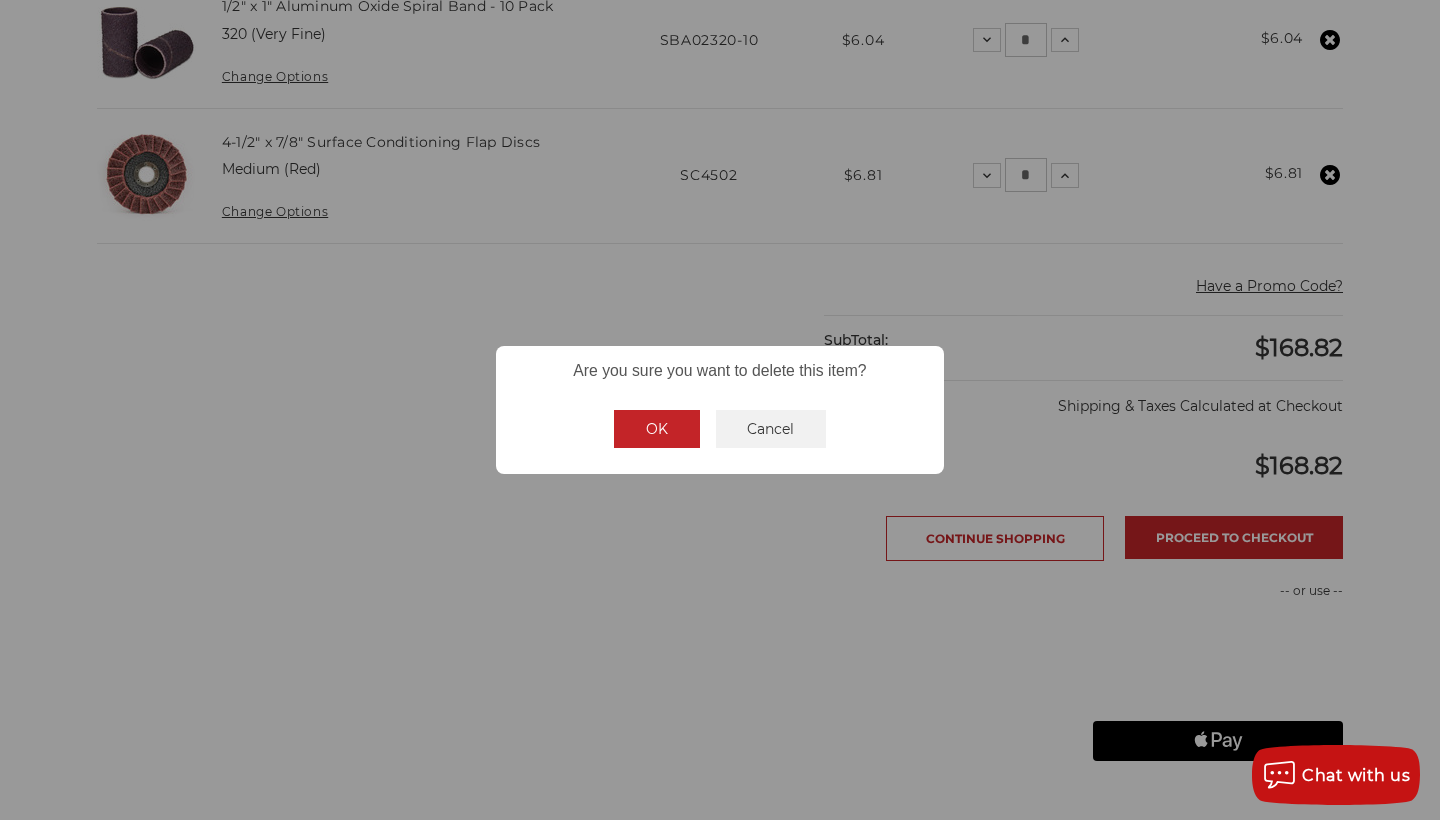 click on "OK" at bounding box center [657, 429] 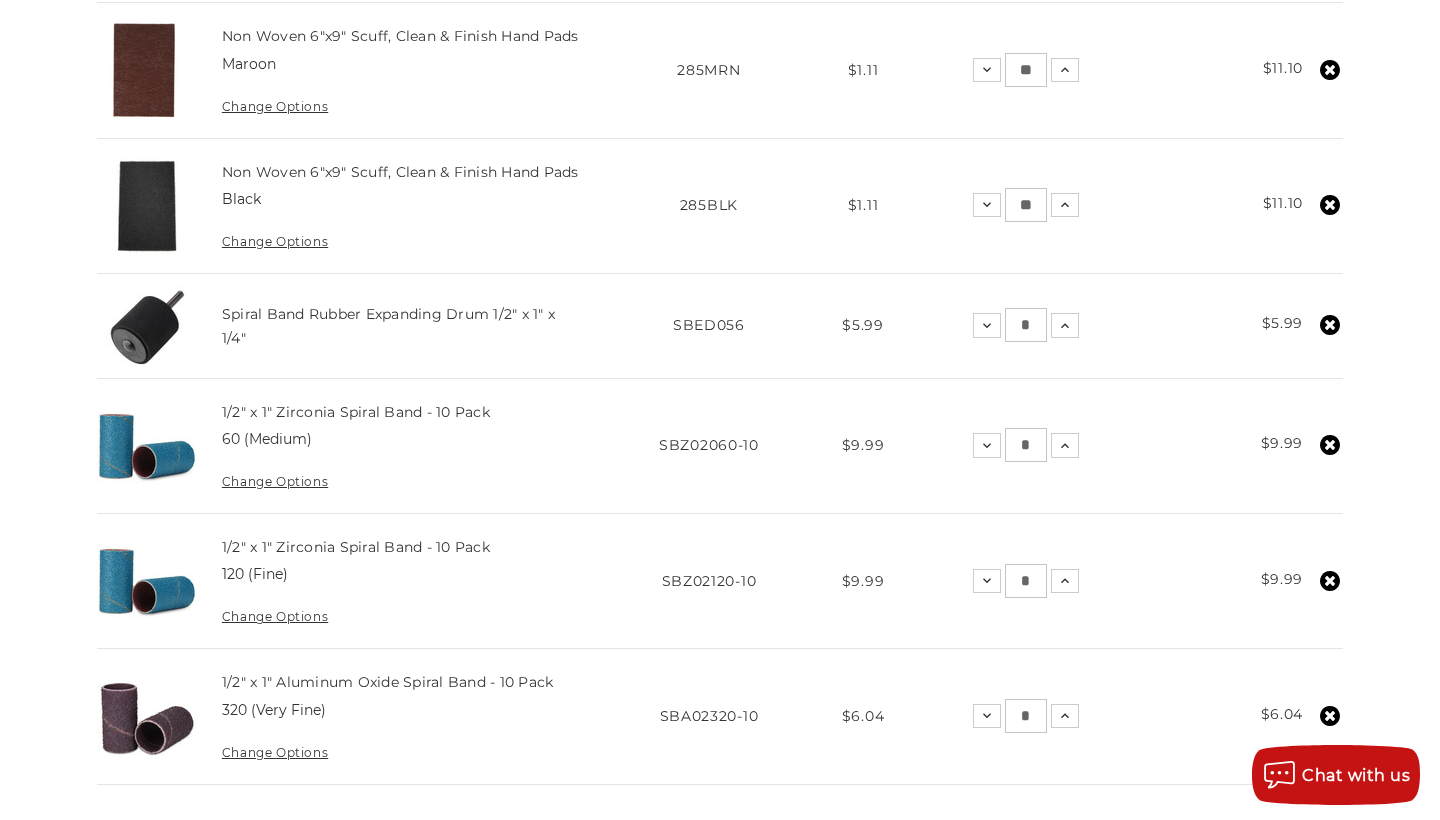 scroll, scrollTop: 1460, scrollLeft: 0, axis: vertical 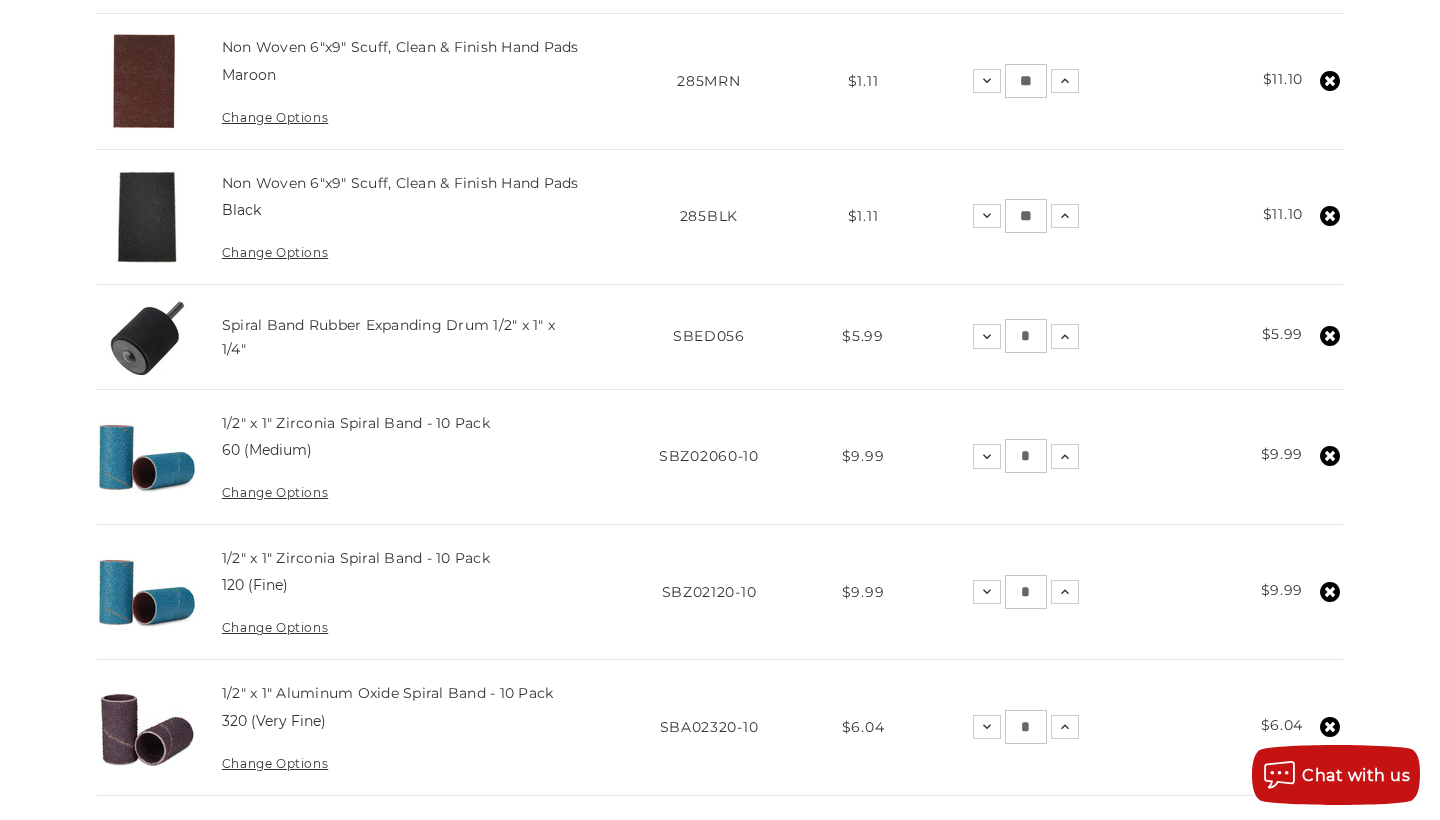 click 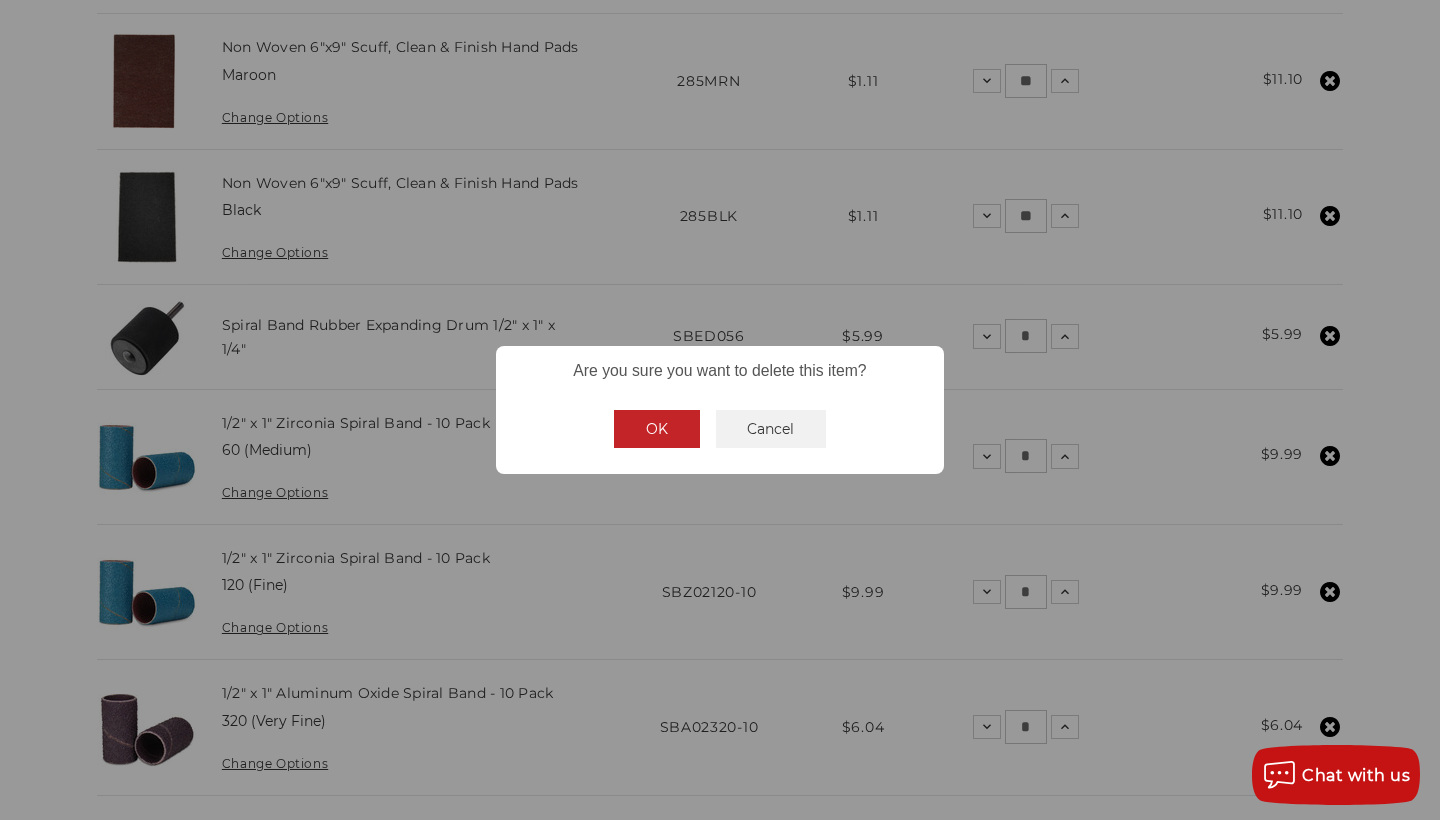 click on "OK" at bounding box center [657, 429] 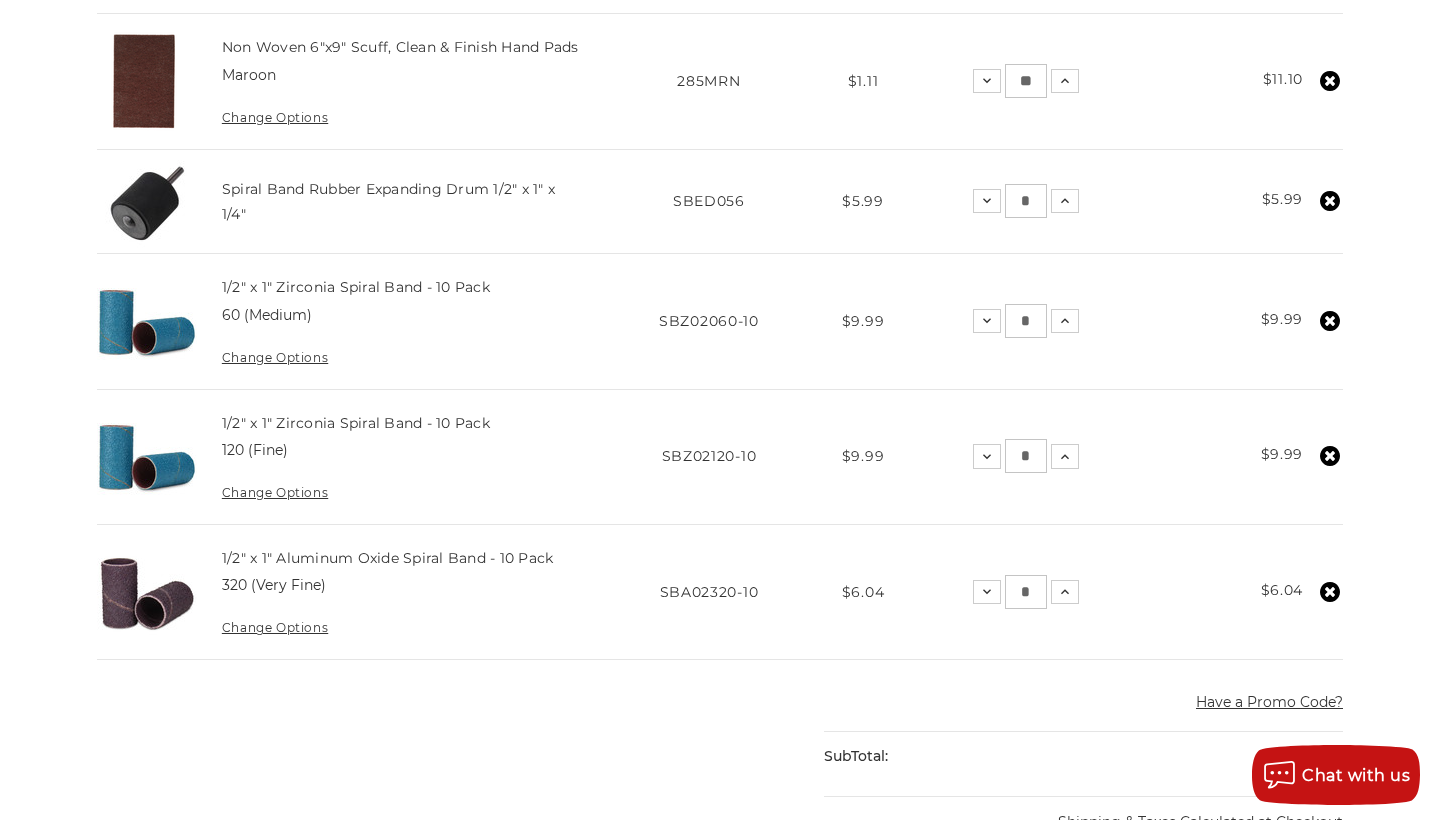 click 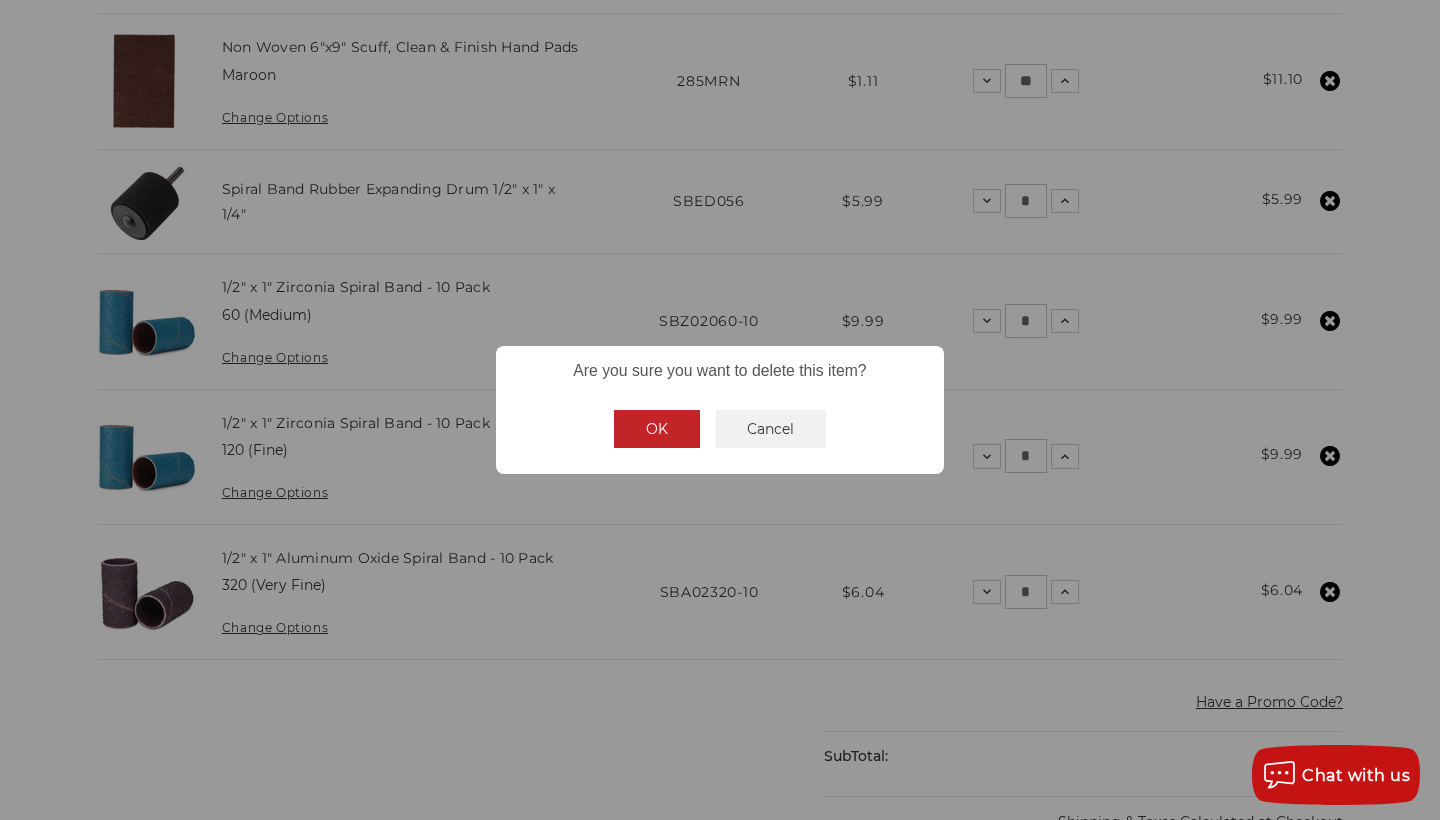 click on "OK" at bounding box center (657, 429) 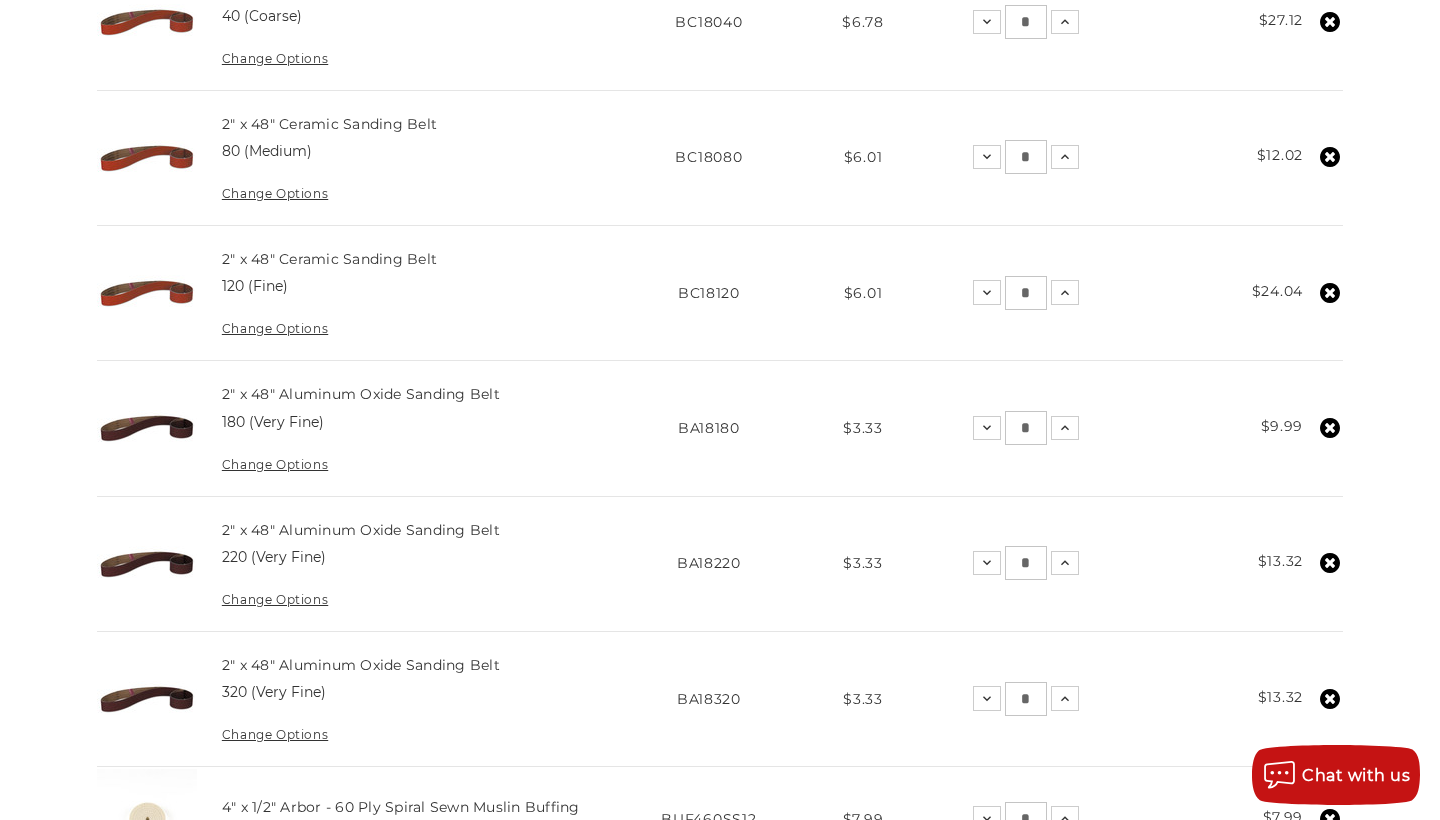 scroll, scrollTop: 183, scrollLeft: 0, axis: vertical 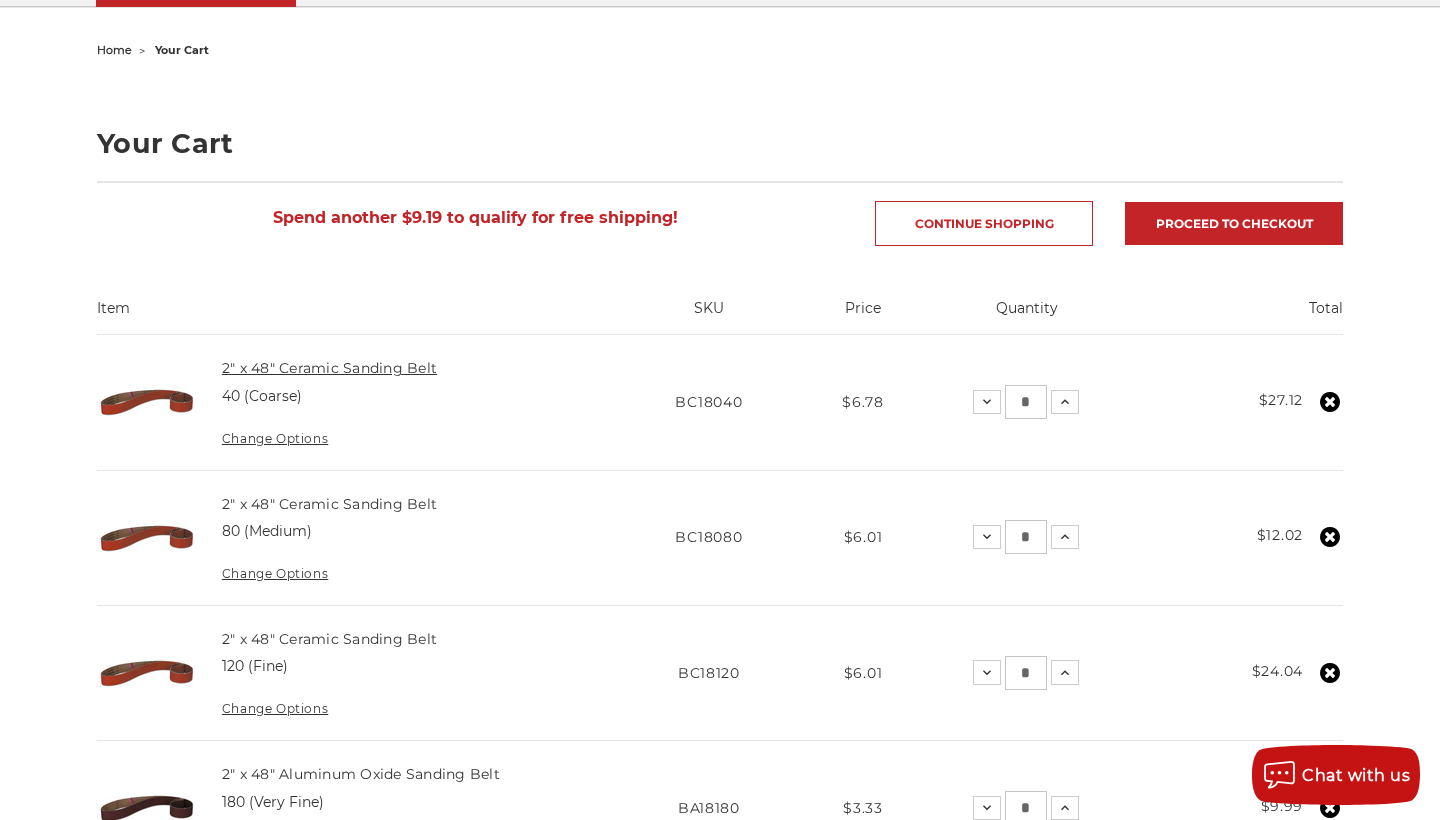click on "2" x 48" Ceramic Sanding Belt" at bounding box center [329, 368] 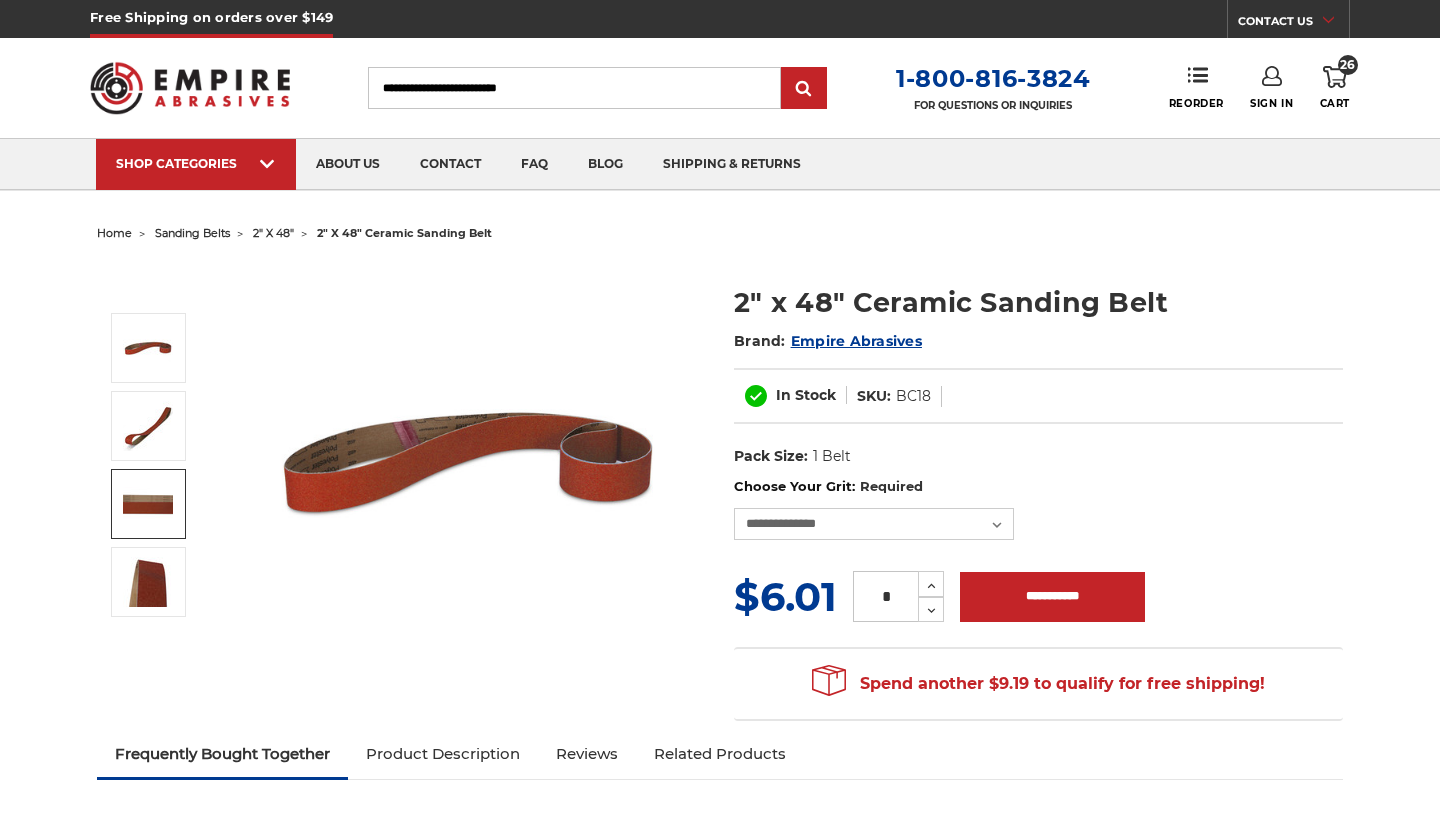 scroll, scrollTop: 0, scrollLeft: 0, axis: both 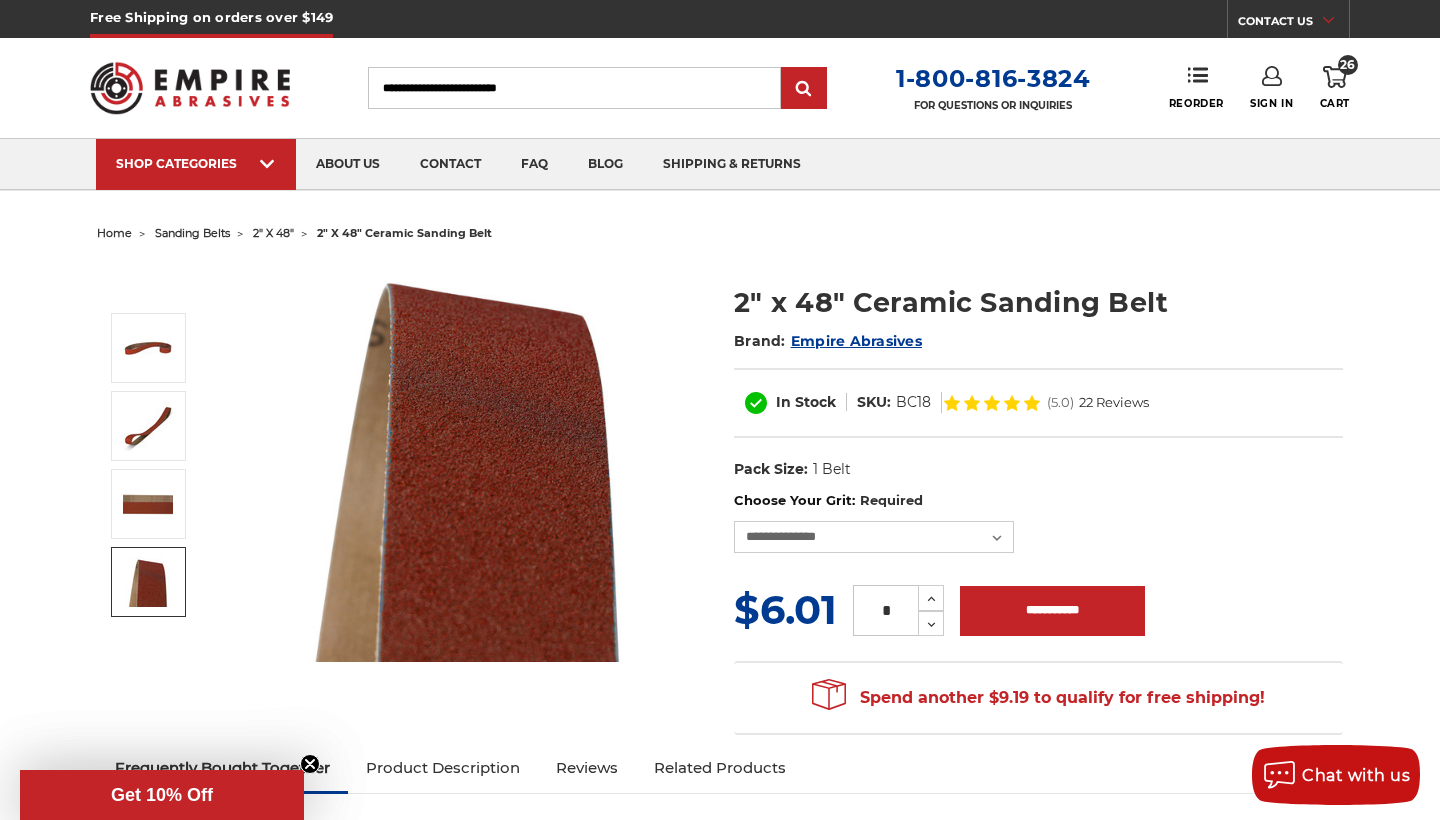 click on "26" at bounding box center [1348, 65] 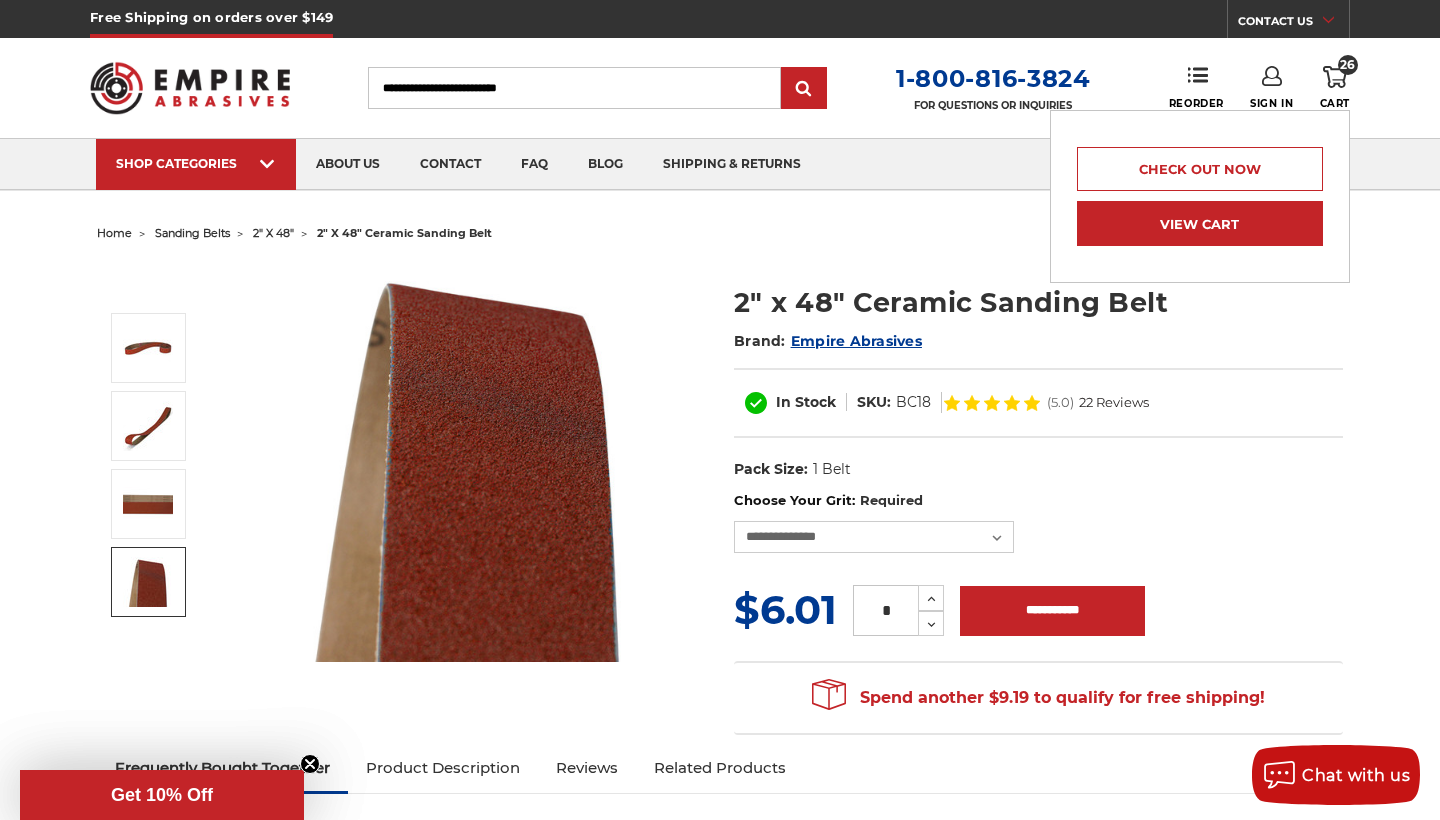 click on "View Cart" at bounding box center (1200, 223) 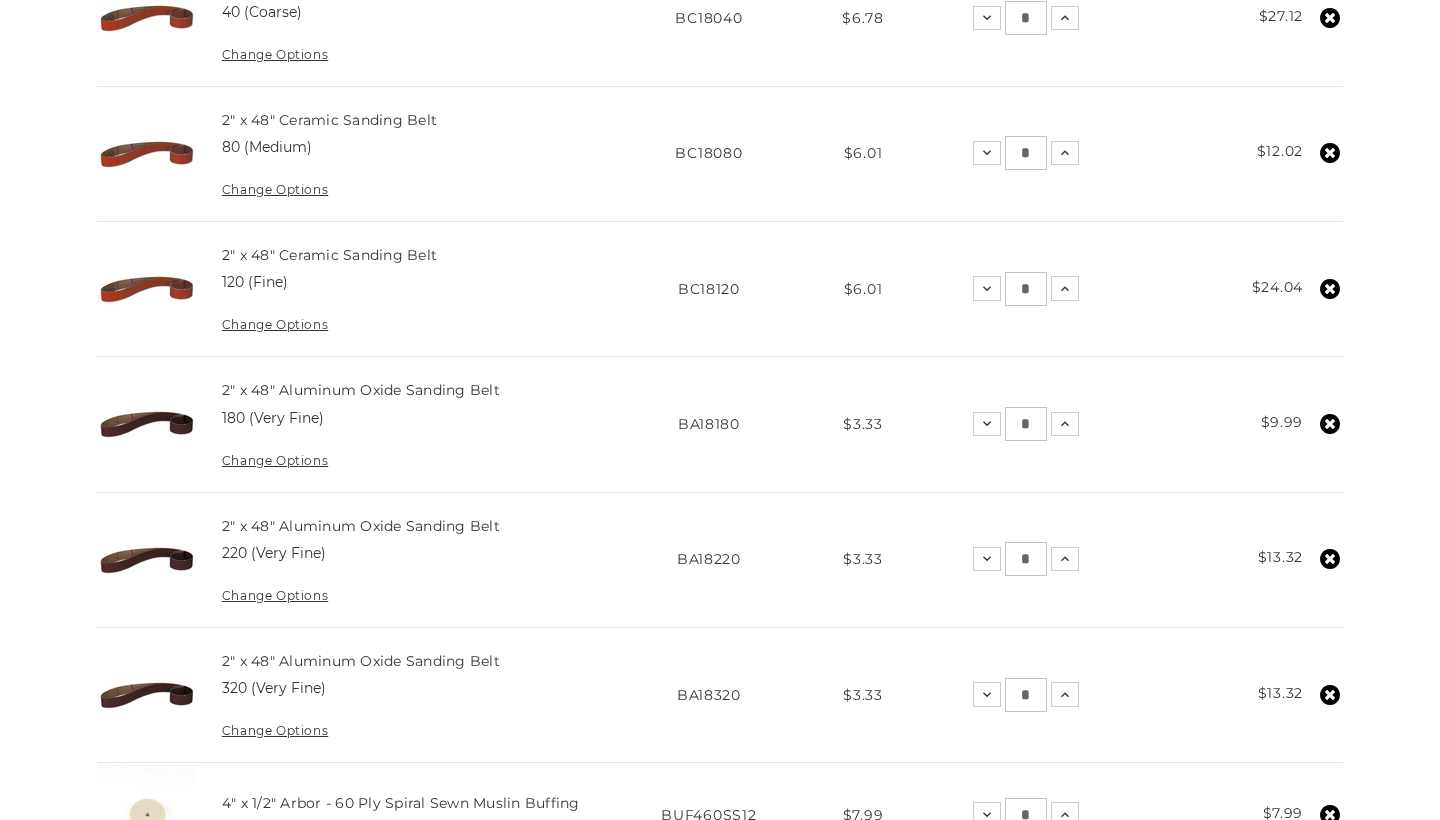 scroll, scrollTop: 567, scrollLeft: 0, axis: vertical 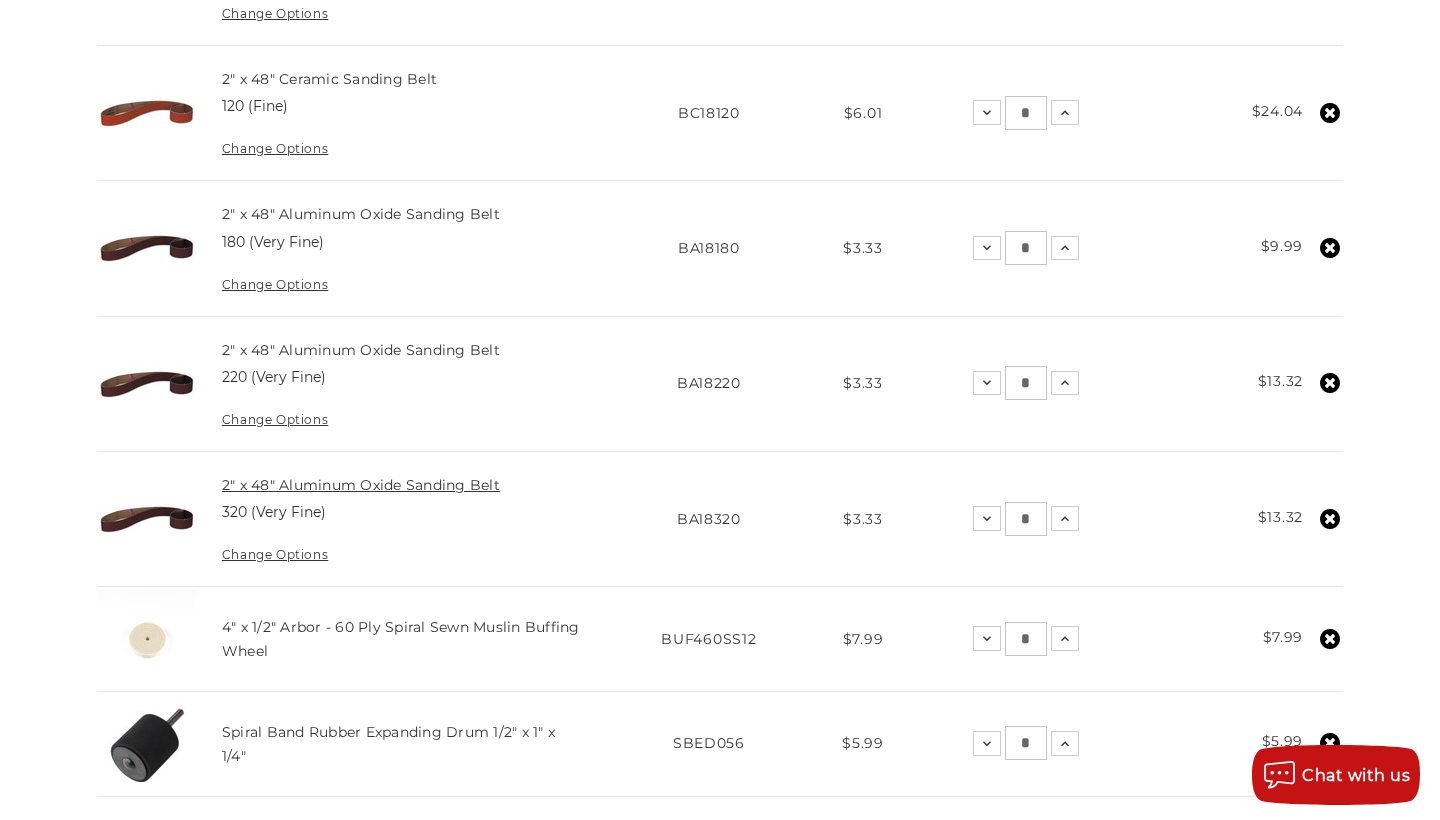 click on "2" x 48" Aluminum Oxide Sanding Belt" at bounding box center (361, 485) 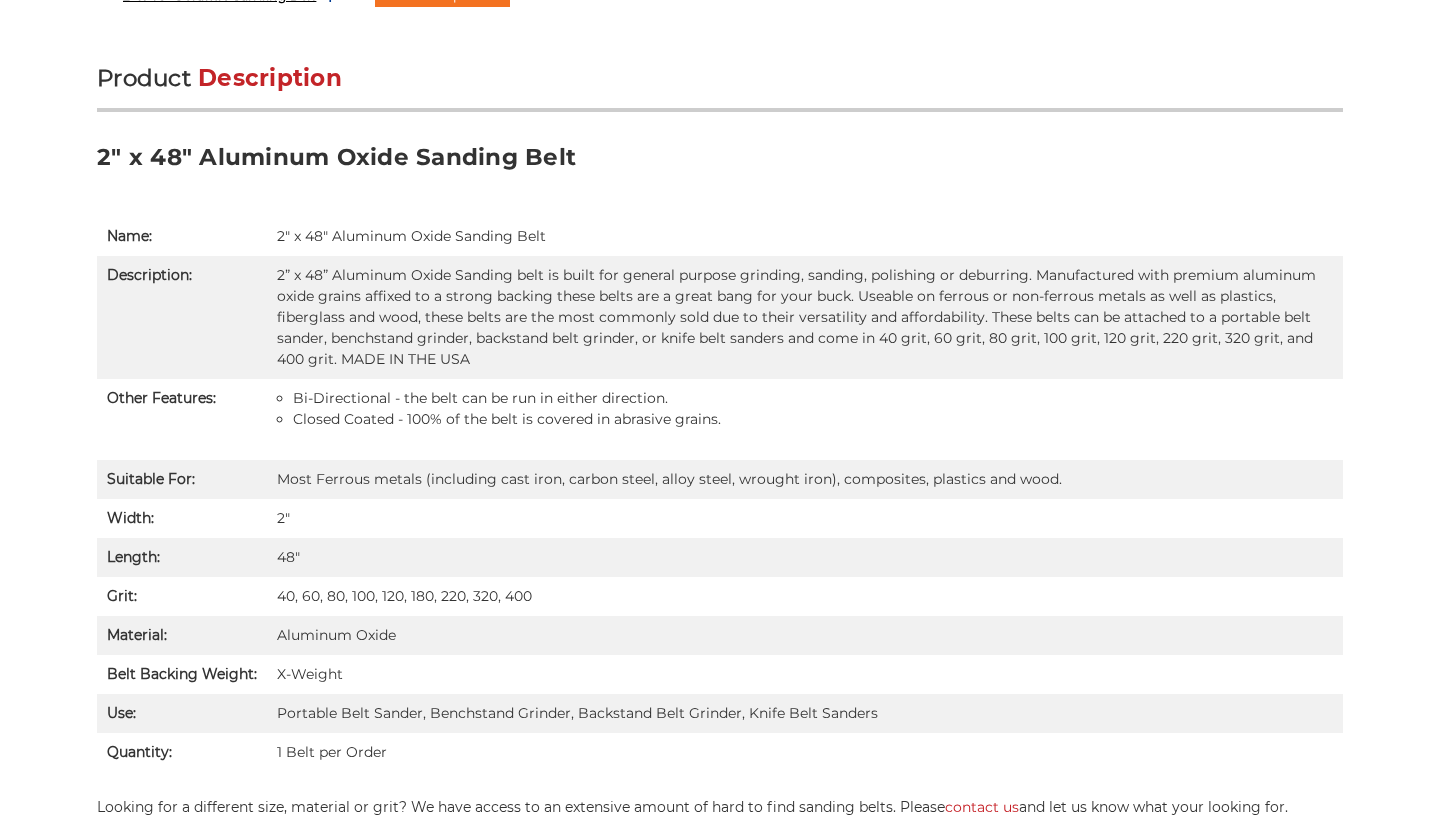 scroll, scrollTop: 1157, scrollLeft: 0, axis: vertical 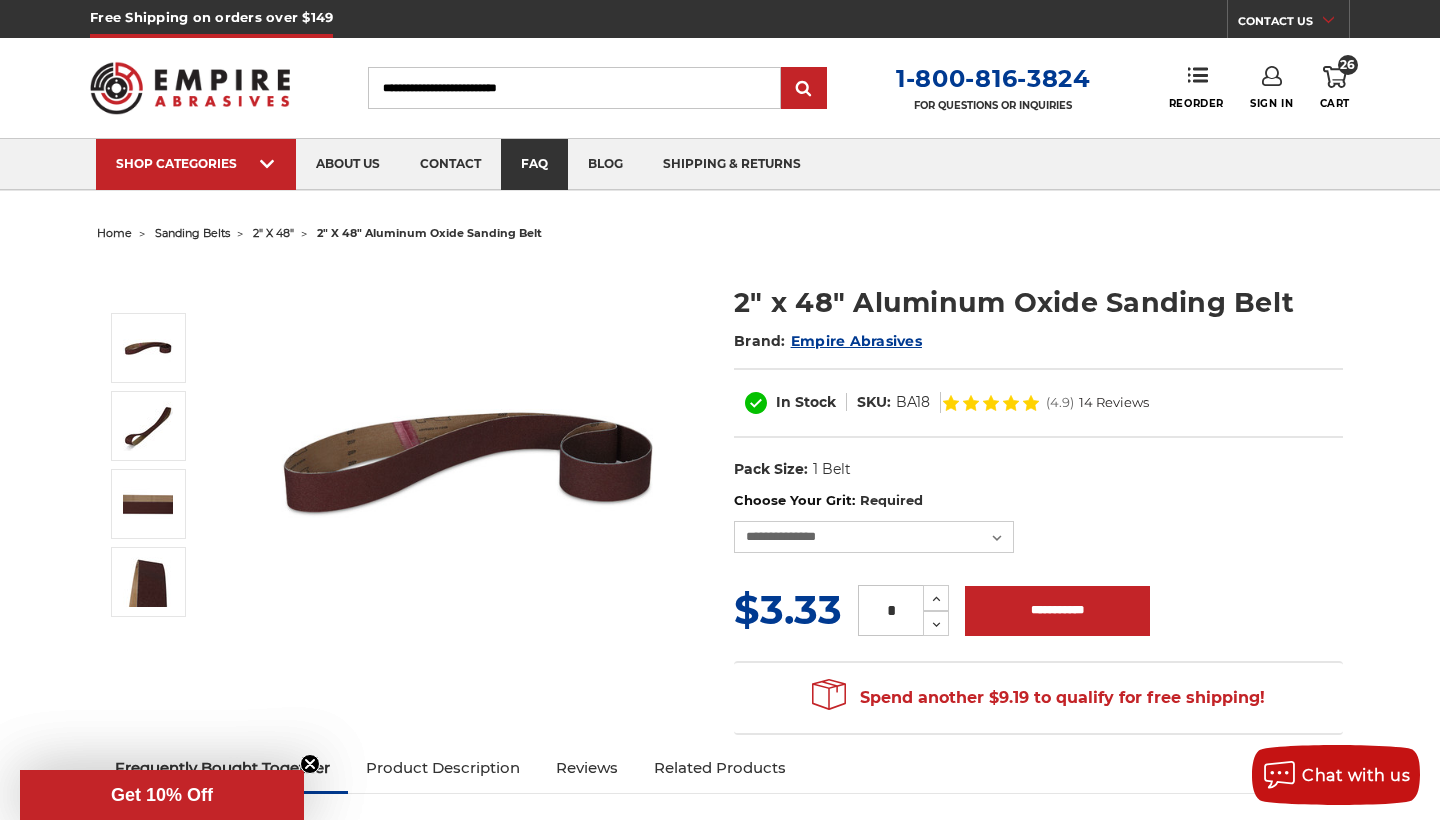 click on "faq" at bounding box center (534, 164) 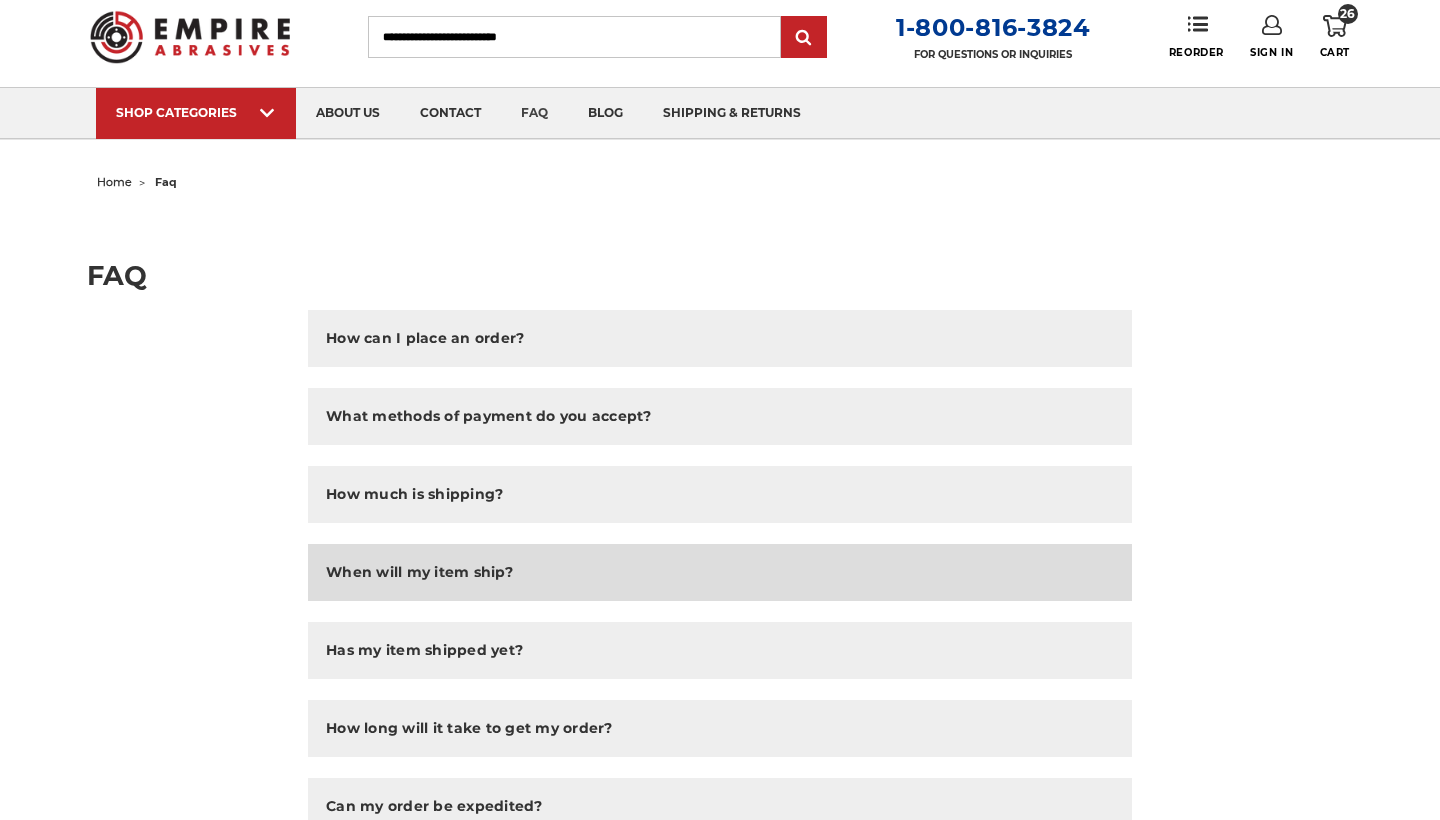 scroll, scrollTop: 51, scrollLeft: 0, axis: vertical 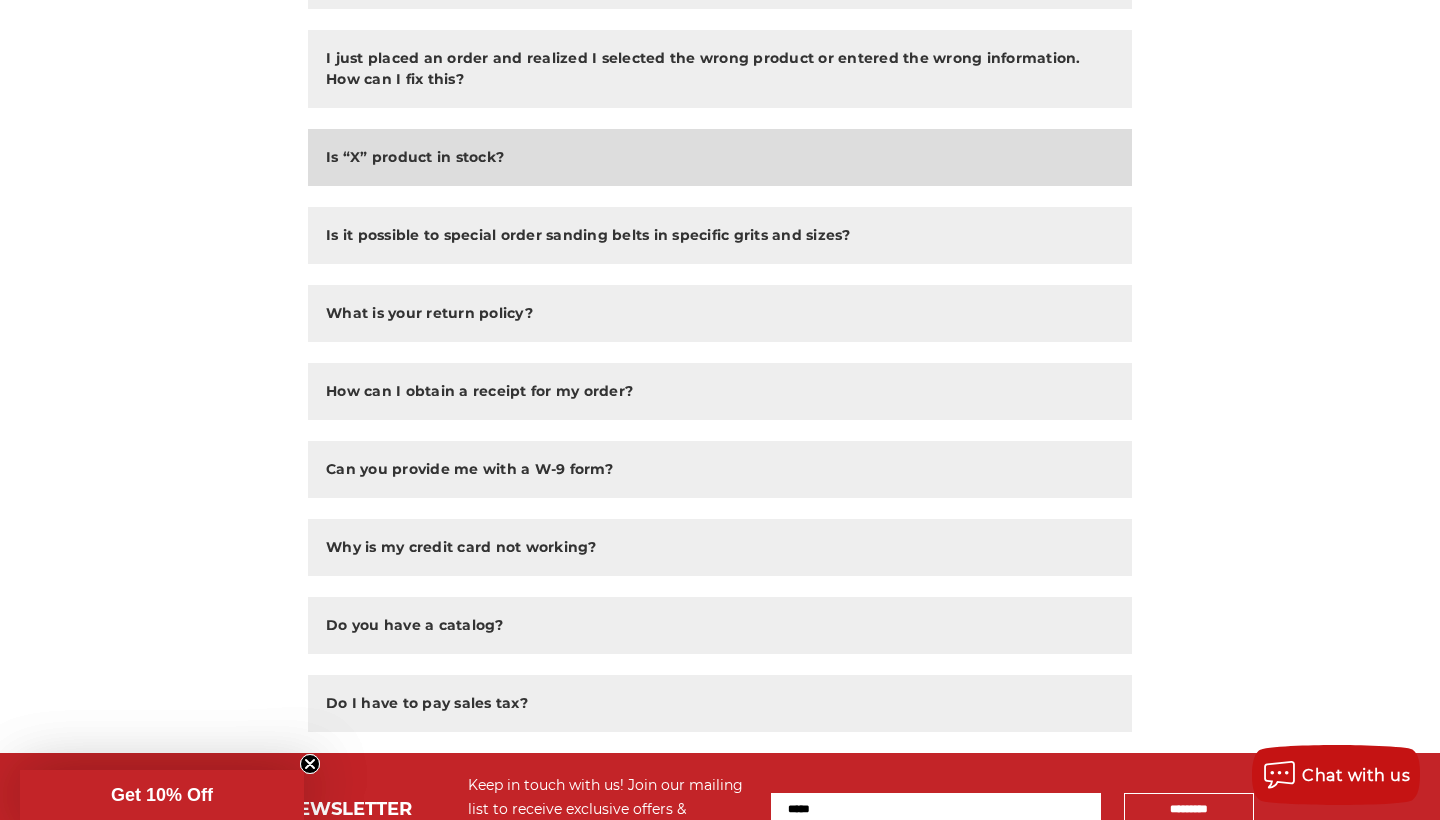 click on "Is “X” product in stock?" at bounding box center [415, 157] 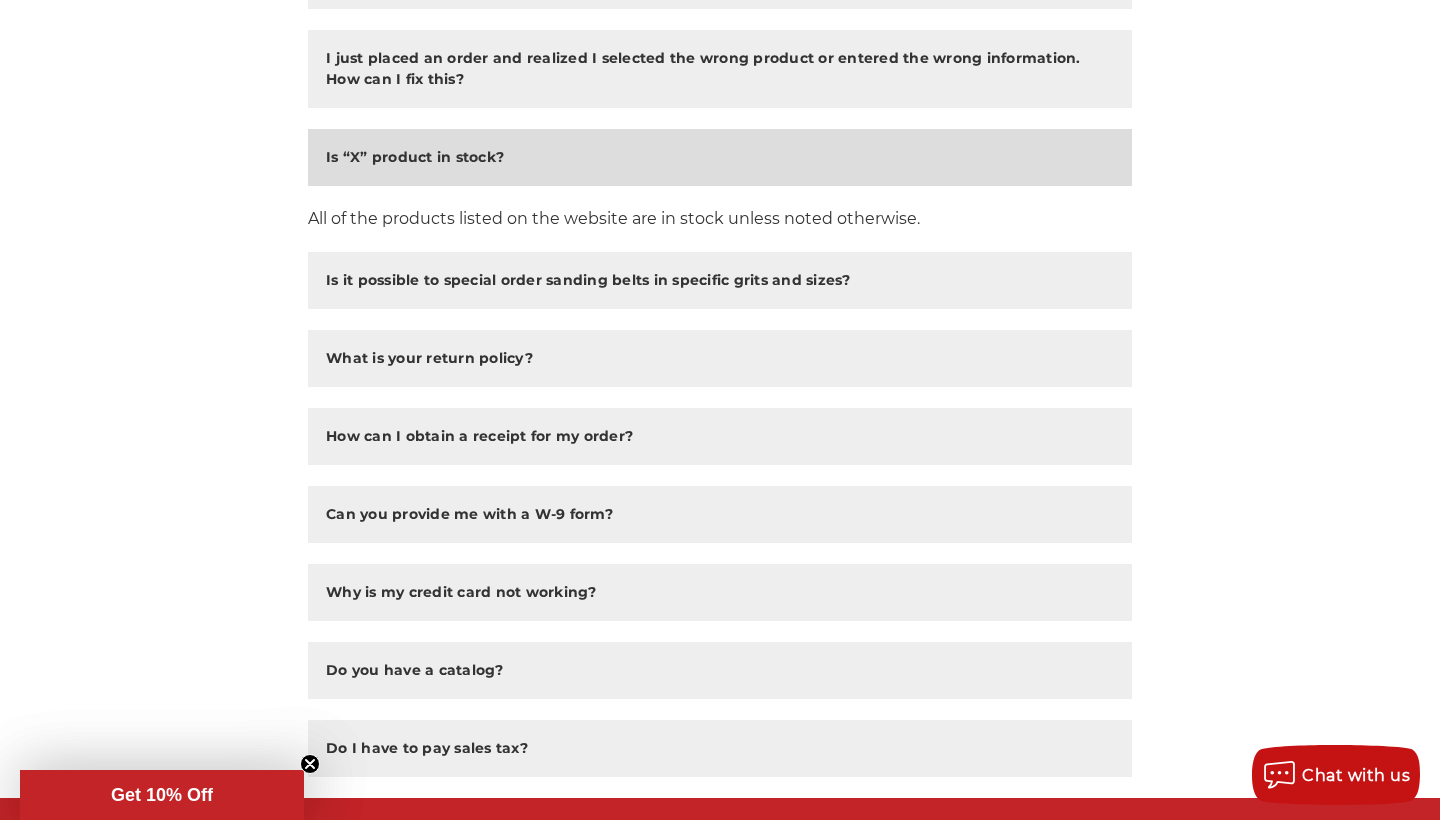 click on "Is “X” product in stock?" at bounding box center [720, 157] 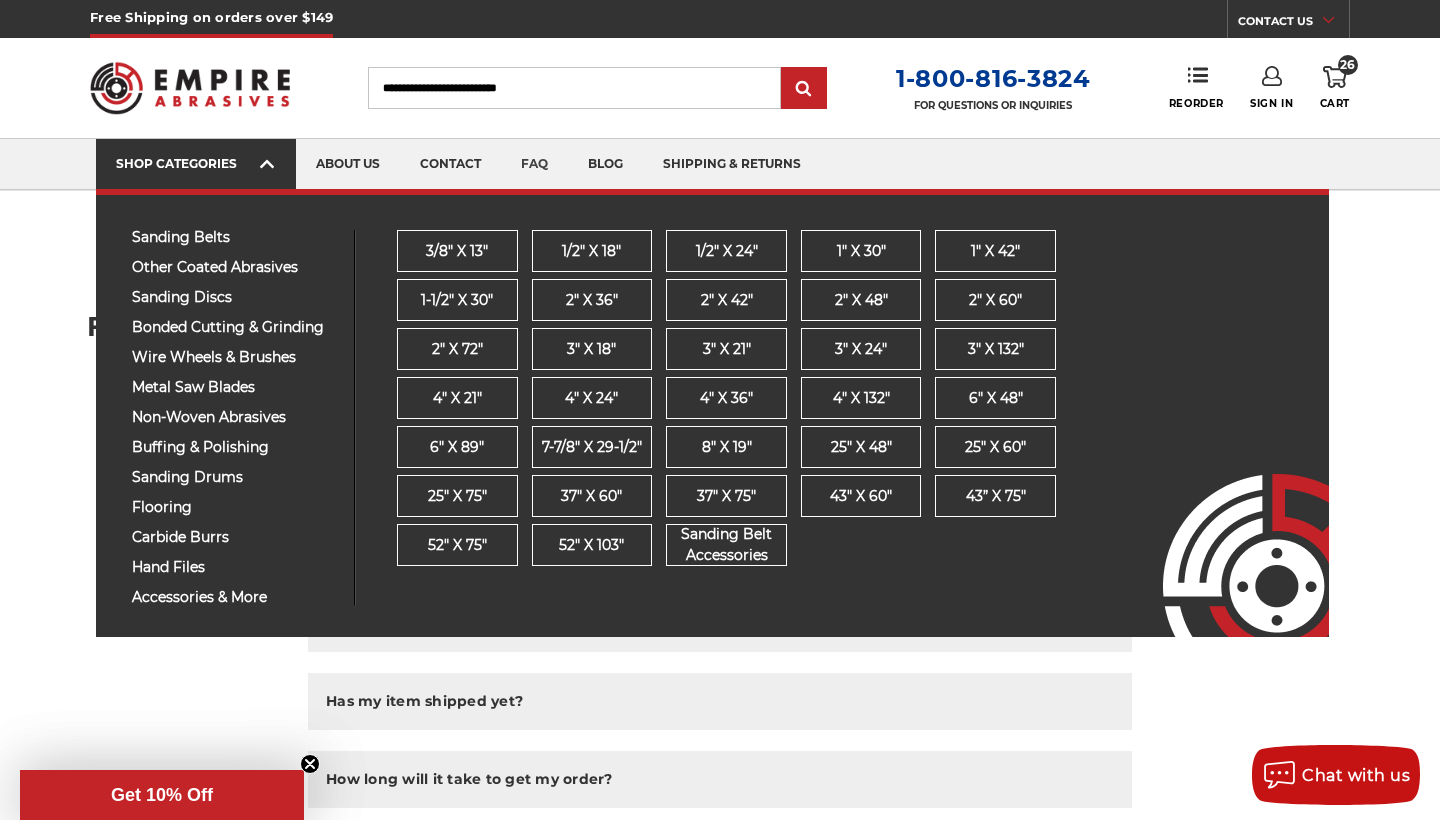 scroll, scrollTop: 0, scrollLeft: 0, axis: both 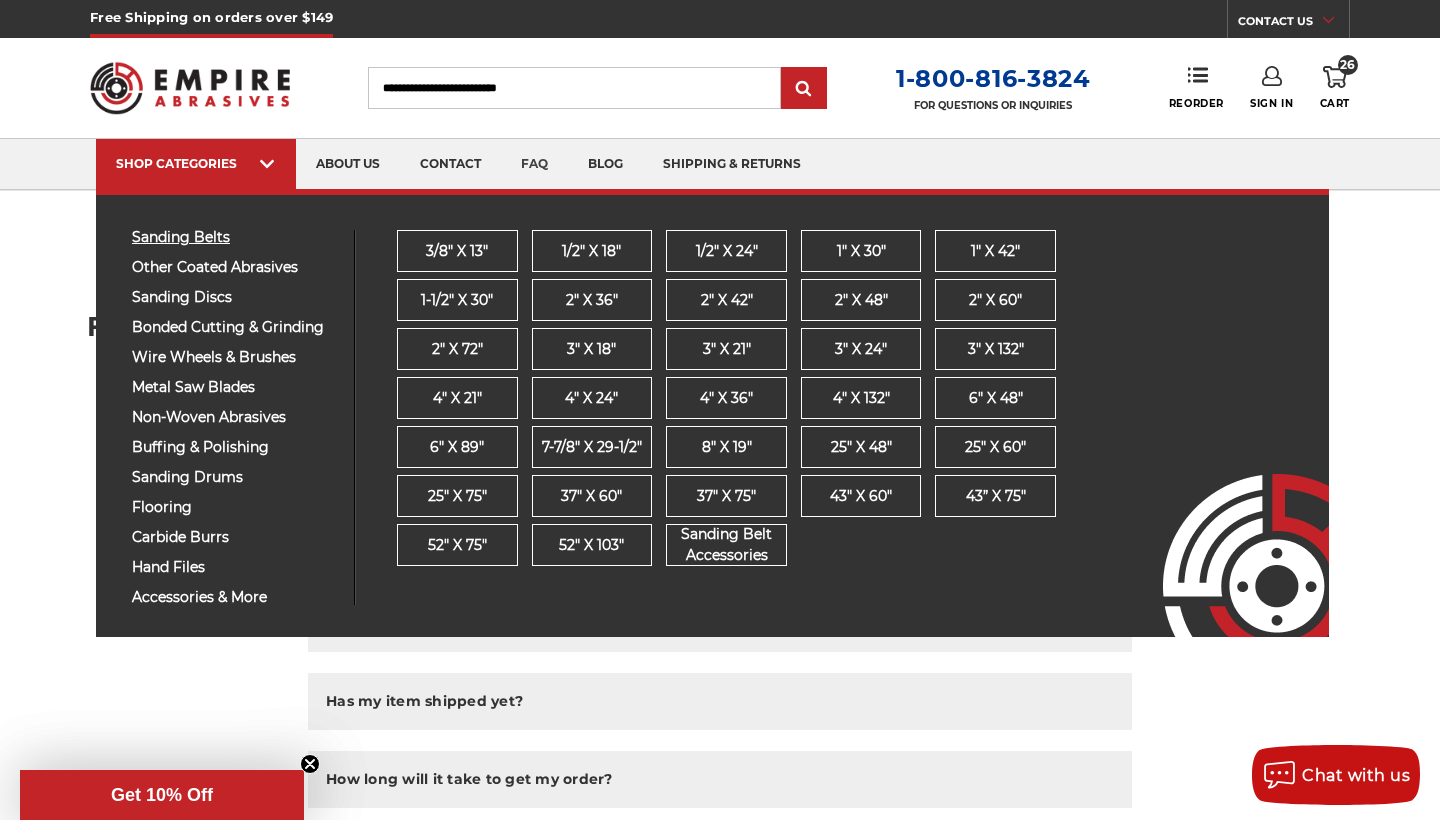 click on "sanding belts" at bounding box center [235, 237] 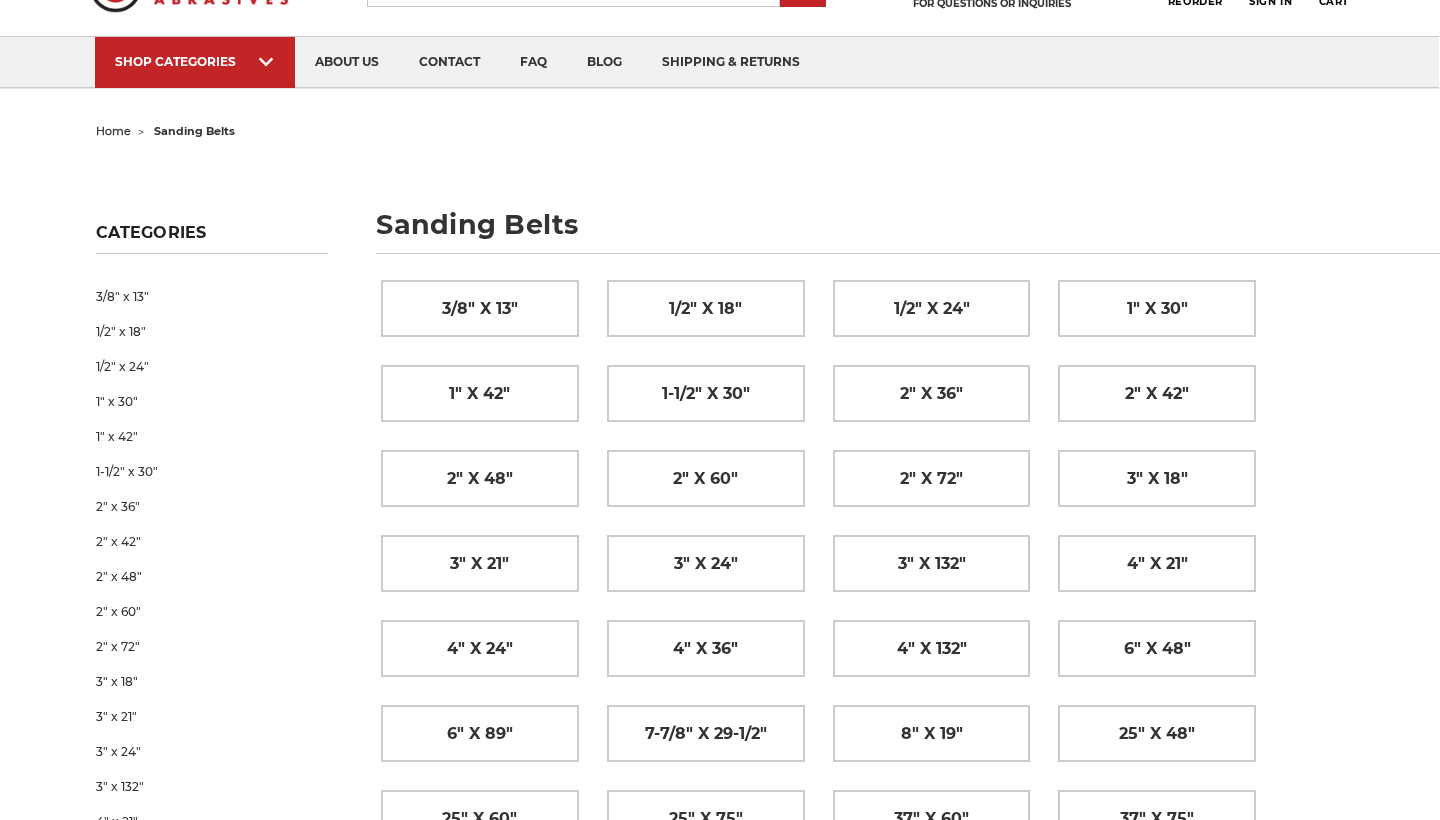 scroll, scrollTop: 102, scrollLeft: 1, axis: both 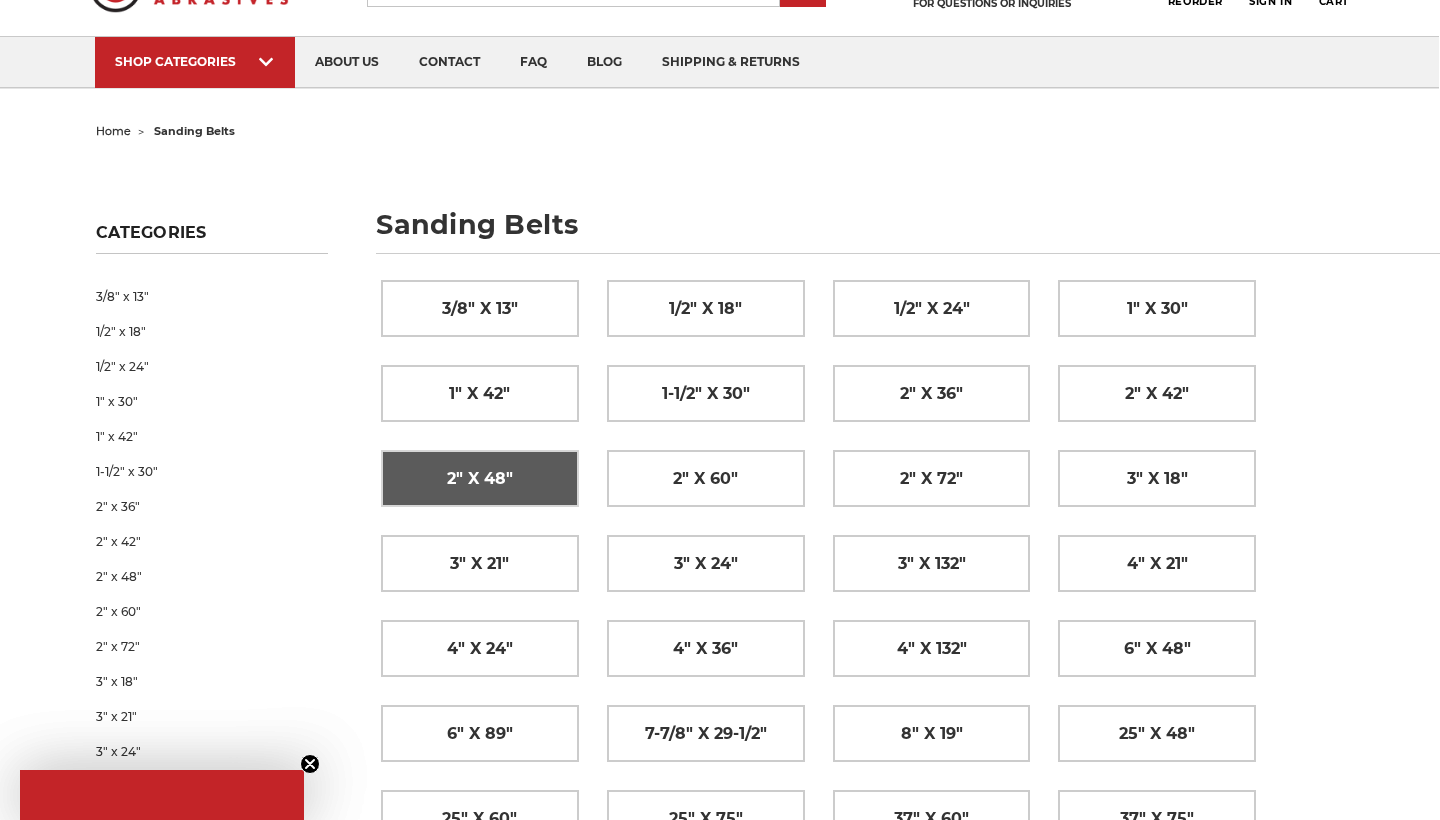 click on "2" x 48"" at bounding box center (480, 478) 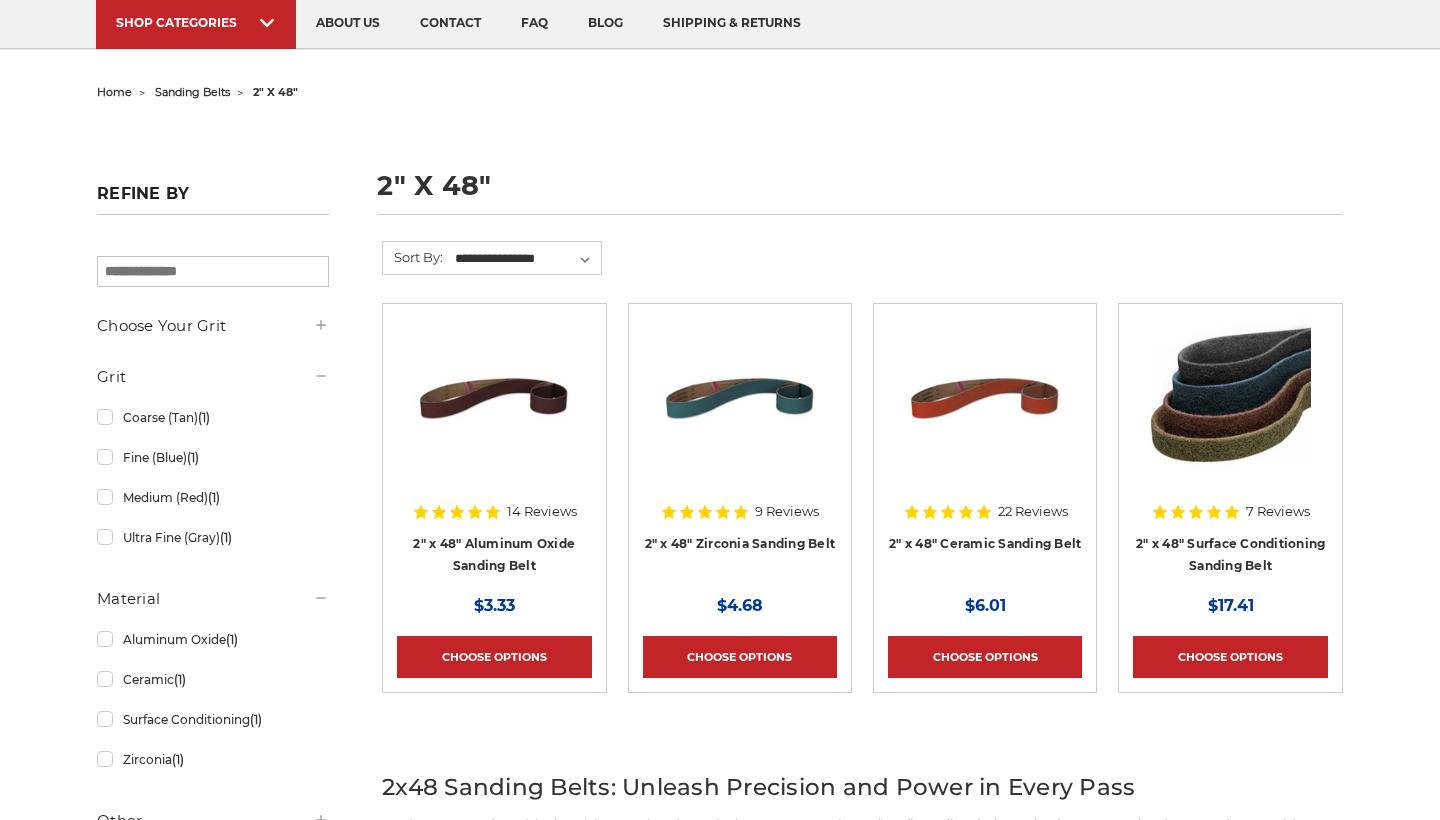 scroll, scrollTop: 162, scrollLeft: 0, axis: vertical 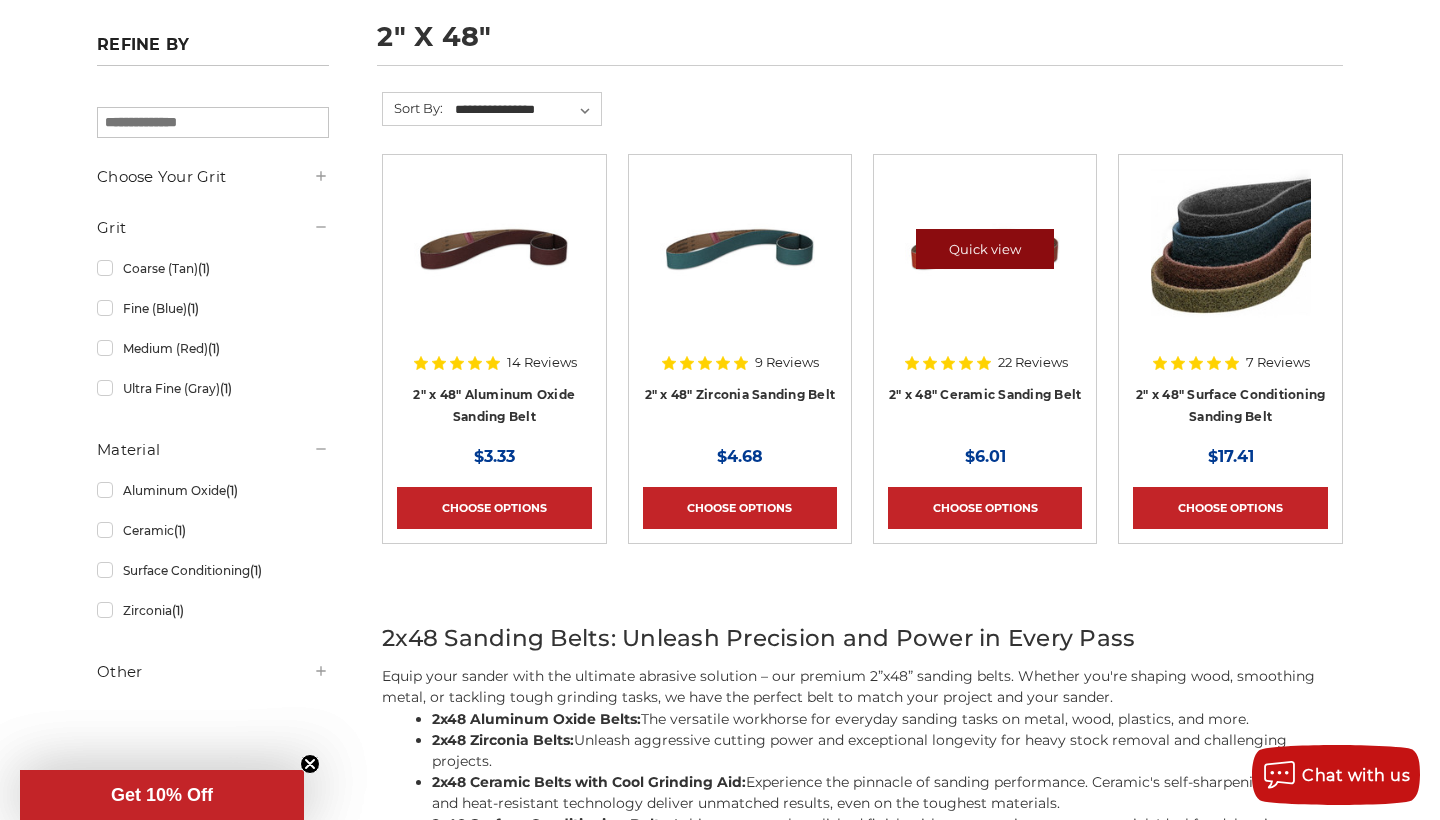 click on "Quick view" at bounding box center [985, 249] 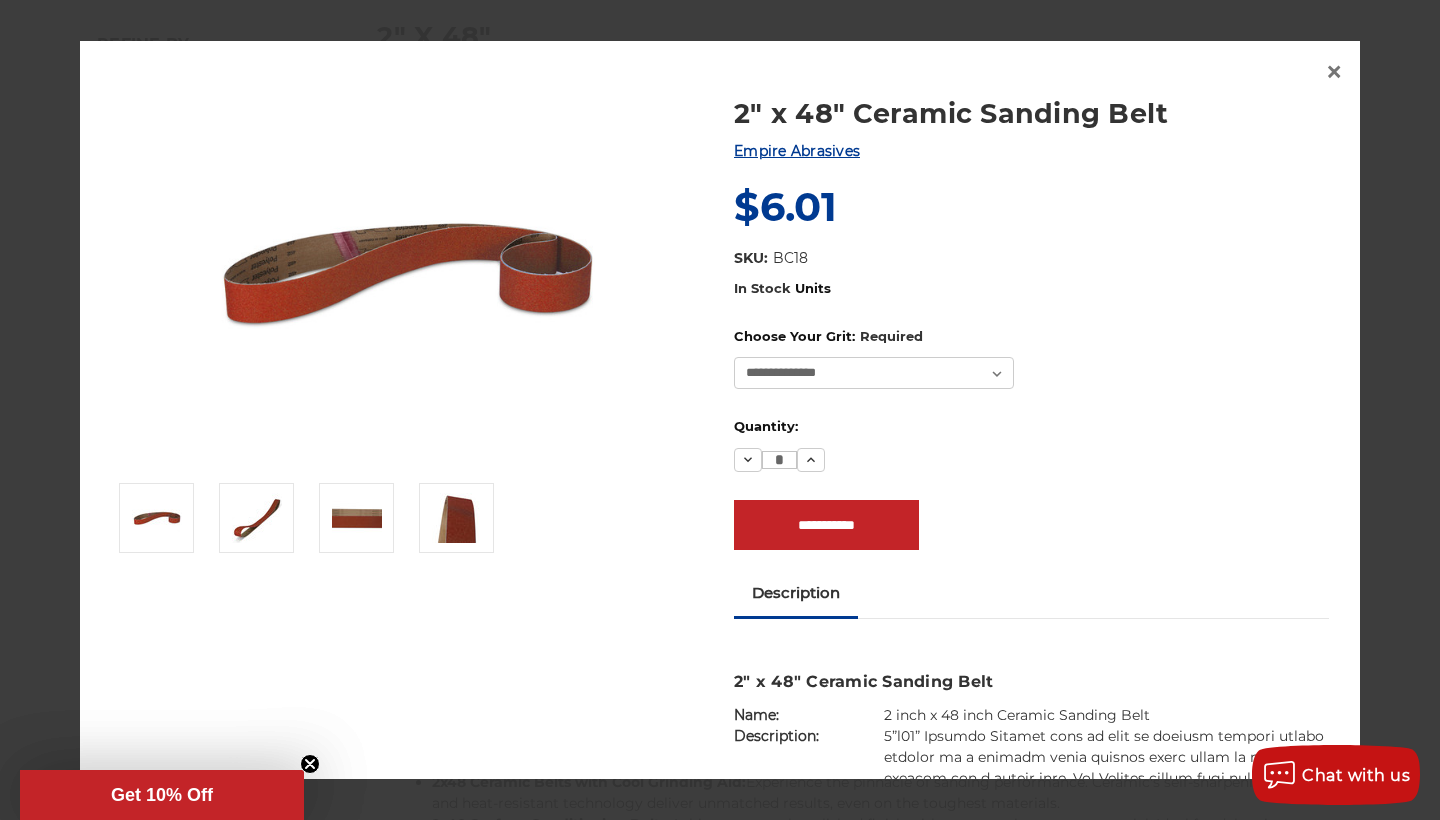 scroll, scrollTop: 0, scrollLeft: 0, axis: both 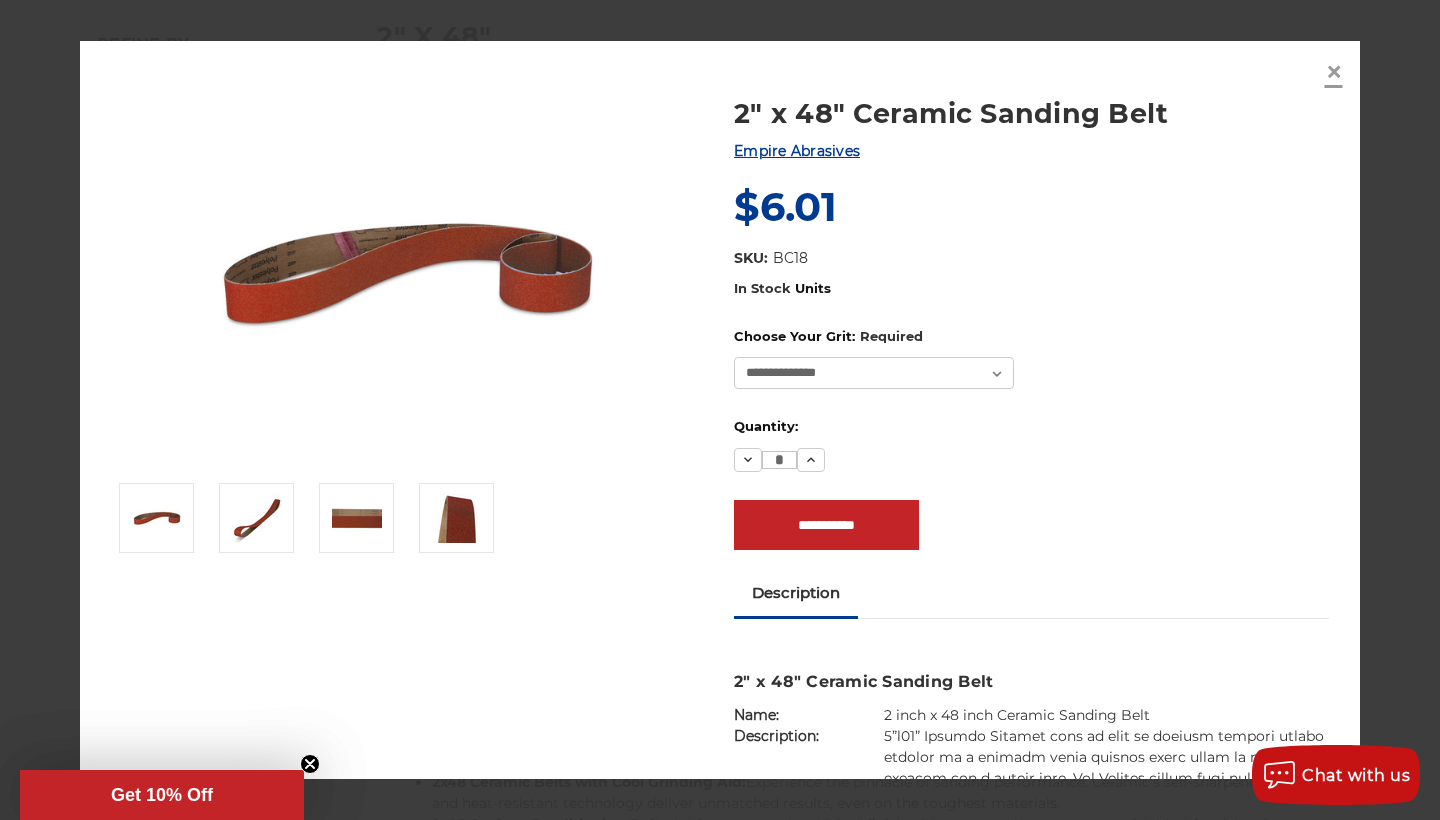 click on "×" at bounding box center (1334, 71) 